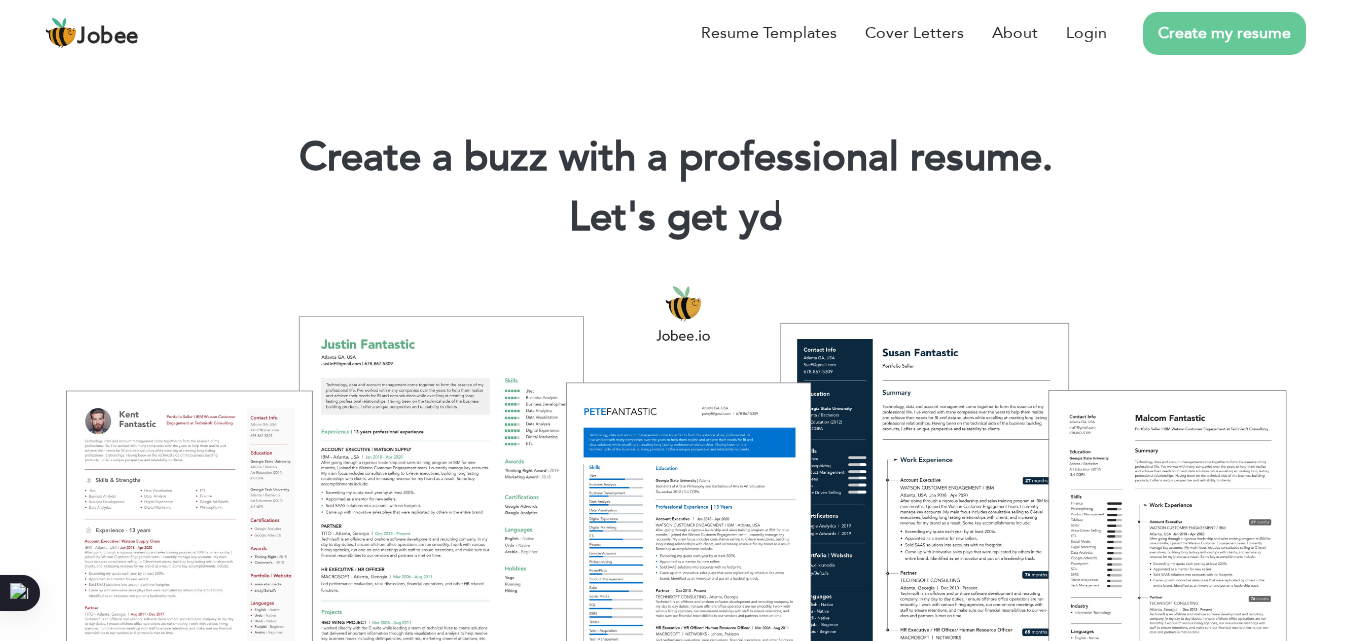 scroll, scrollTop: 0, scrollLeft: 0, axis: both 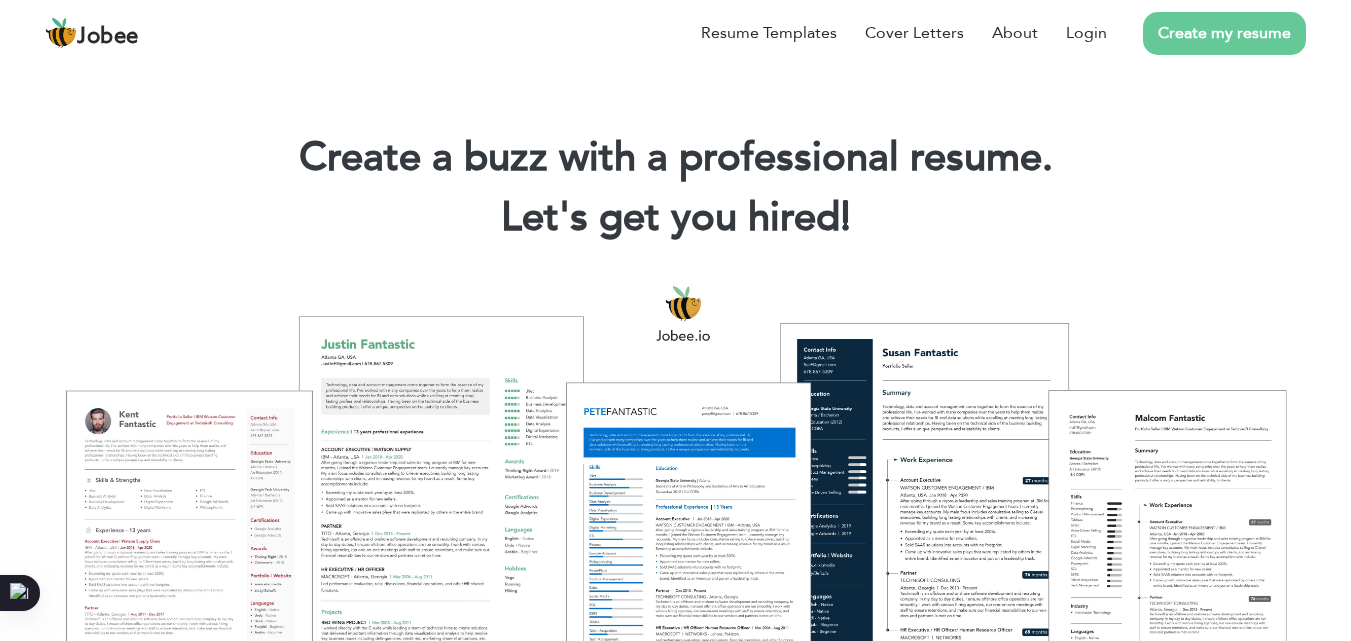 click on "Create my resume" at bounding box center (1224, 33) 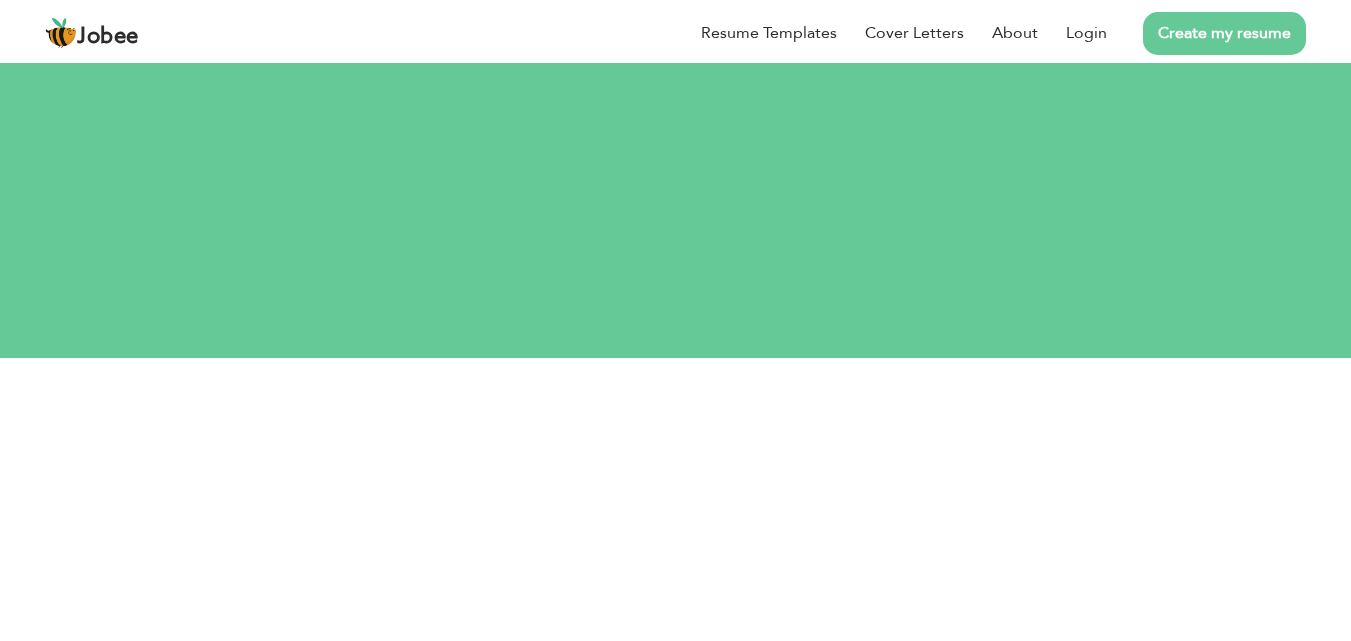 scroll, scrollTop: 0, scrollLeft: 0, axis: both 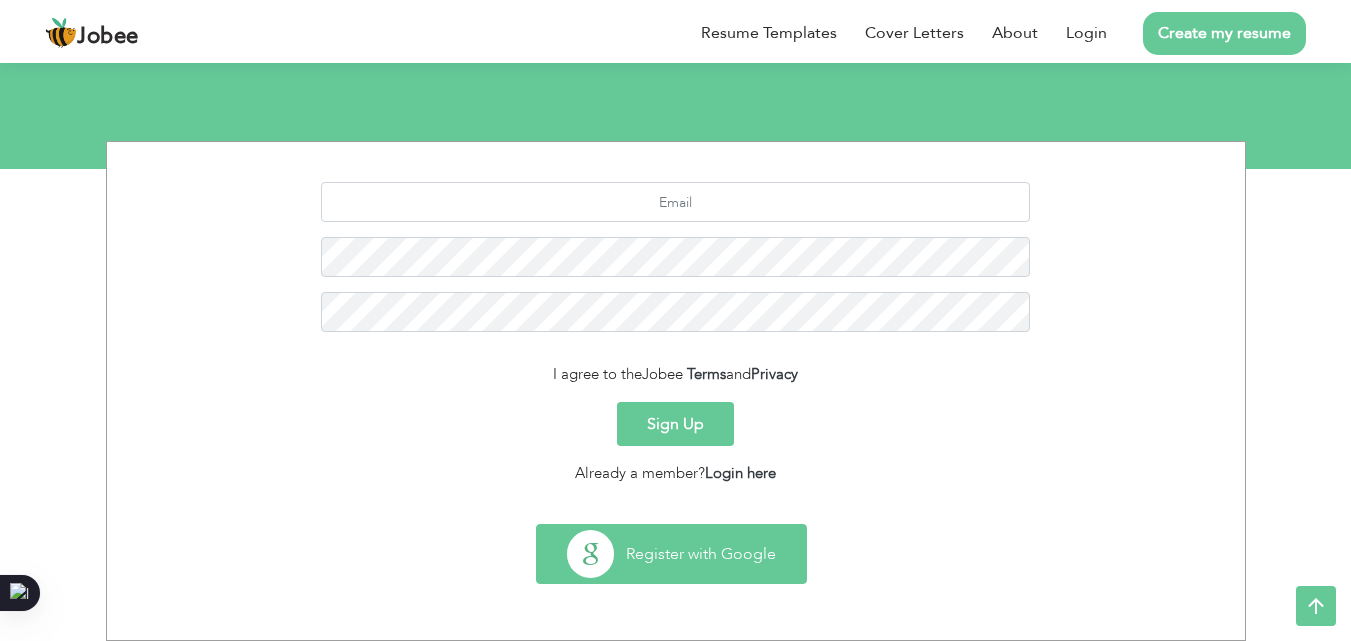 click on "Register with Google" at bounding box center [671, 554] 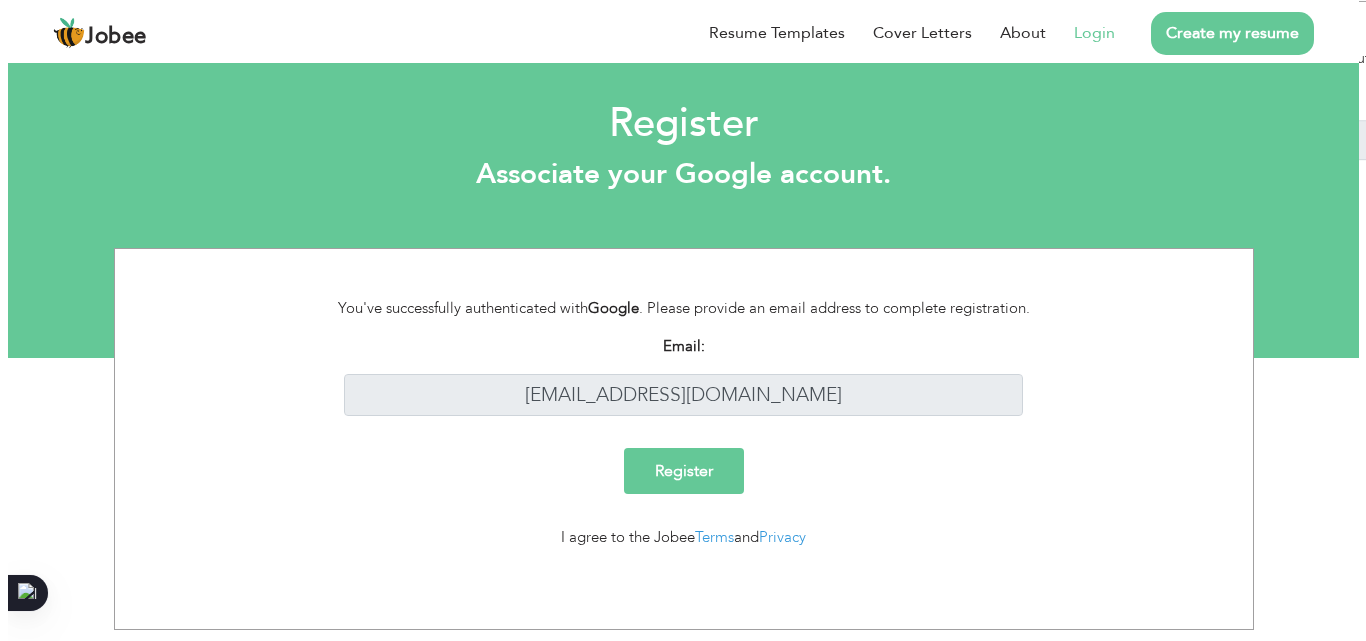 scroll, scrollTop: 0, scrollLeft: 0, axis: both 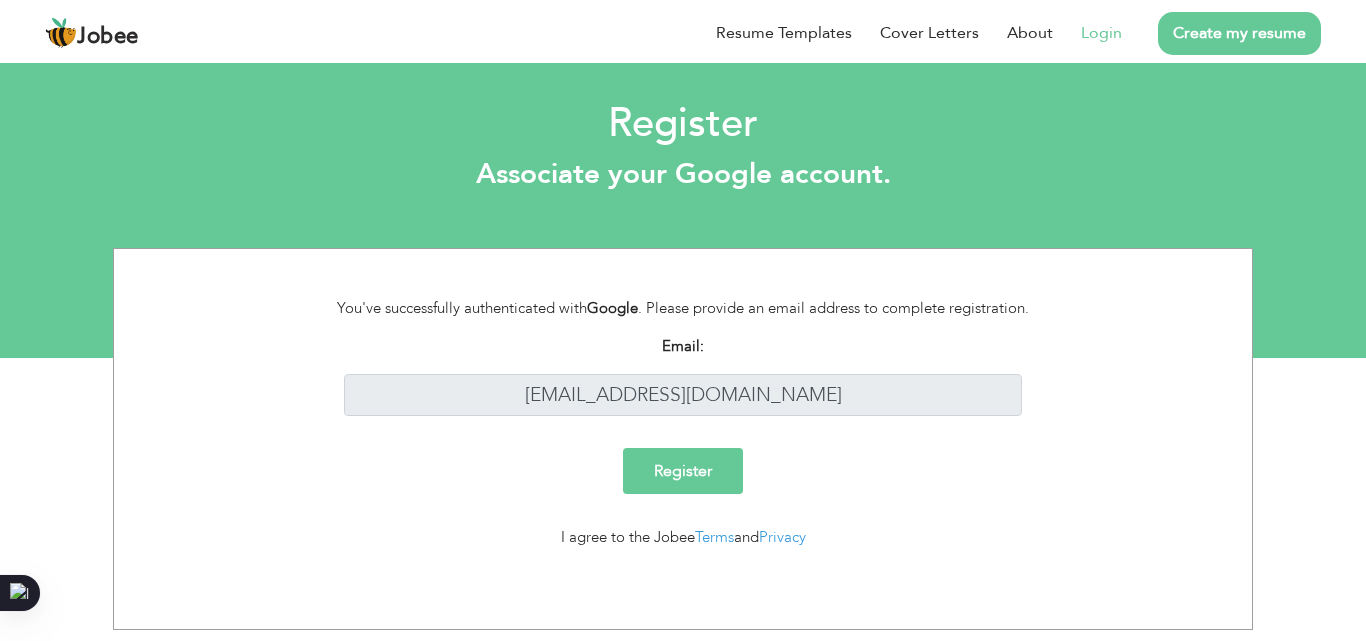 click on "Register" at bounding box center (683, 471) 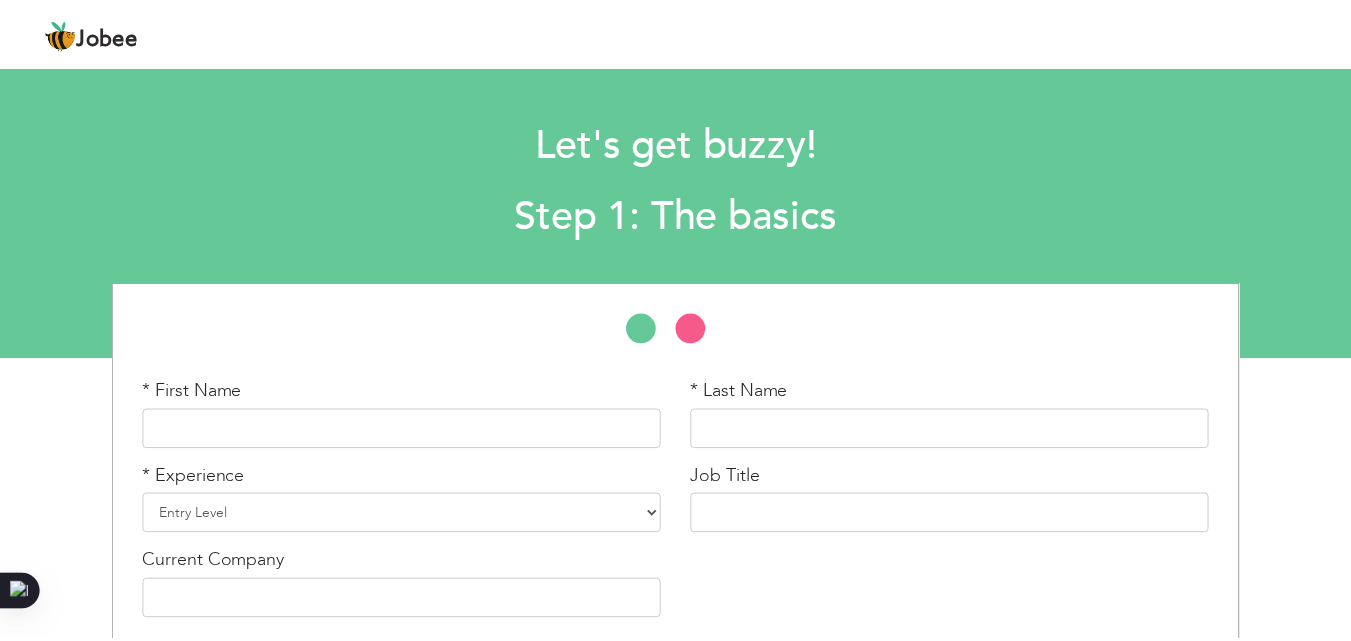 scroll, scrollTop: 0, scrollLeft: 0, axis: both 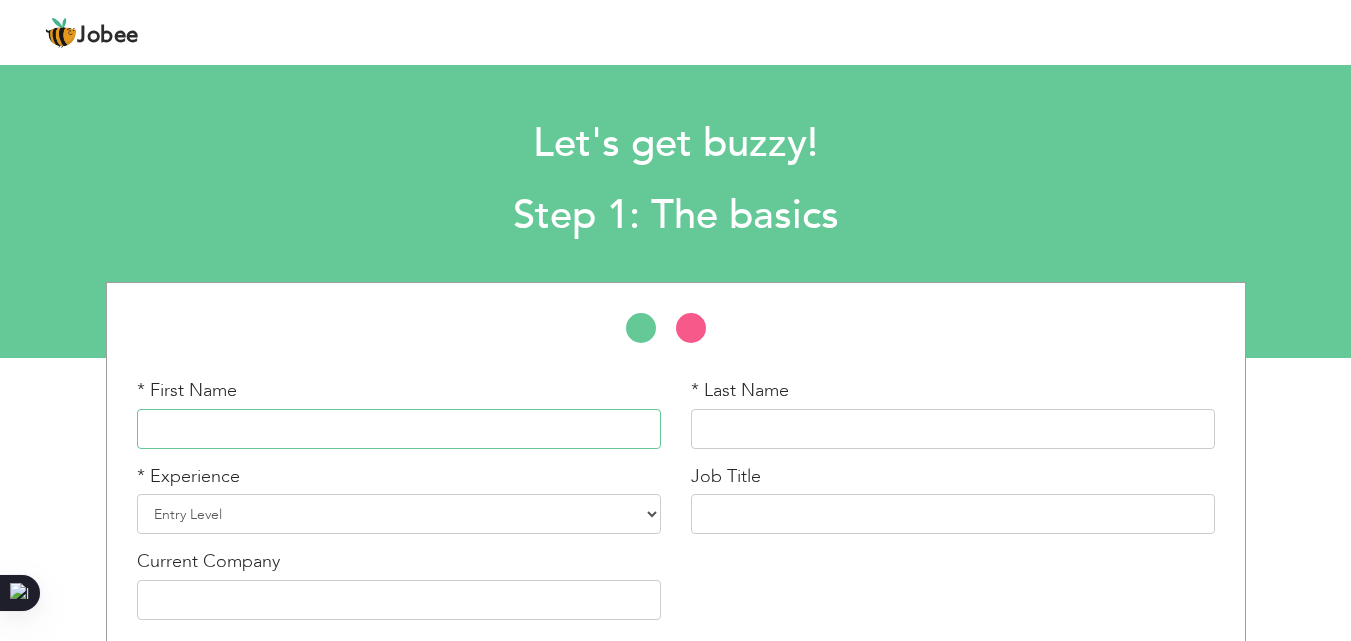 click at bounding box center (399, 429) 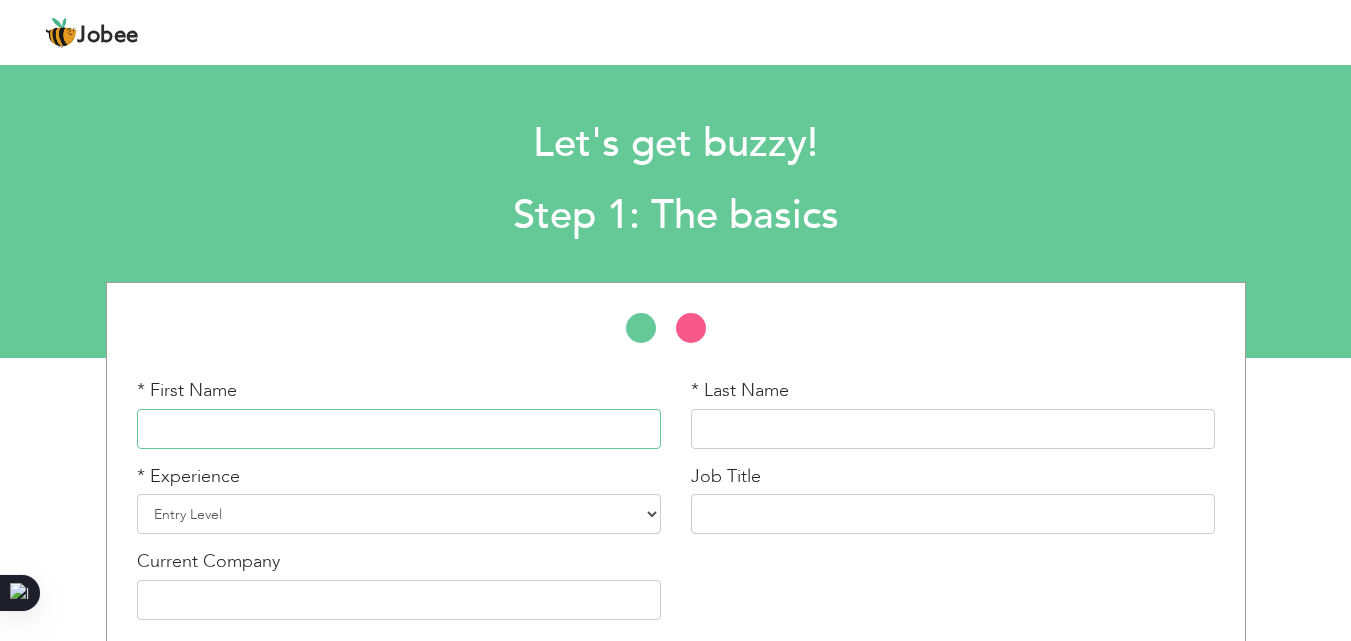 type on "Afaq" 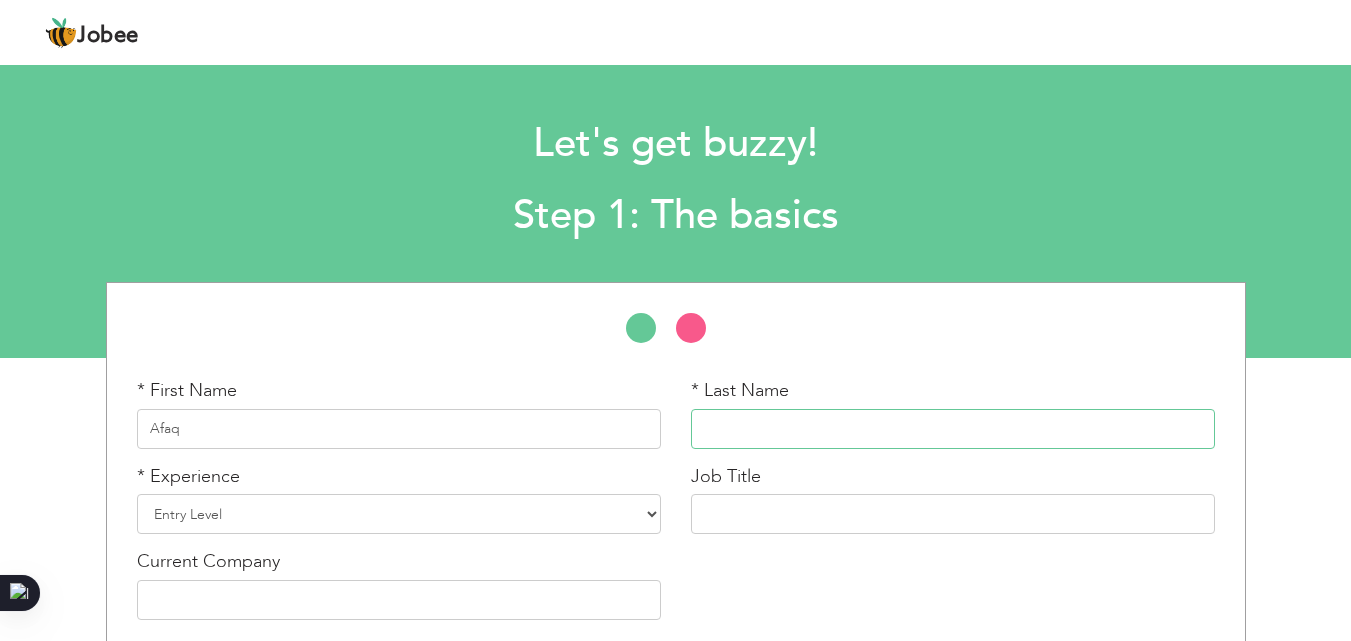 type on "Ejaz" 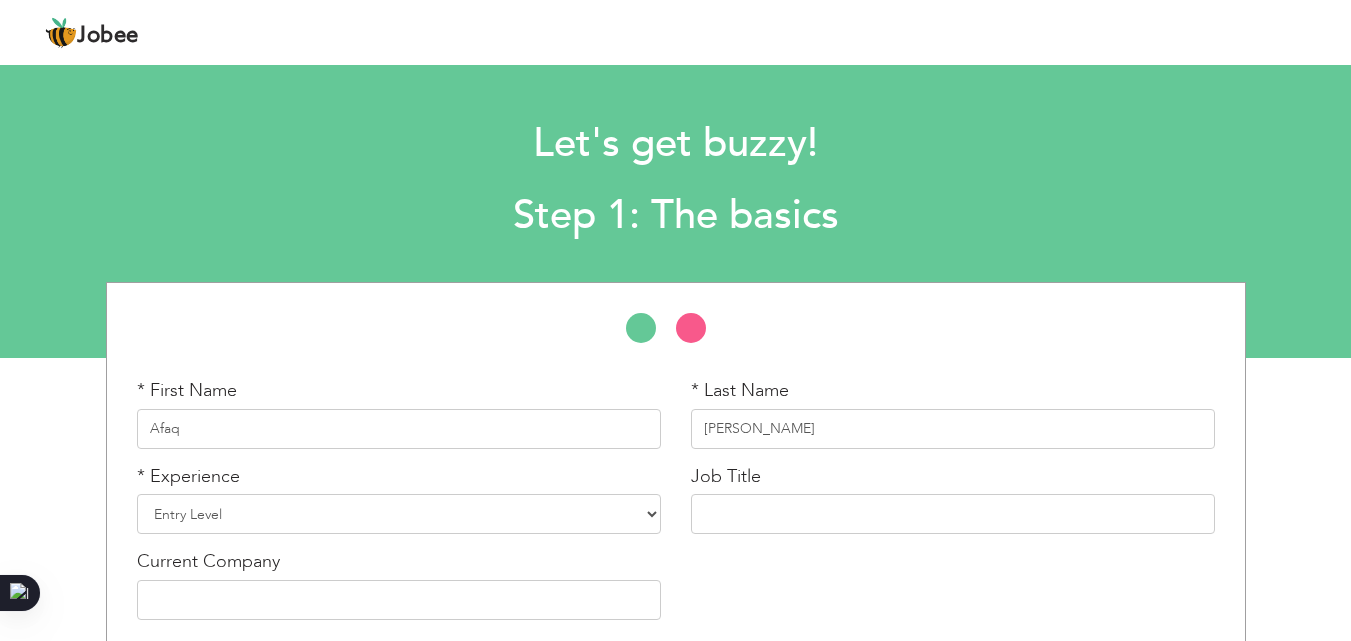 type on "None" 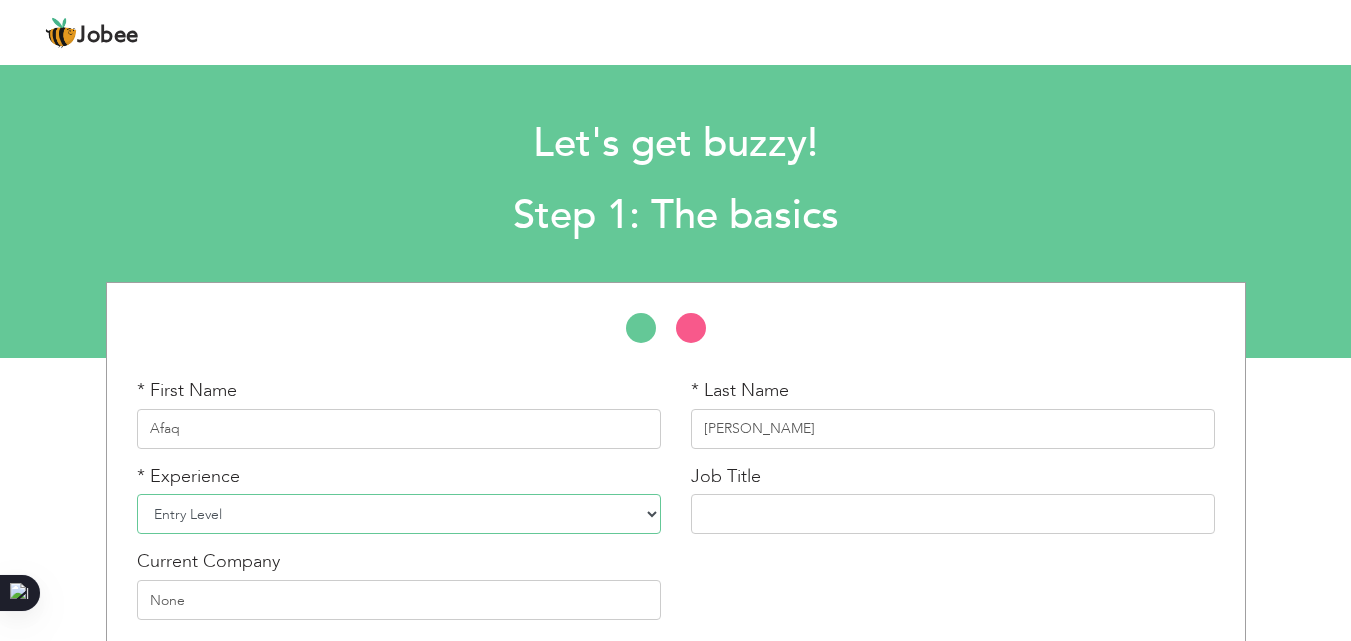 click on "Entry Level
Less than 1 Year
1 Year
2 Years
3 Years
4 Years
5 Years
6 Years
7 Years
8 Years
9 Years
10 Years
11 Years
12 Years
13 Years
14 Years
15 Years
16 Years
17 Years
18 Years
19 Years
20 Years
21 Years
22 Years
23 Years
24 Years
25 Years
26 Years
27 Years
28 Years
29 Years
30 Years
31 Years
32 Years
33 Years
34 Years
35 Years
More than 35 Years" at bounding box center (399, 514) 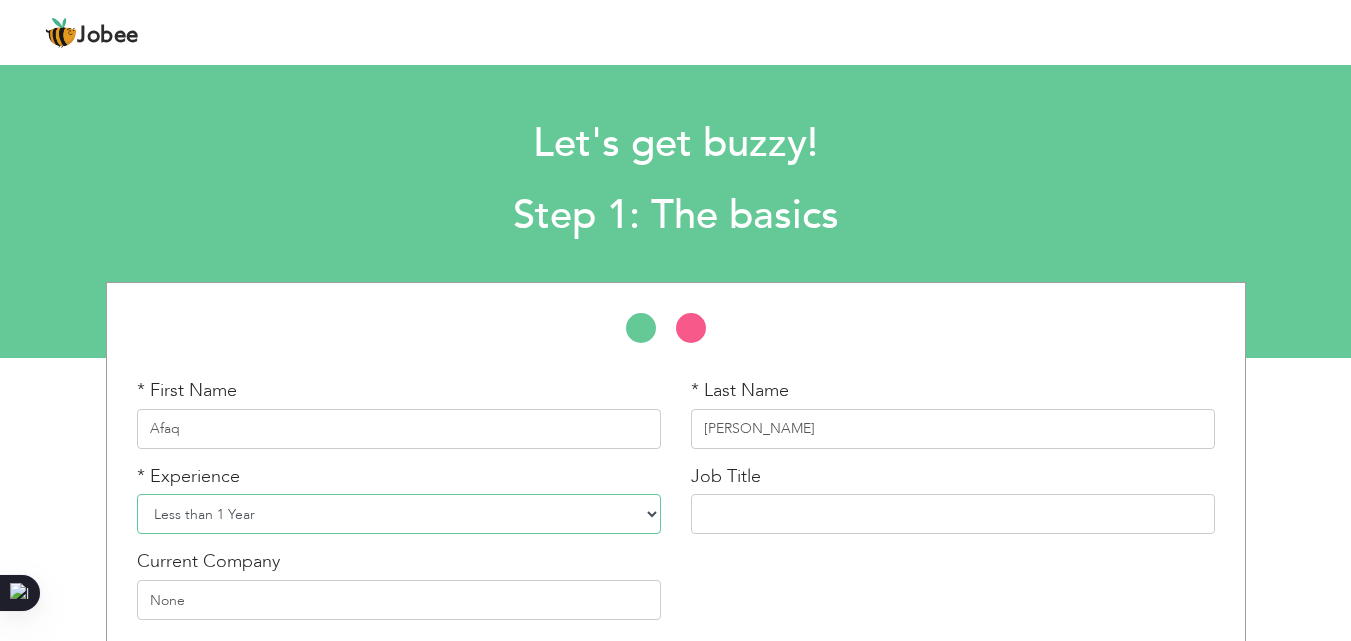 click on "Entry Level
Less than 1 Year
1 Year
2 Years
3 Years
4 Years
5 Years
6 Years
7 Years
8 Years
9 Years
10 Years
11 Years
12 Years
13 Years
14 Years
15 Years
16 Years
17 Years
18 Years
19 Years
20 Years
21 Years
22 Years
23 Years
24 Years
25 Years
26 Years
27 Years
28 Years
29 Years
30 Years
31 Years
32 Years
33 Years
34 Years
35 Years
More than 35 Years" at bounding box center [399, 514] 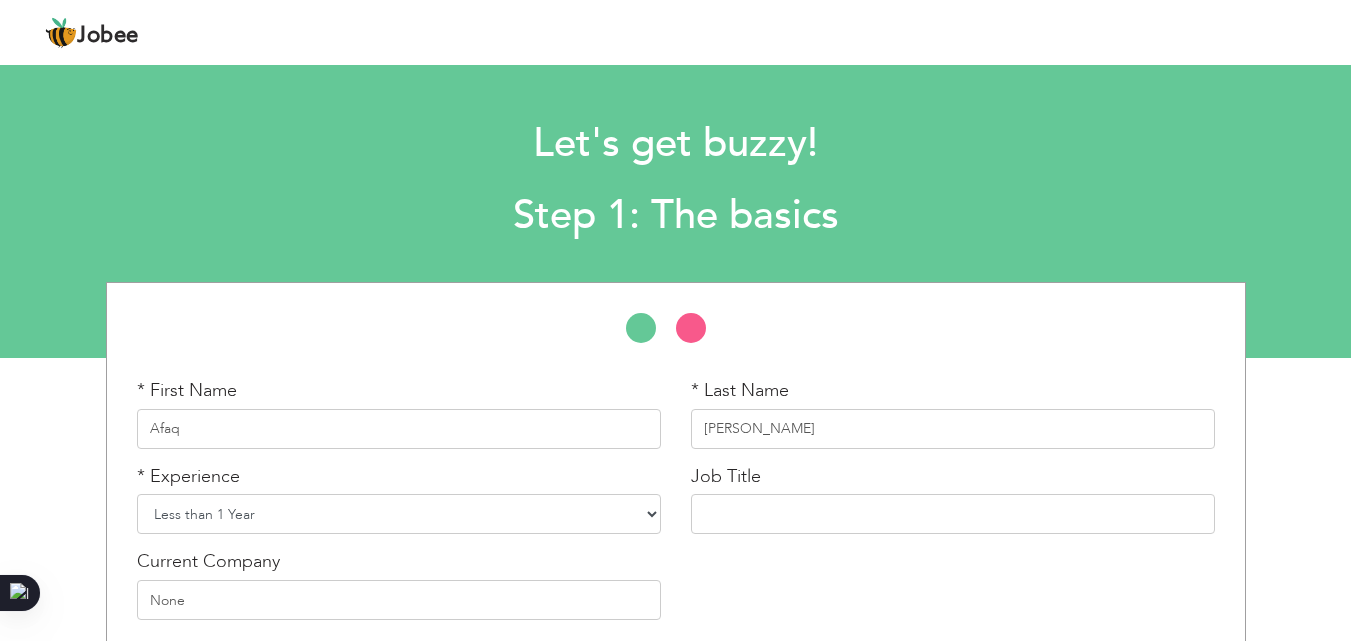 click on "Entry Level
Less than 1 Year
1 Year
2 Years
3 Years
4 Years
5 Years
6 Years
7 Years
8 Years
9 Years
10 Years
11 Years
12 Years
13 Years
14 Years
15 Years
16 Years
17 Years
18 Years
19 Years
20 Years
21 Years
22 Years
23 Years
24 Years
25 Years
26 Years
27 Years
28 Years
29 Years
30 Years
31 Years
32 Years
33 Years
34 Years
35 Years
More than 35 Years" at bounding box center (399, 514) 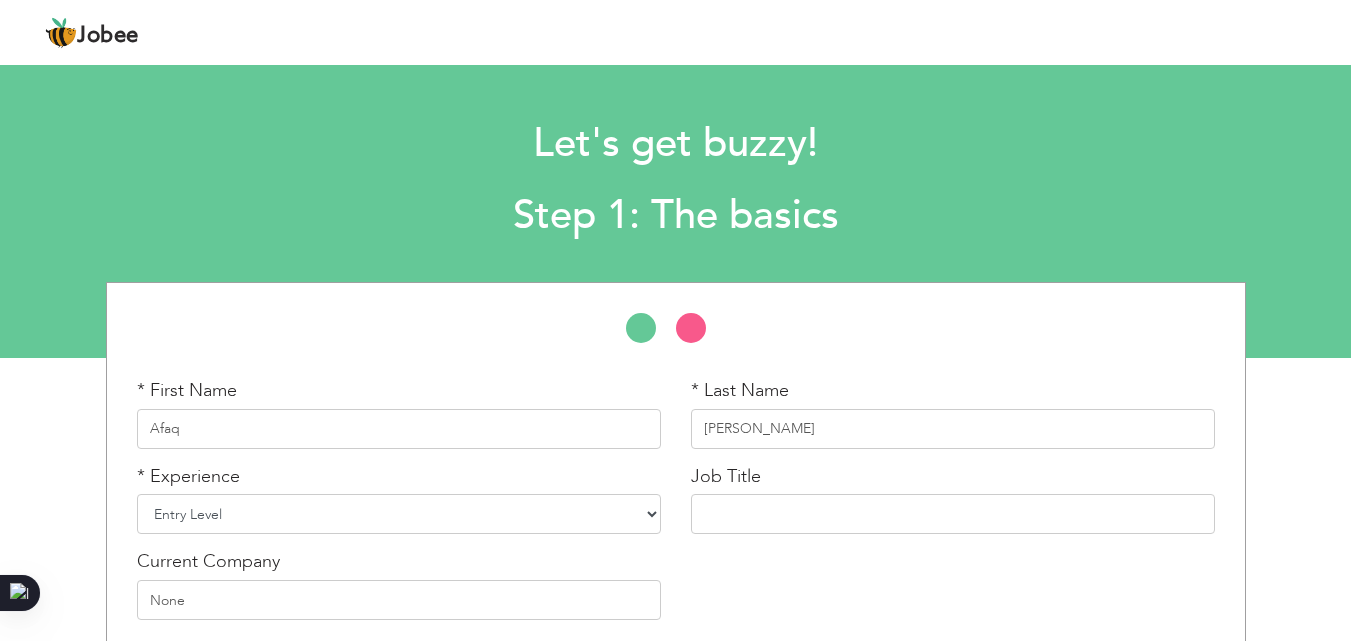 click on "Entry Level
Less than 1 Year
1 Year
2 Years
3 Years
4 Years
5 Years
6 Years
7 Years
8 Years
9 Years
10 Years
11 Years
12 Years
13 Years
14 Years
15 Years
16 Years
17 Years
18 Years
19 Years
20 Years
21 Years
22 Years
23 Years
24 Years
25 Years
26 Years
27 Years
28 Years
29 Years
30 Years
31 Years
32 Years
33 Years
34 Years
35 Years
More than 35 Years" at bounding box center (399, 514) 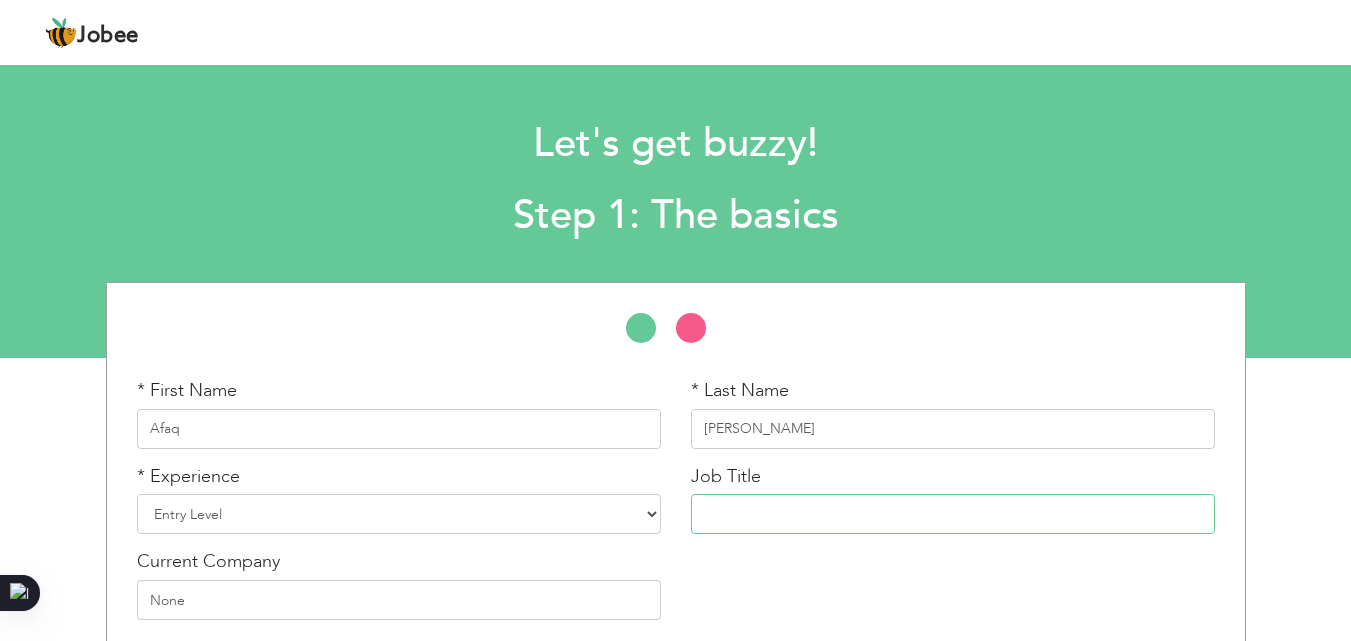 click at bounding box center [953, 514] 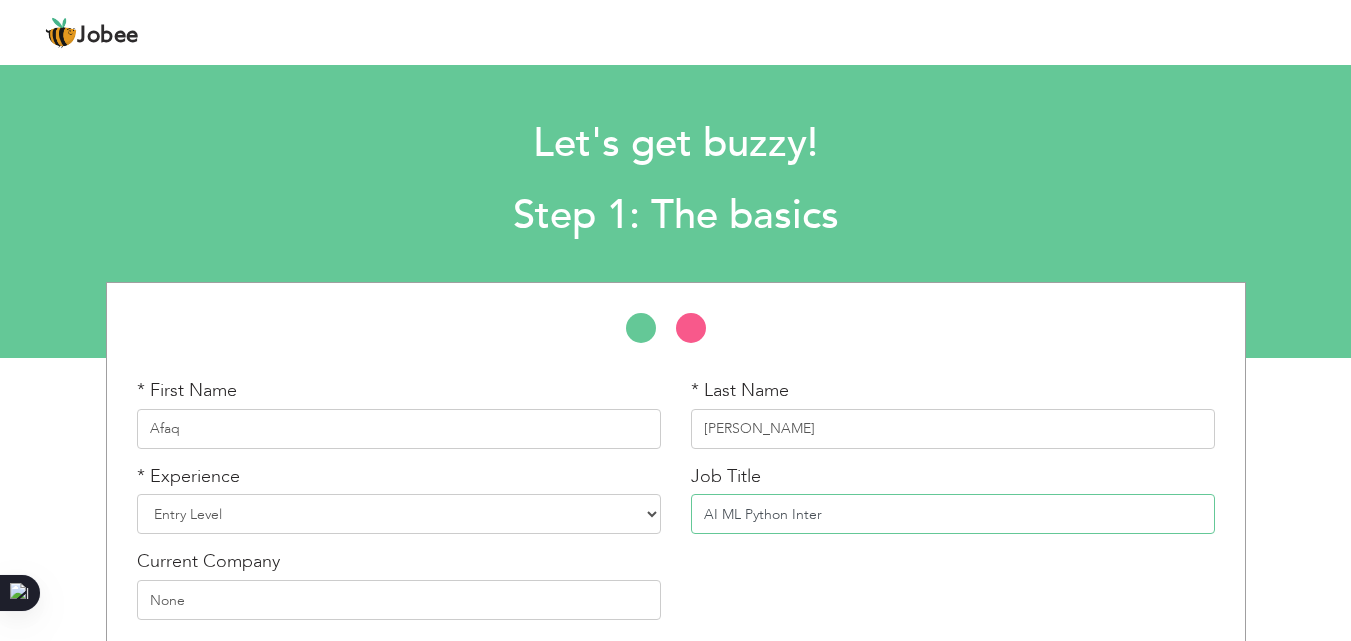 type on "AI ML Python Intern" 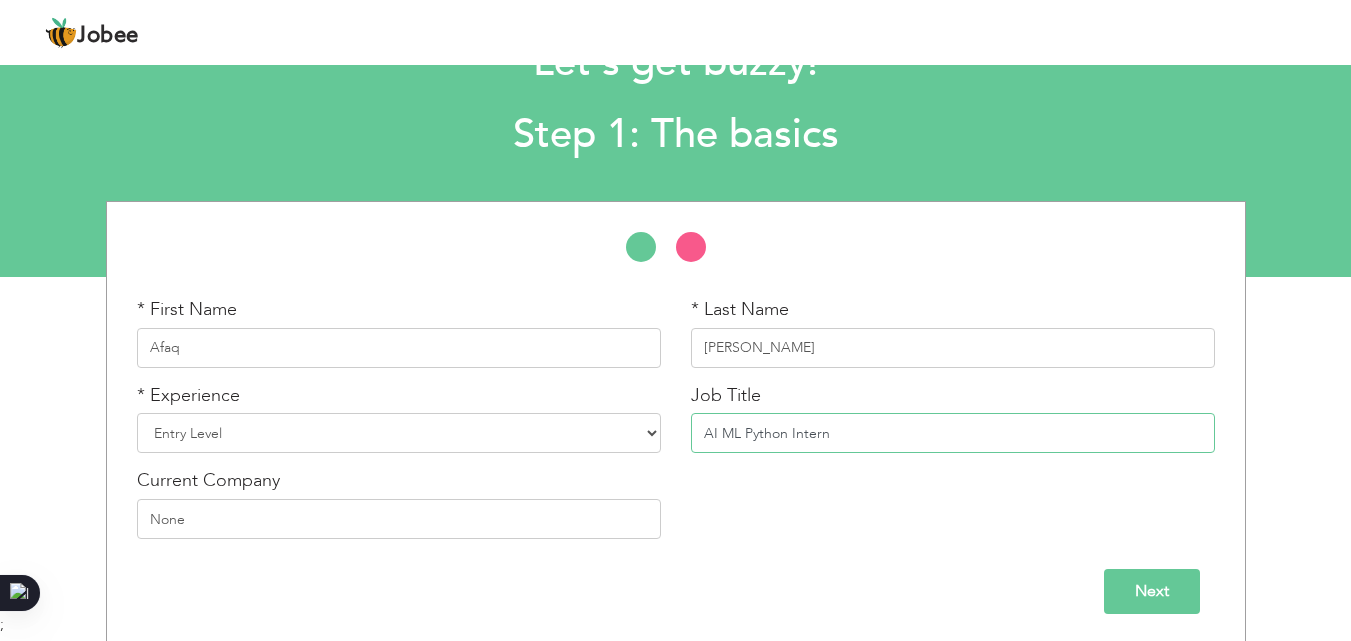 scroll, scrollTop: 85, scrollLeft: 0, axis: vertical 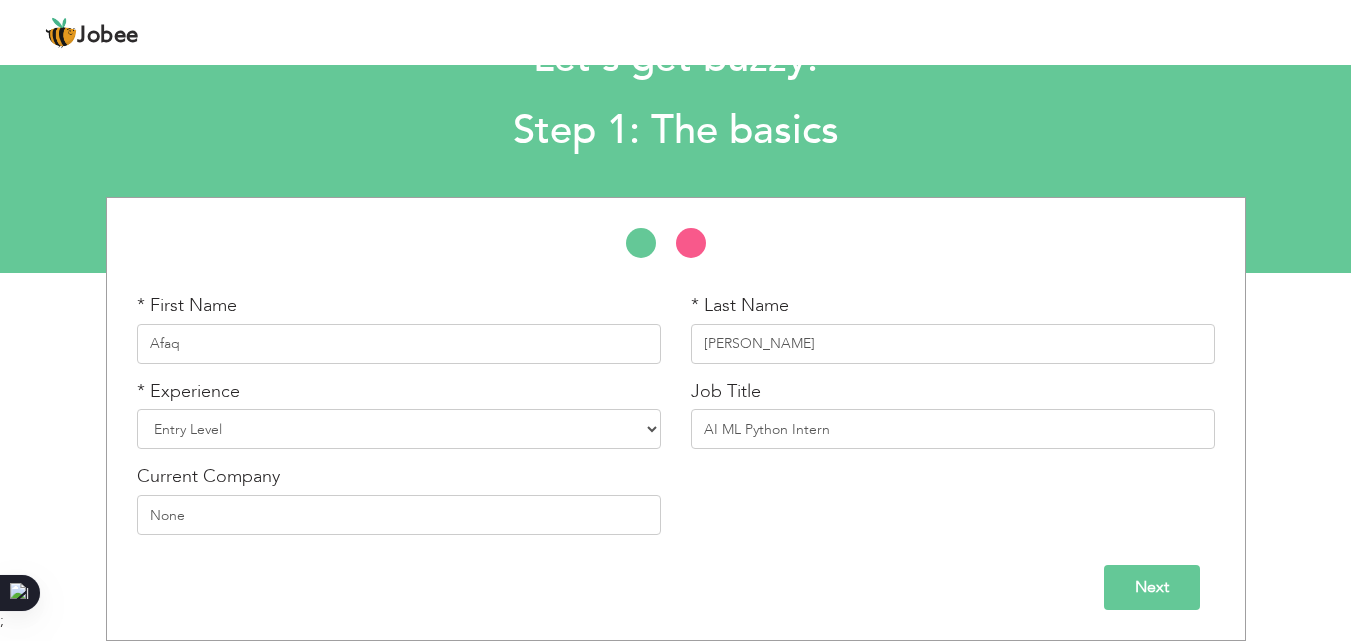 click on "Next" at bounding box center [1152, 587] 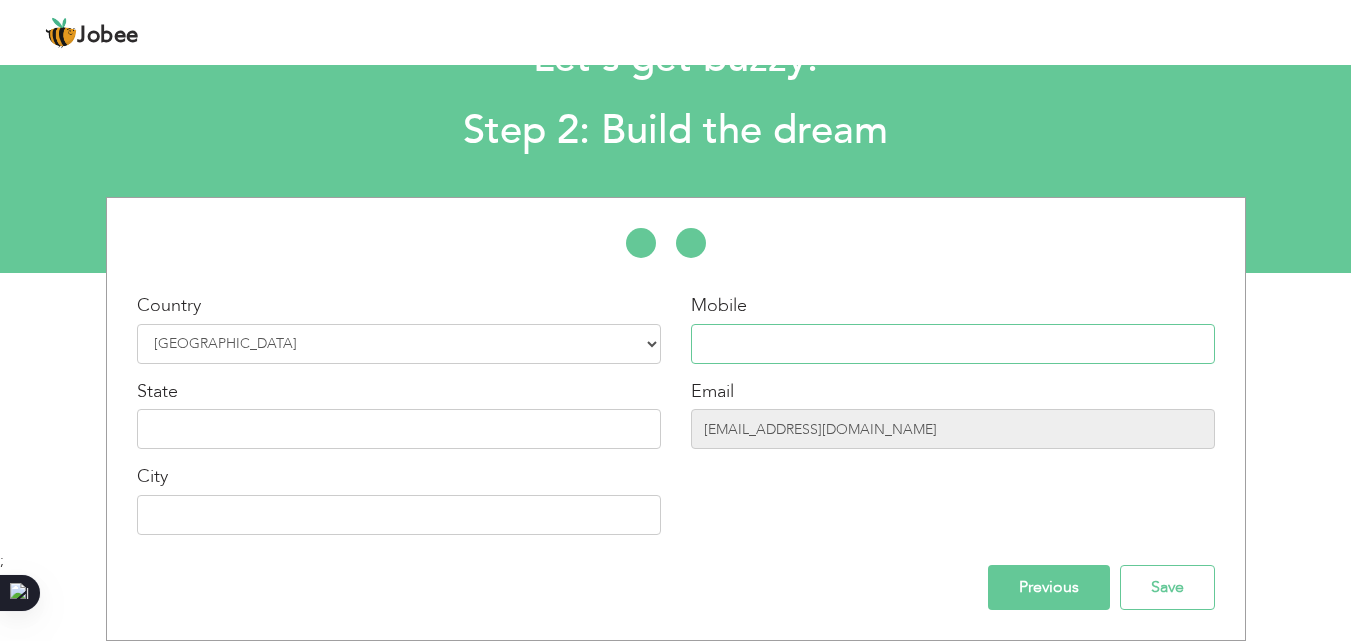 click at bounding box center [953, 344] 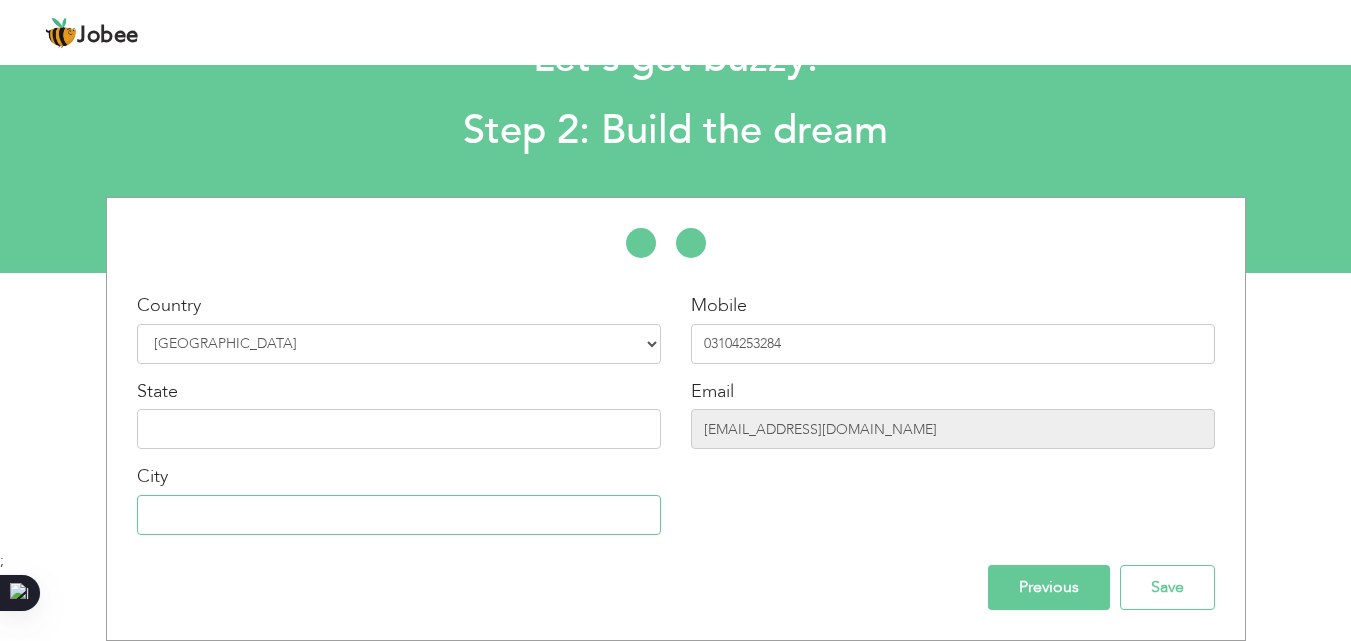 type on "[STREET_ADDRESS][PERSON_NAME]." 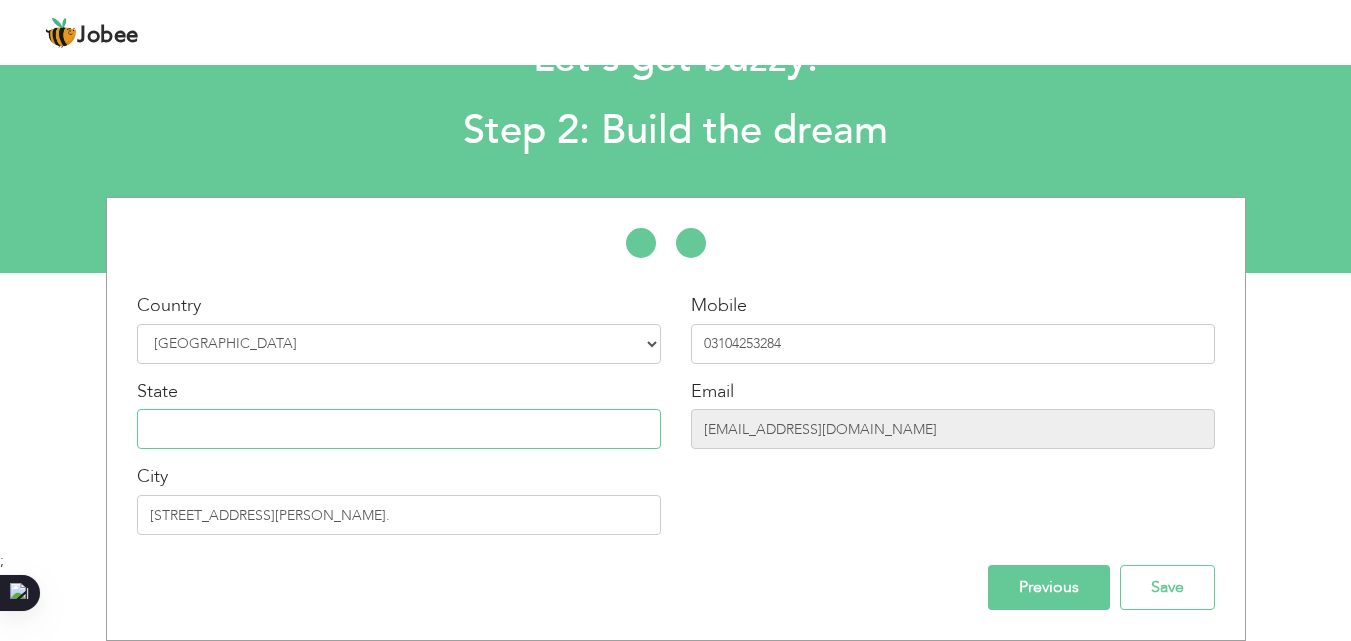click at bounding box center [399, 429] 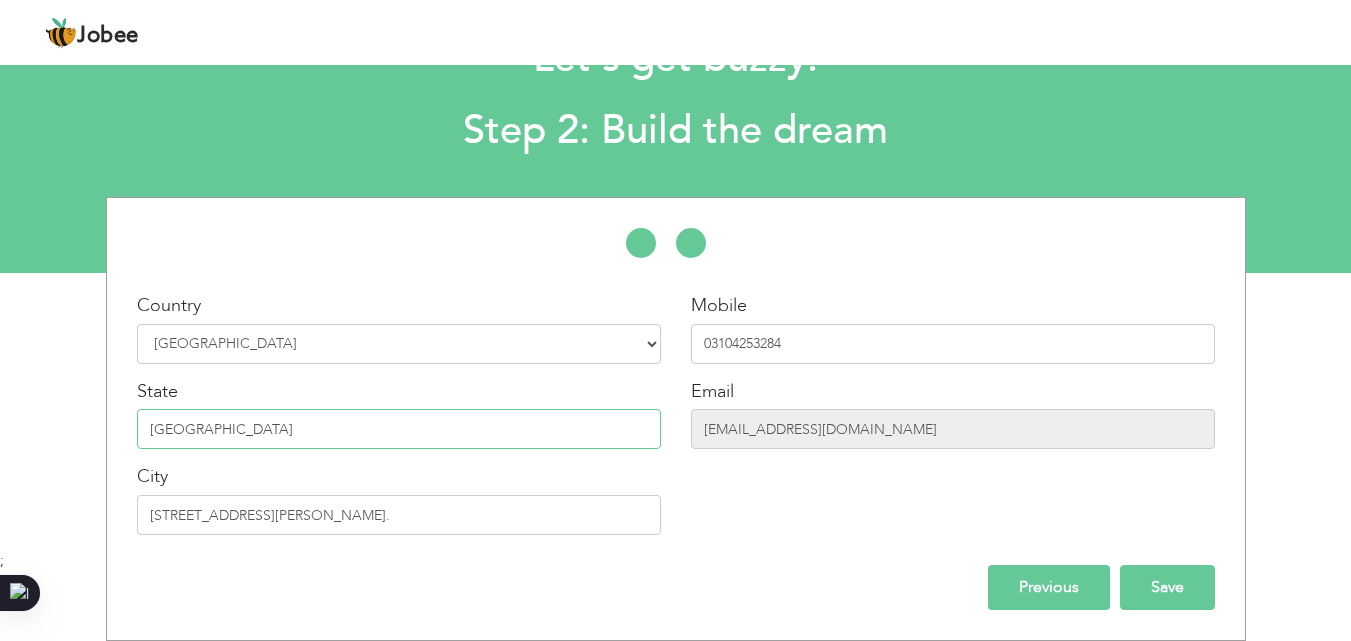 type on "Pakistan" 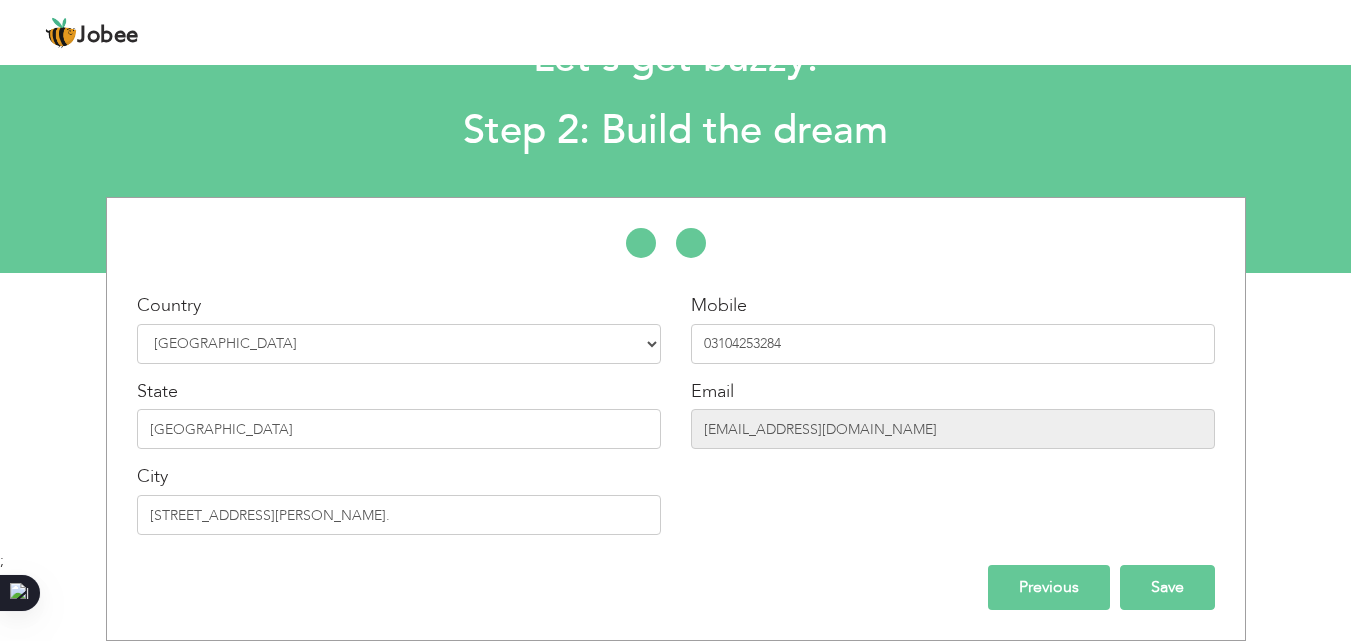click on "Save" at bounding box center (1167, 587) 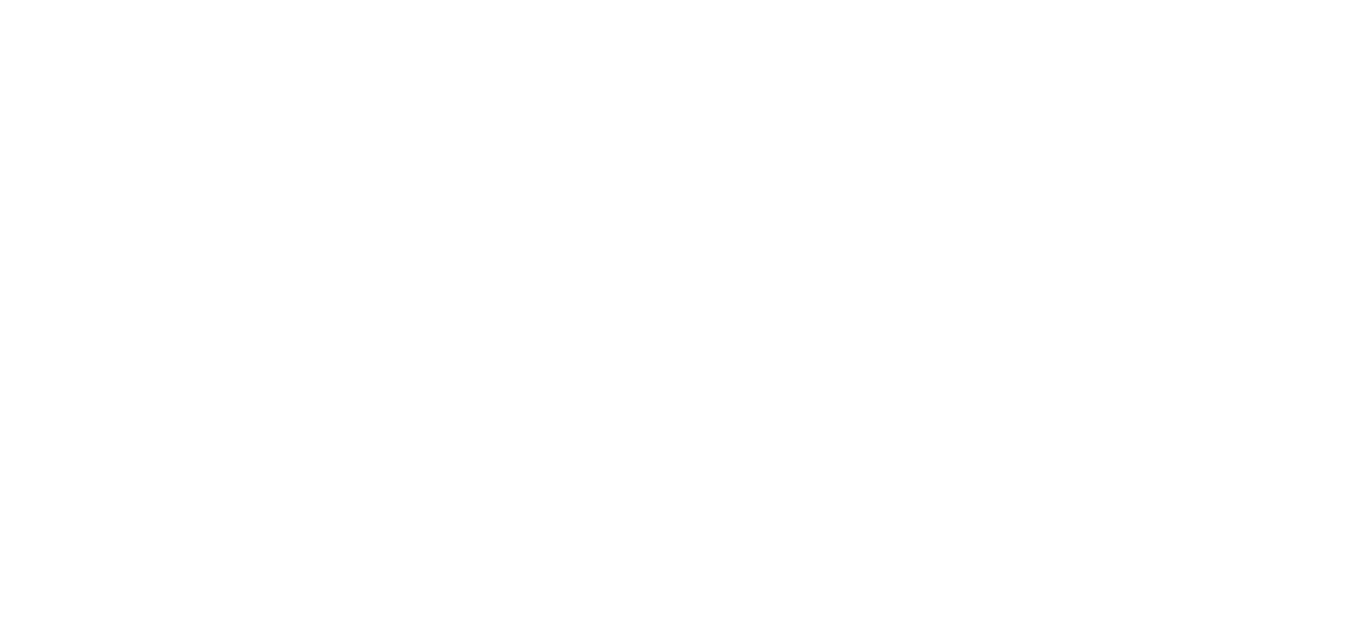 scroll, scrollTop: 0, scrollLeft: 0, axis: both 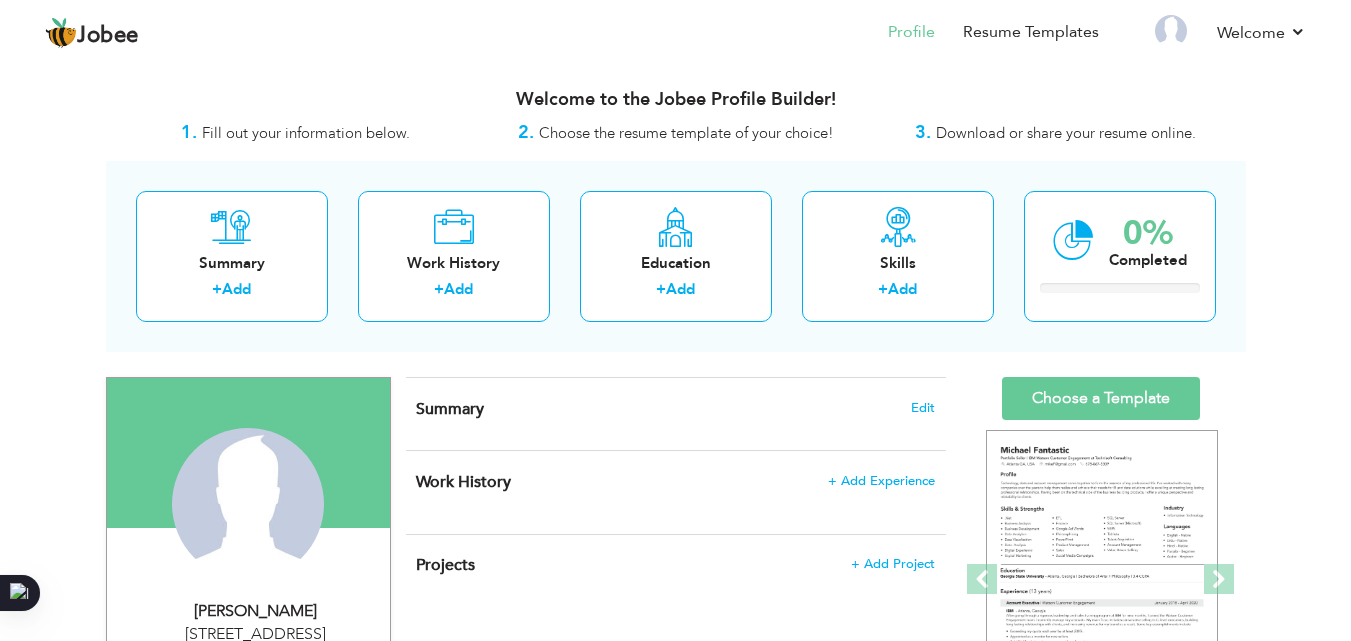 click on "View Resume
Export PDF
Profile
Summary
Public Link
Experience
Education
Awards
Work Histroy
Projects
Certifications
Skills
Preferred Job City" at bounding box center (675, 748) 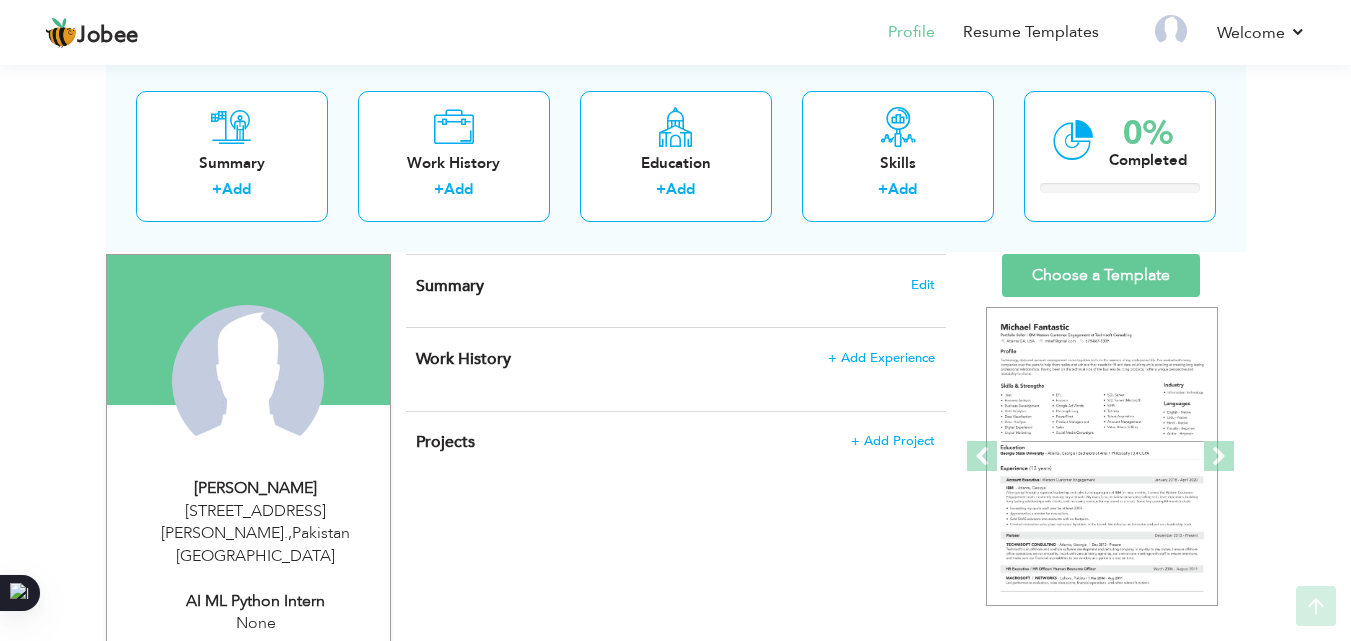 scroll, scrollTop: 131, scrollLeft: 0, axis: vertical 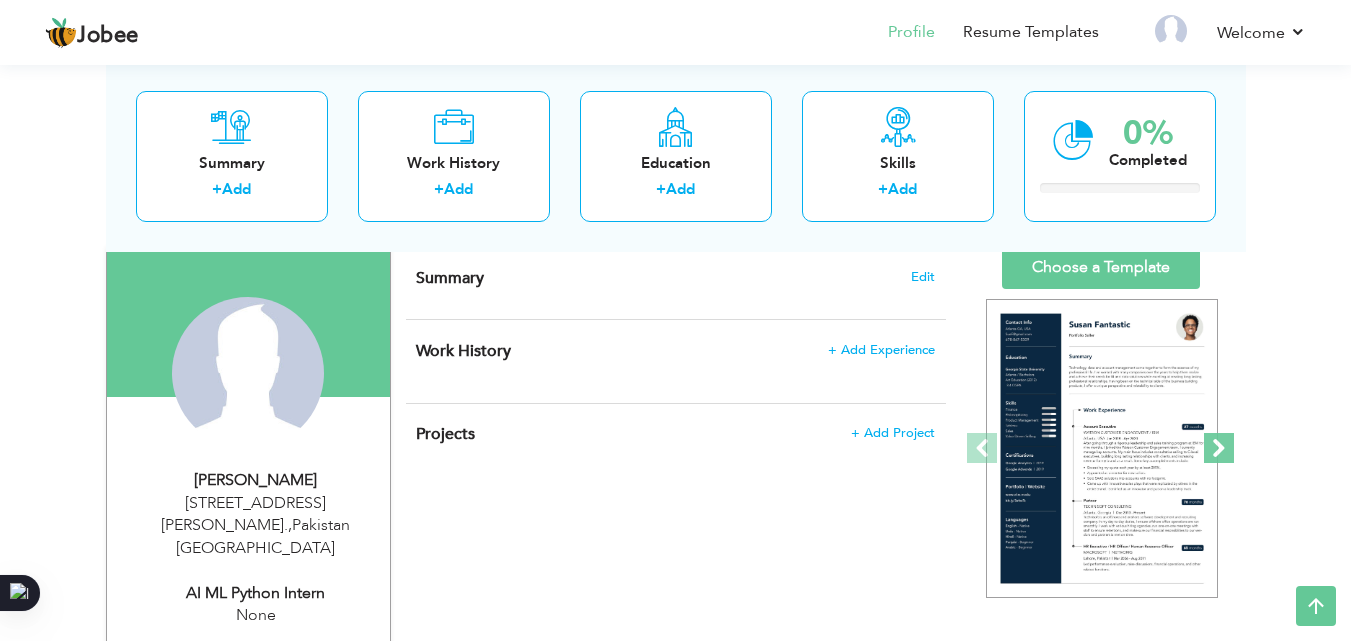 click at bounding box center (1219, 448) 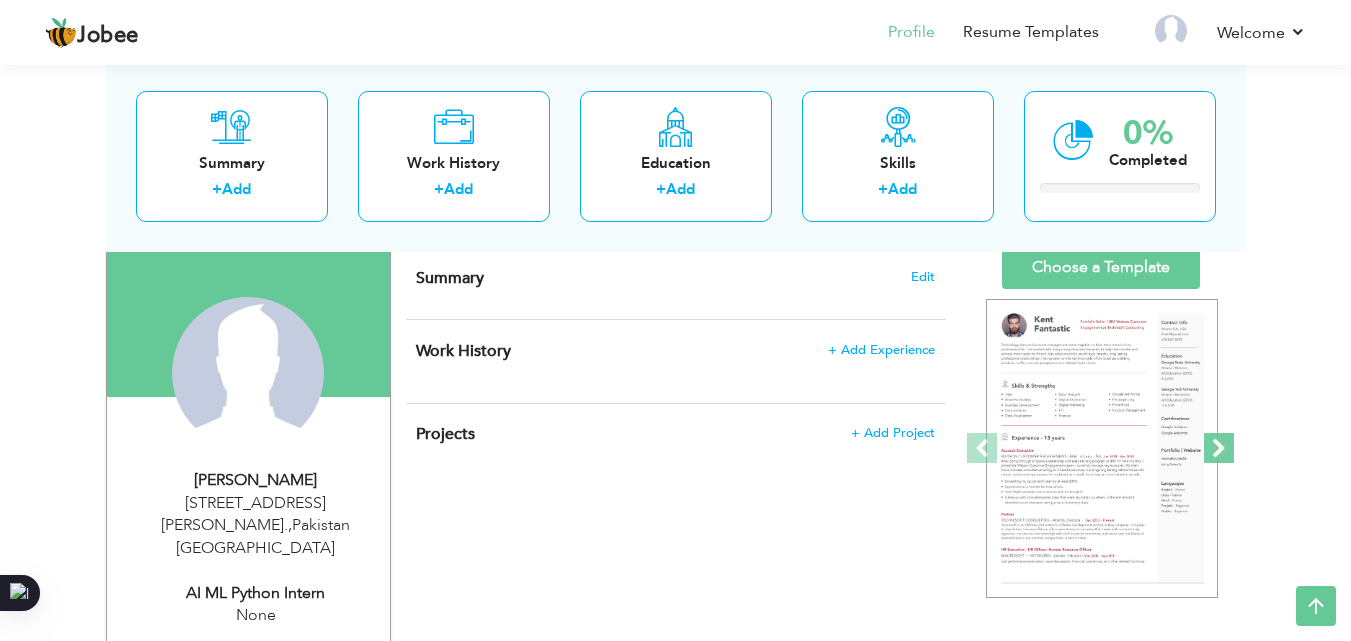click at bounding box center (1219, 448) 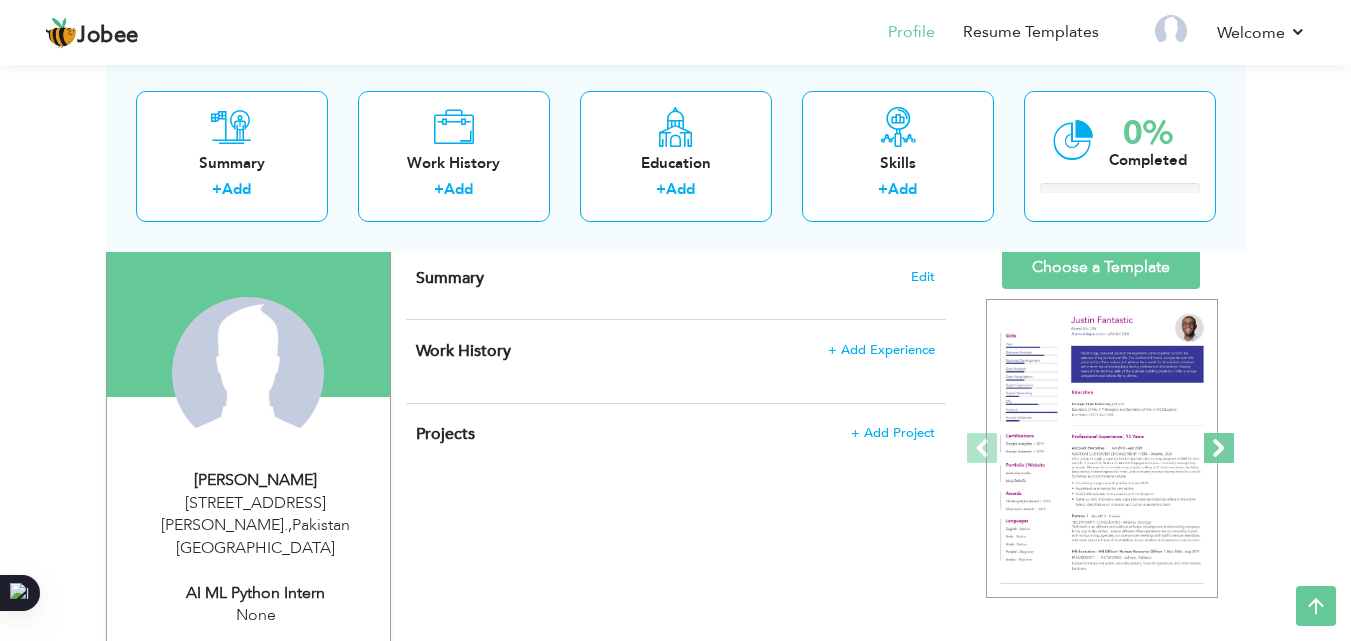 click at bounding box center (1219, 448) 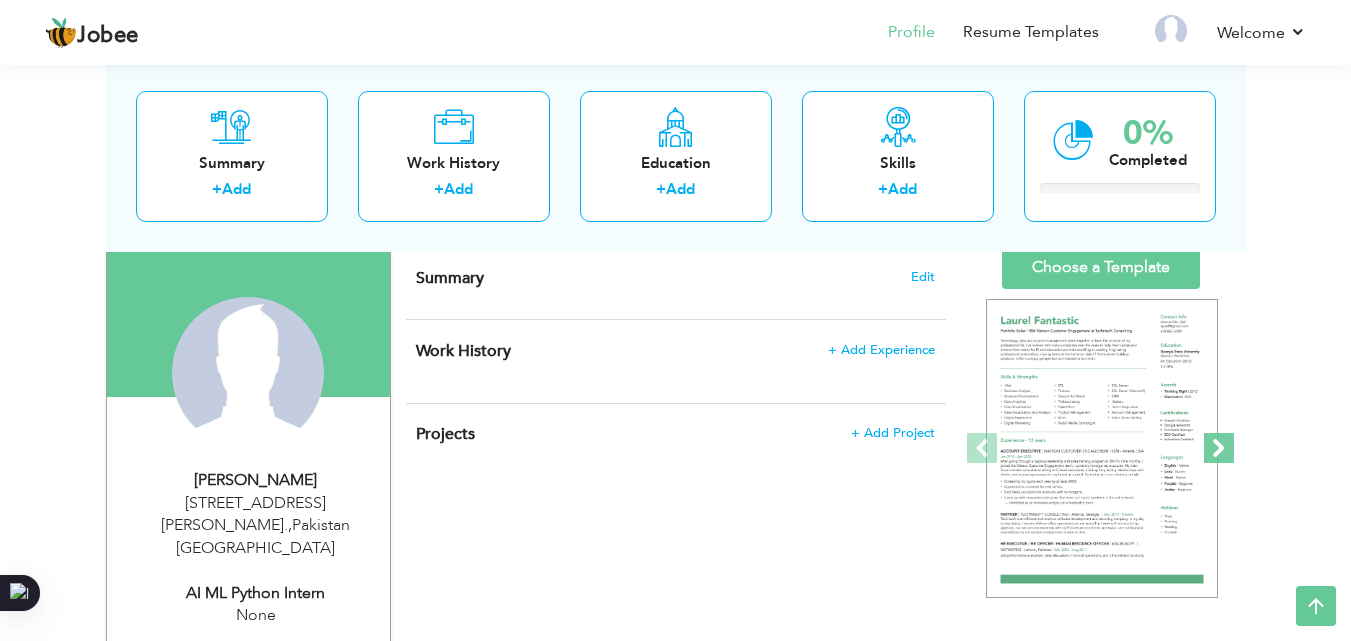 click at bounding box center (1219, 448) 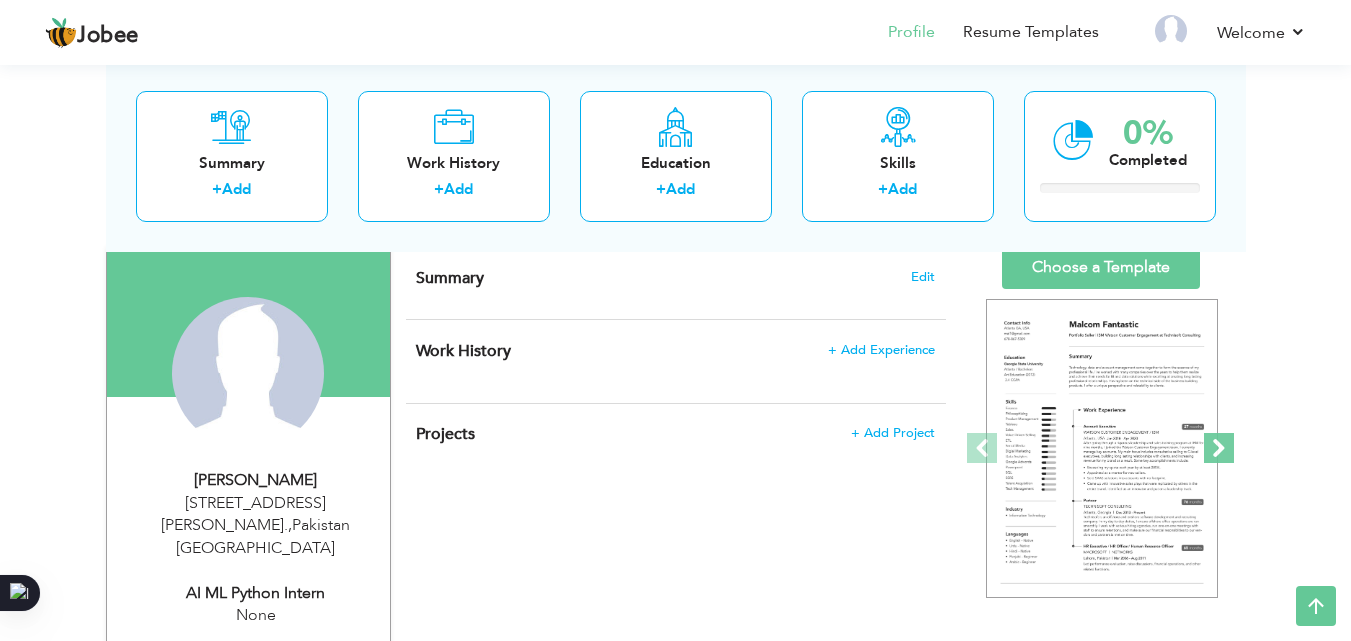 click at bounding box center [1219, 448] 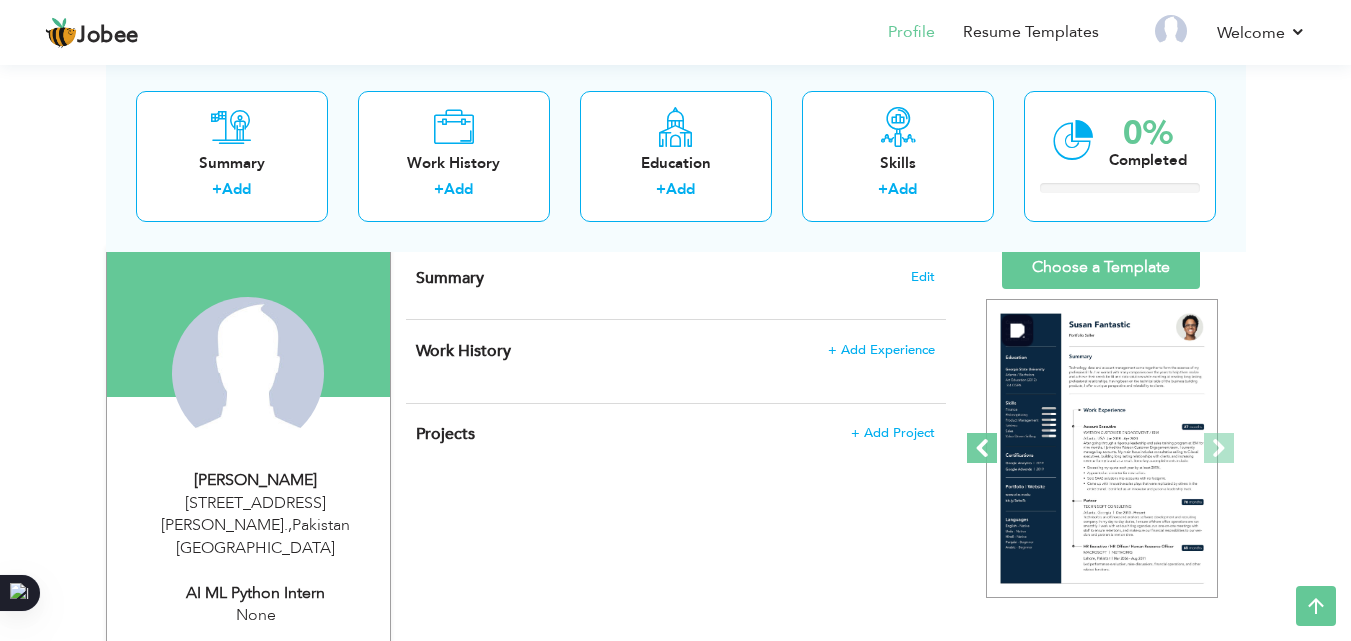 click at bounding box center (982, 448) 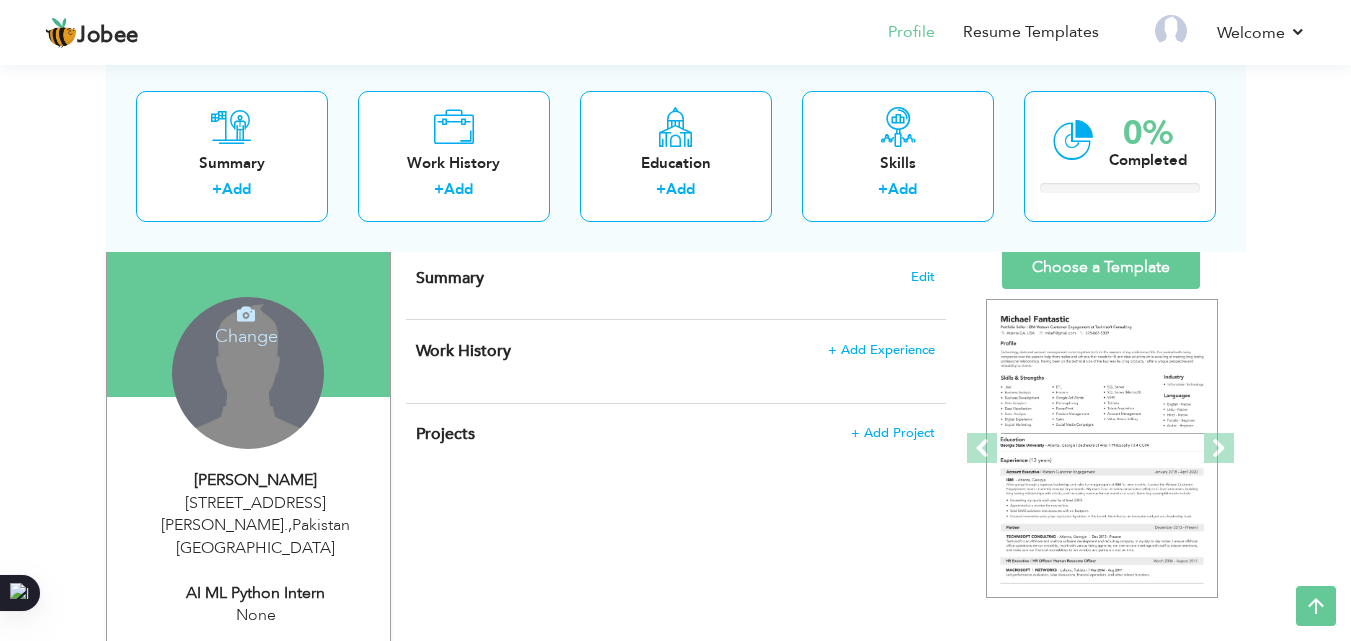 click on "Change" at bounding box center (246, 323) 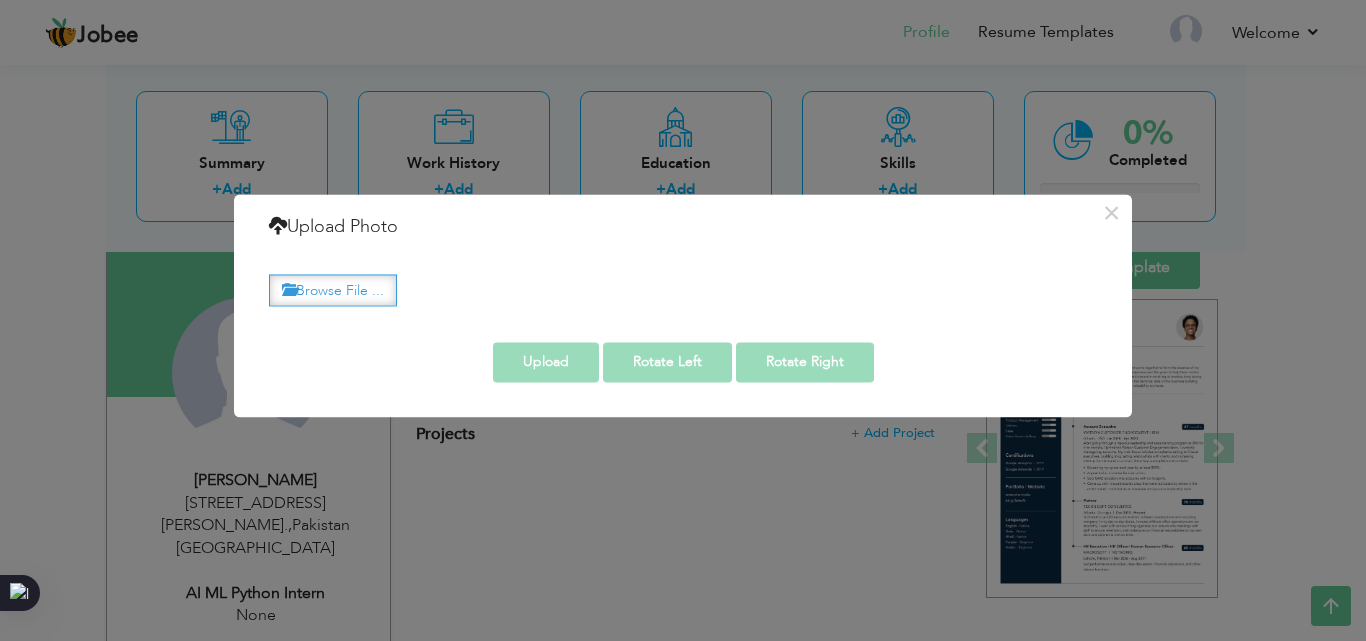 click on "Browse File ..." at bounding box center (333, 290) 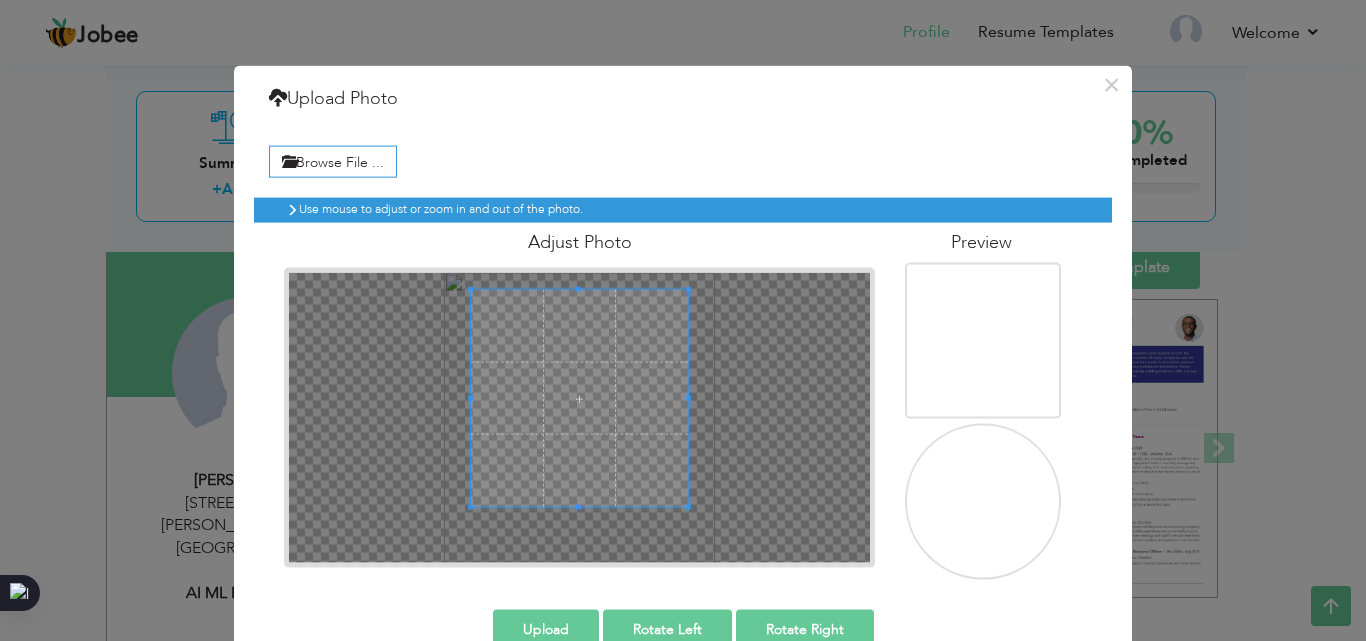 click at bounding box center [579, 398] 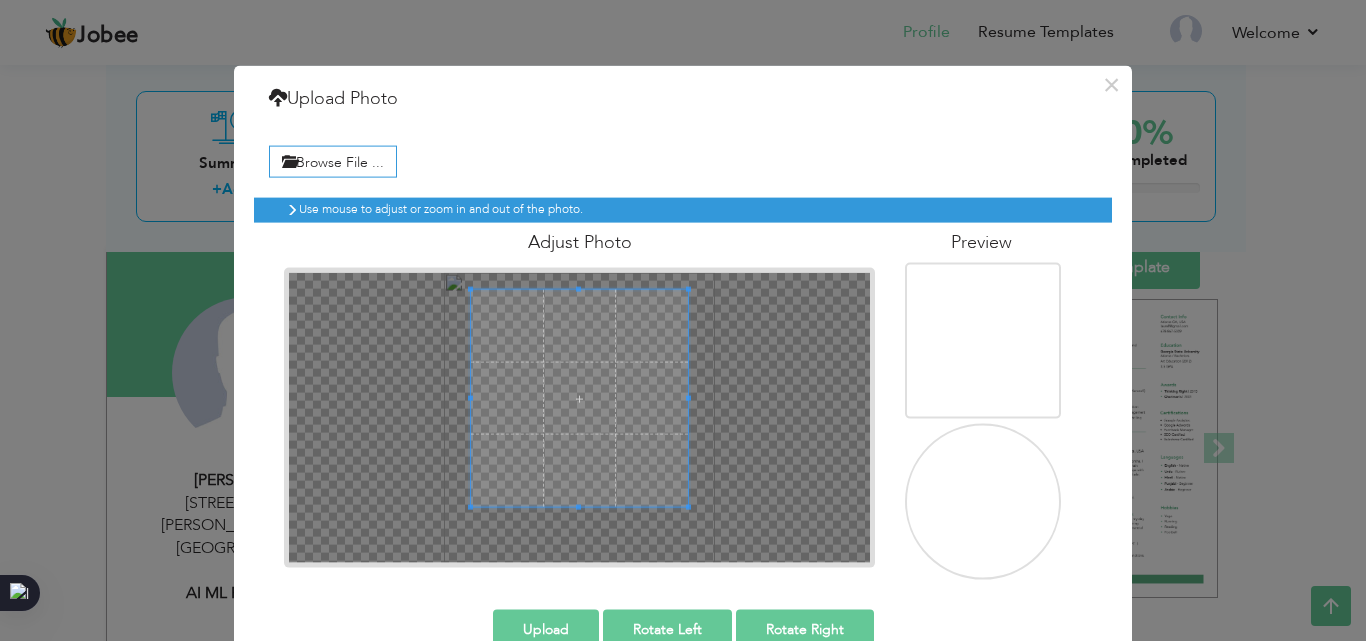 click on "Upload" at bounding box center [546, 629] 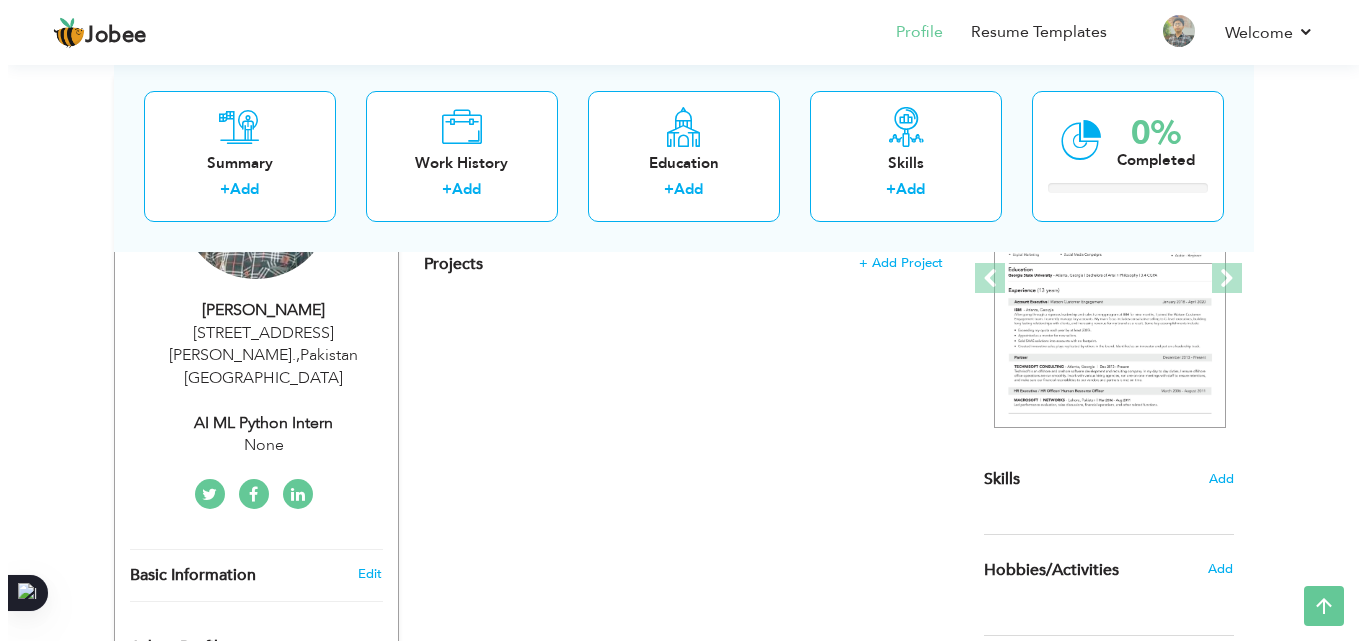 scroll, scrollTop: 97, scrollLeft: 0, axis: vertical 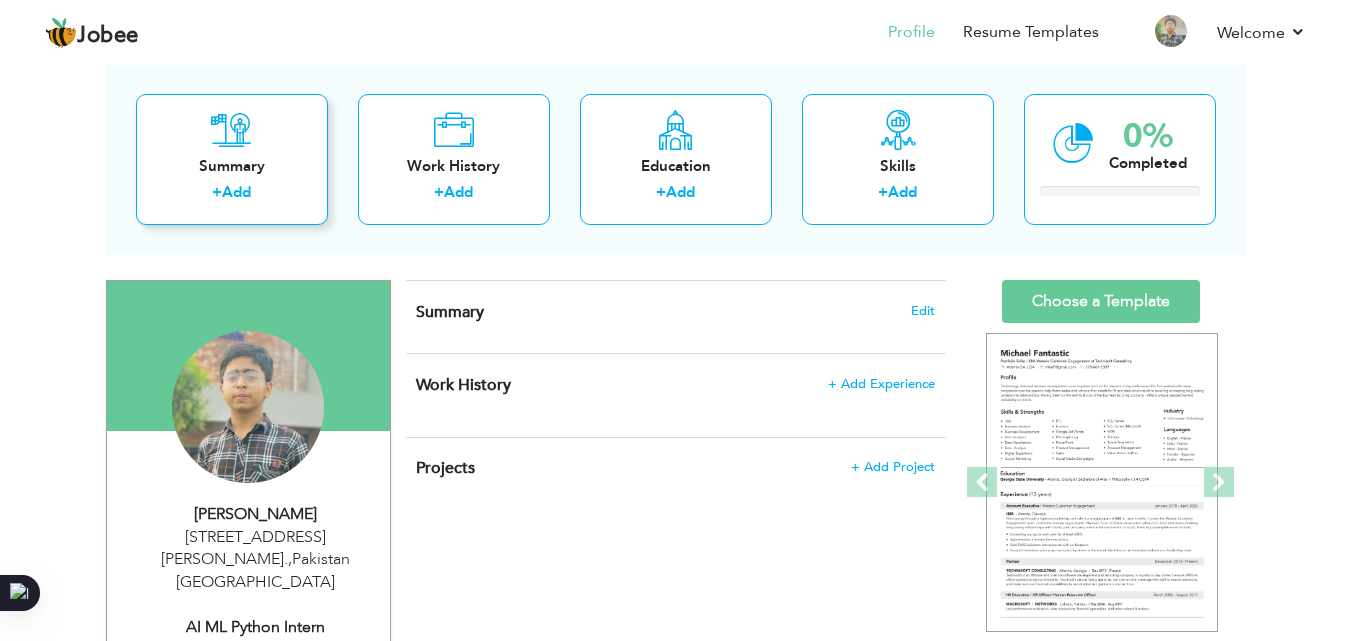 click on "+  Add" at bounding box center (232, 195) 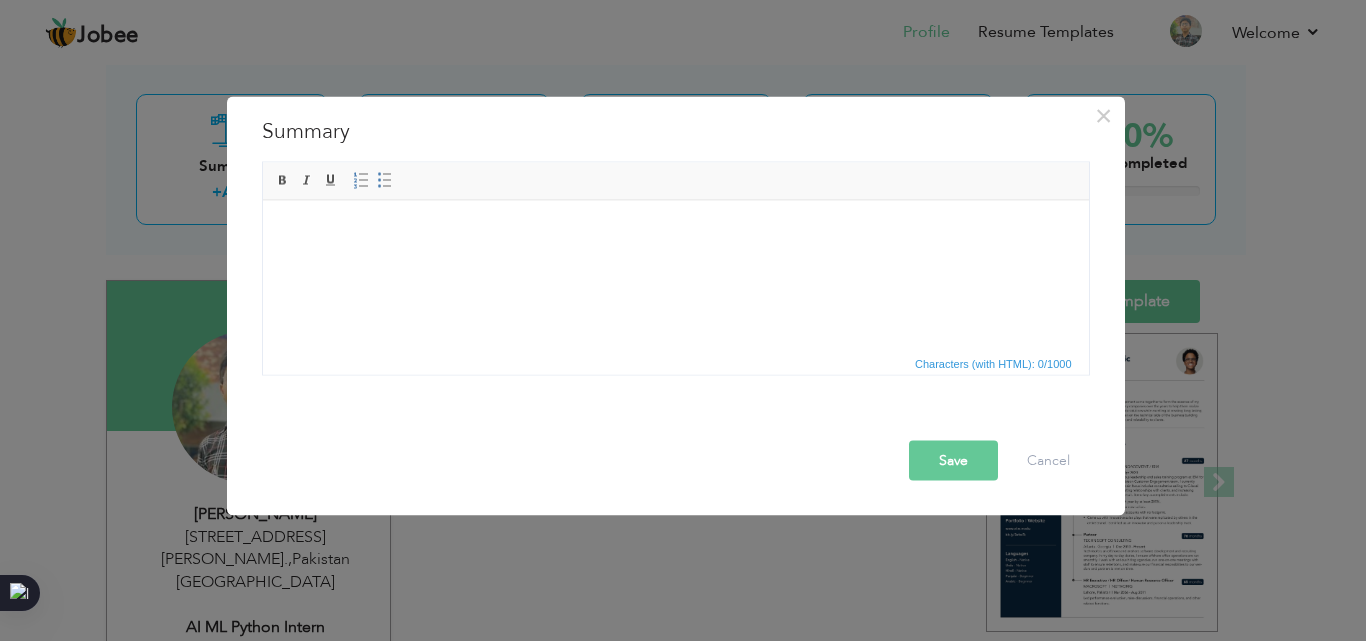 scroll, scrollTop: 116, scrollLeft: 0, axis: vertical 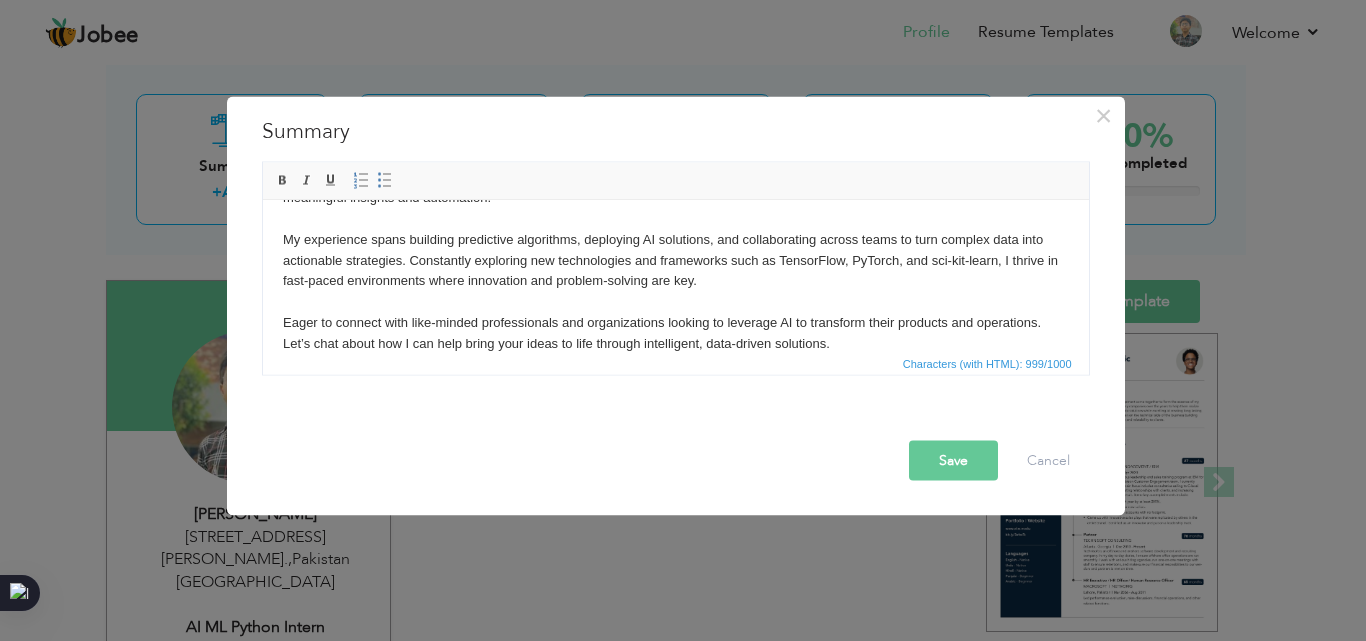 click on "Save" at bounding box center [953, 460] 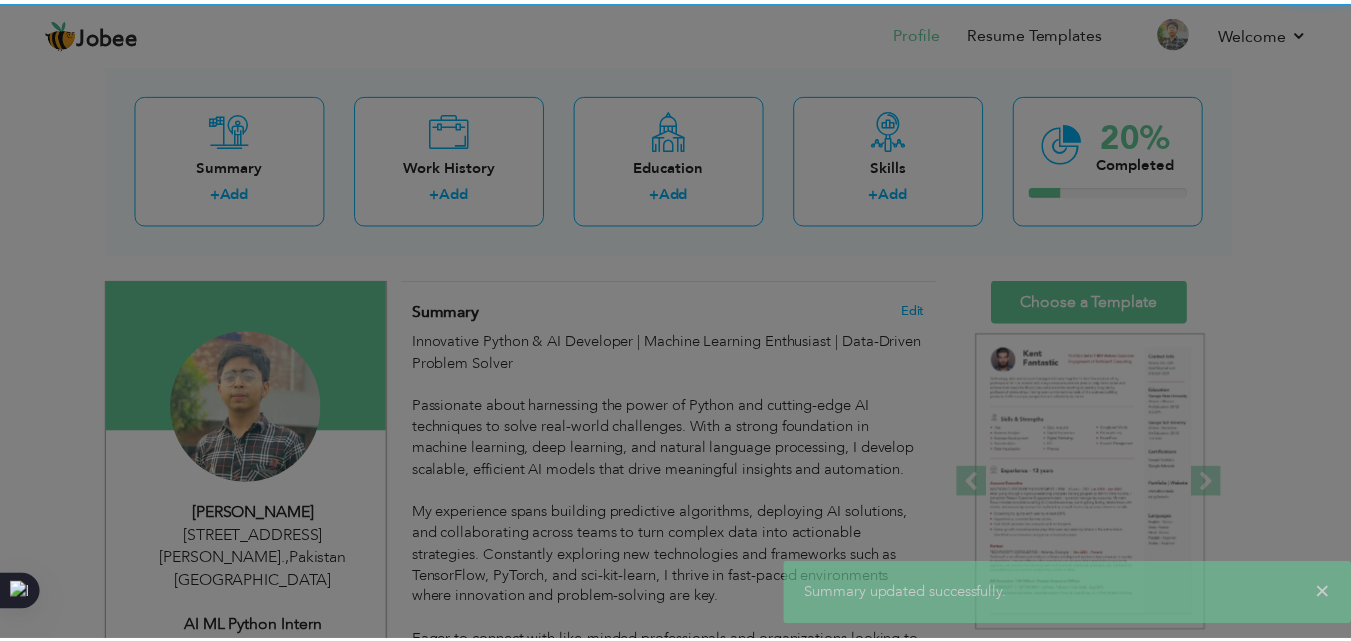 scroll, scrollTop: 0, scrollLeft: 0, axis: both 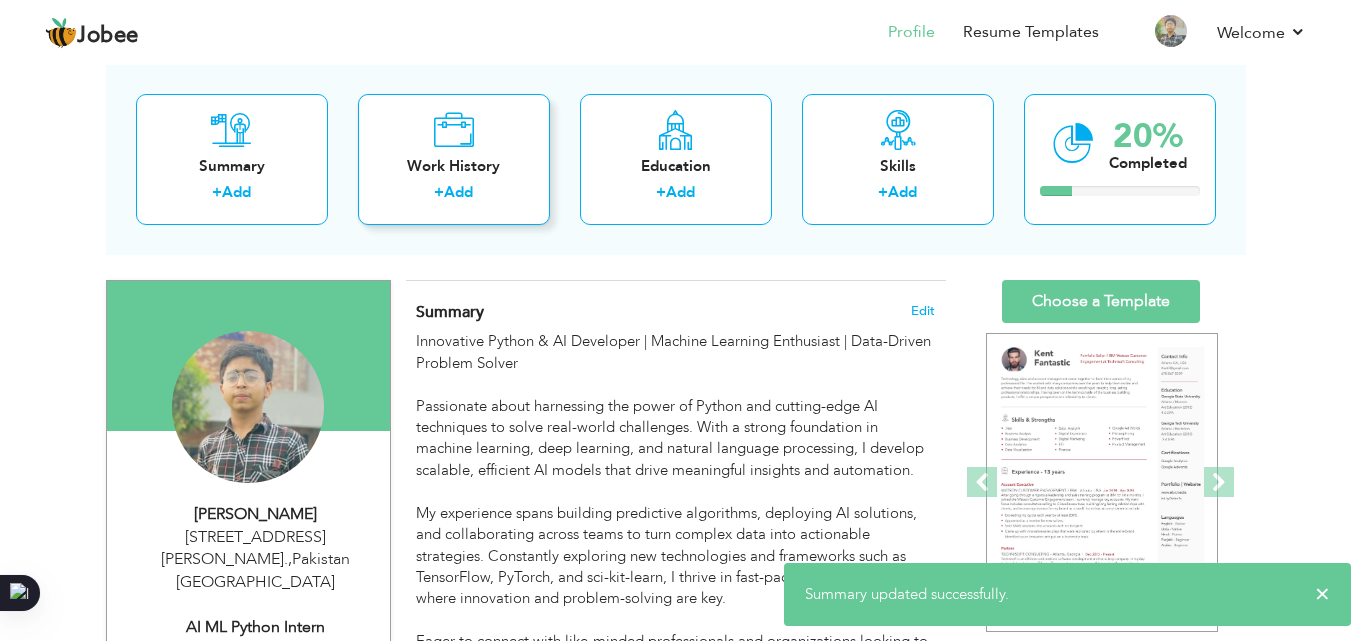 click on "Add" at bounding box center [458, 192] 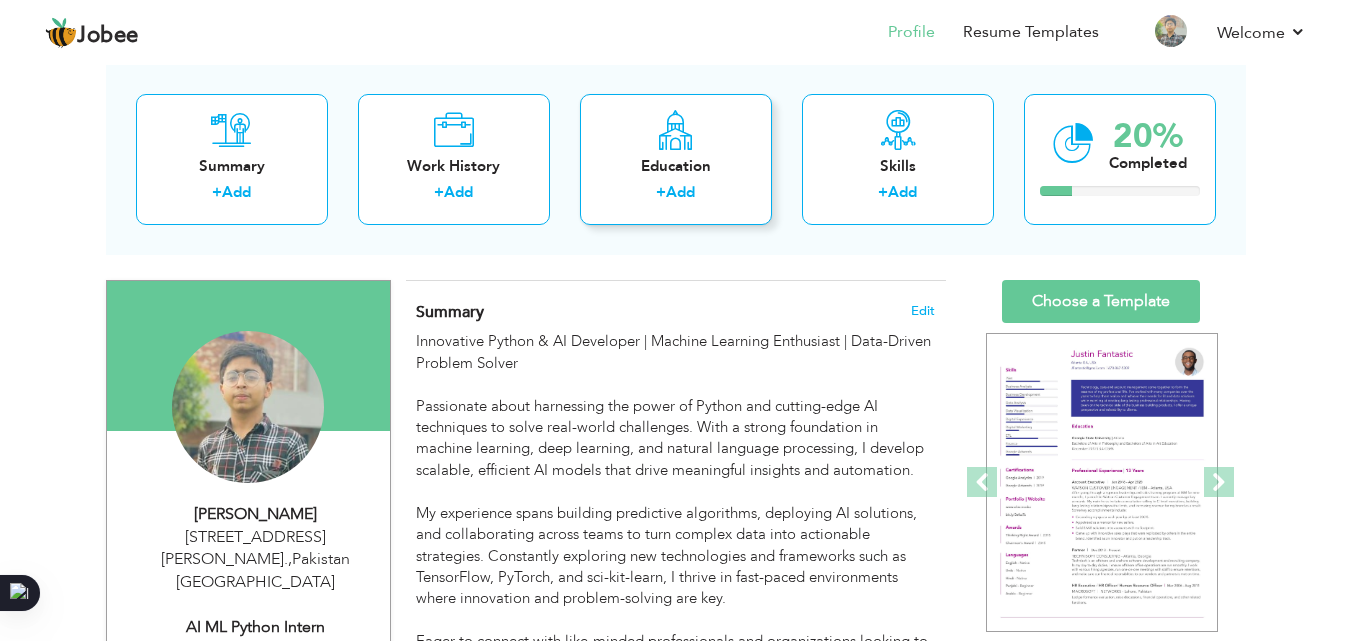 click on "Add" at bounding box center (680, 192) 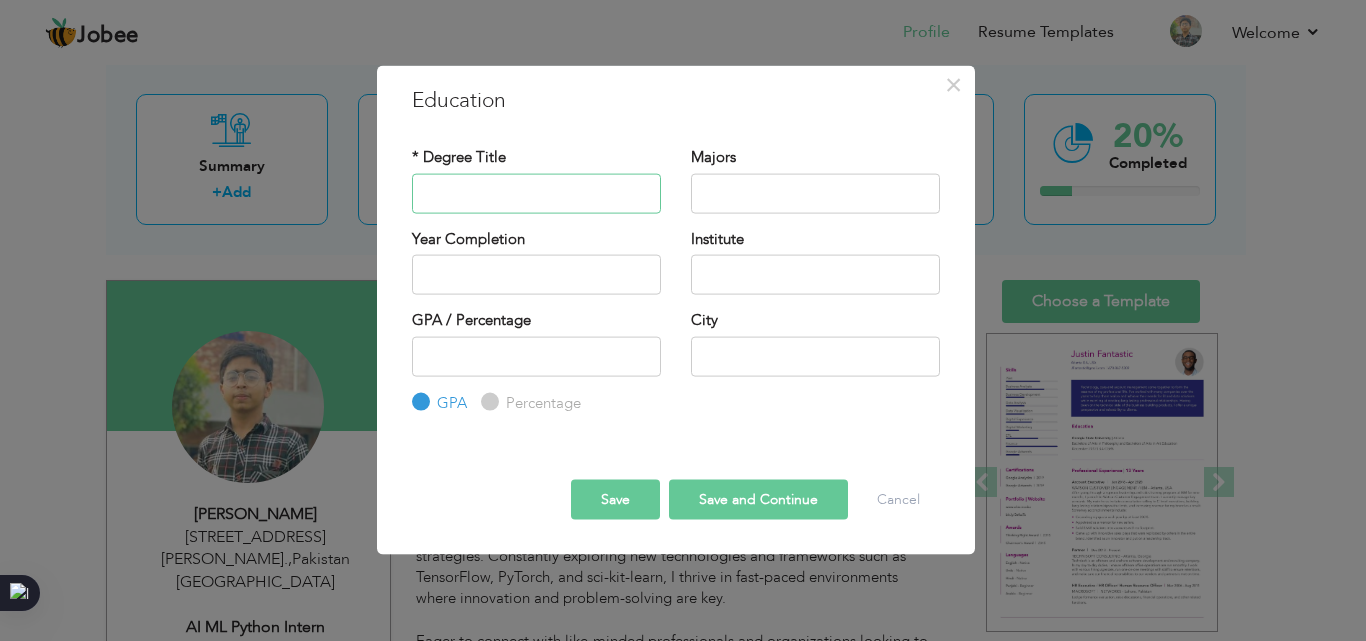 click at bounding box center (536, 193) 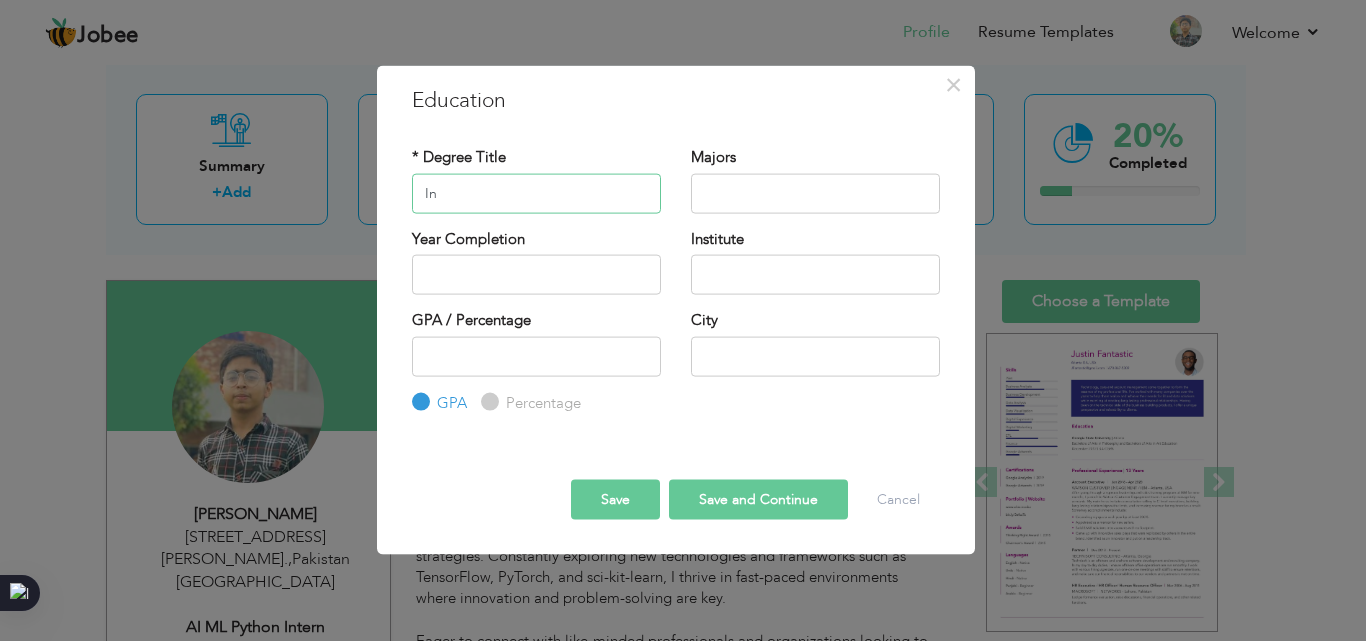 type on "I" 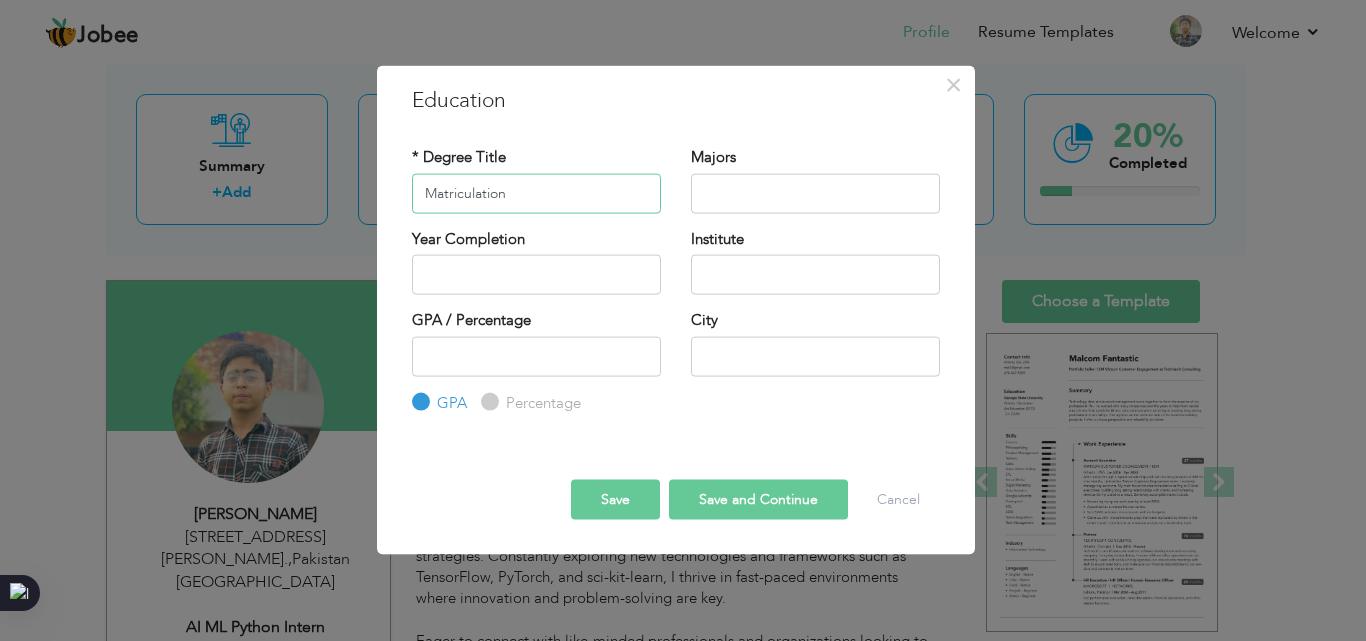 type on "Matriculation" 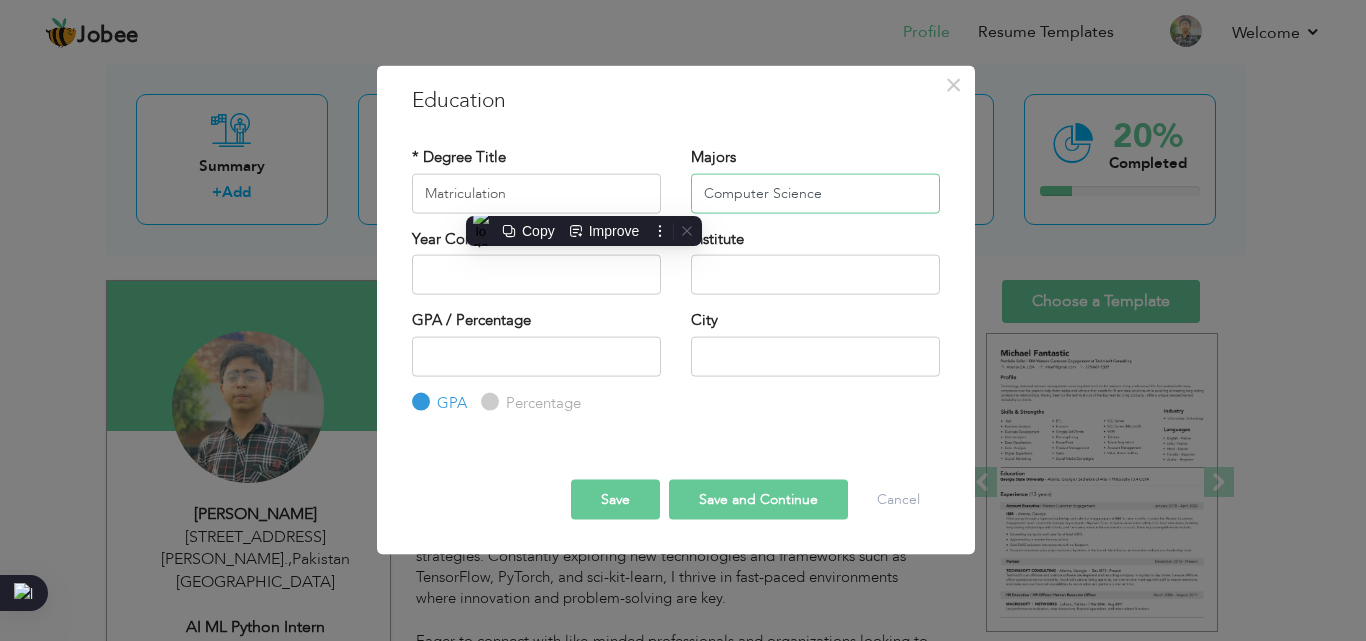 type on "Computer Science" 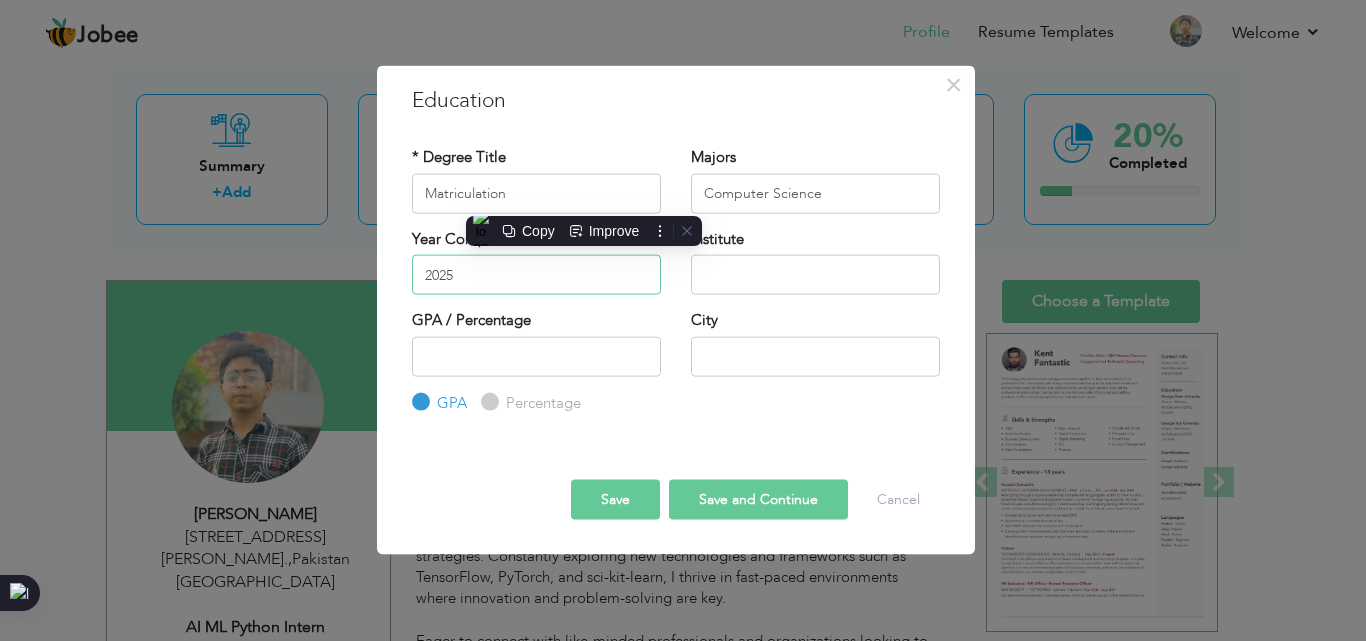 click on "2025" at bounding box center [536, 275] 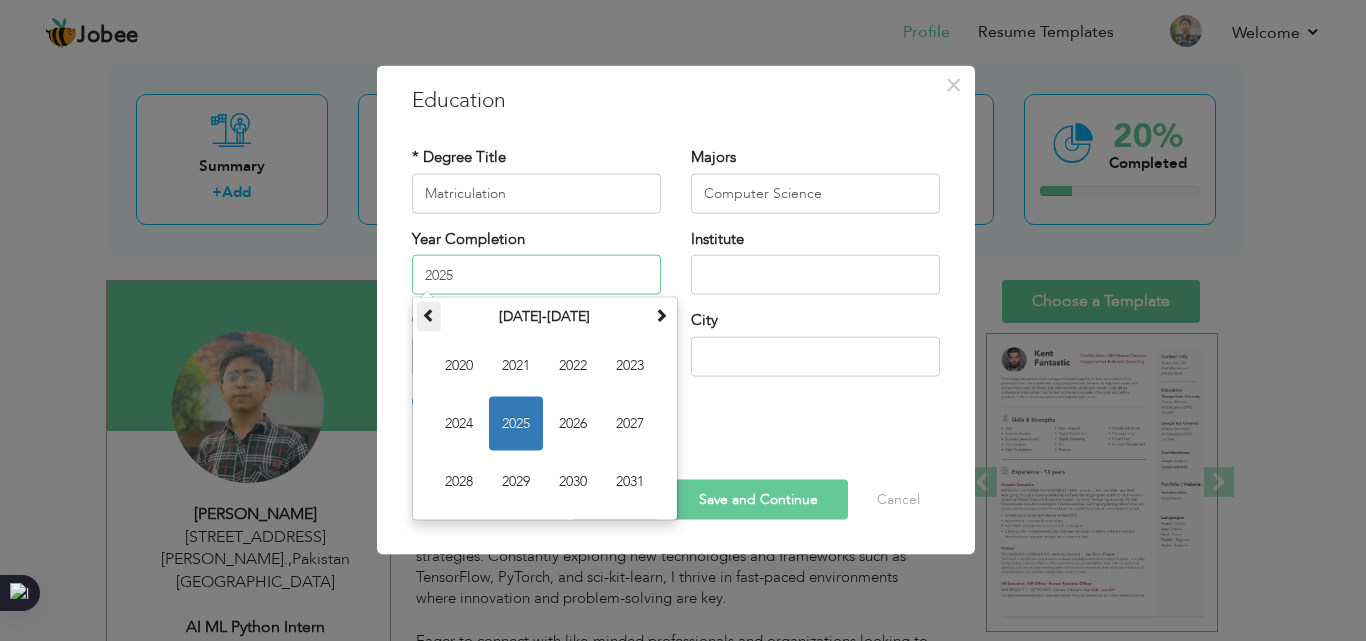click at bounding box center (429, 315) 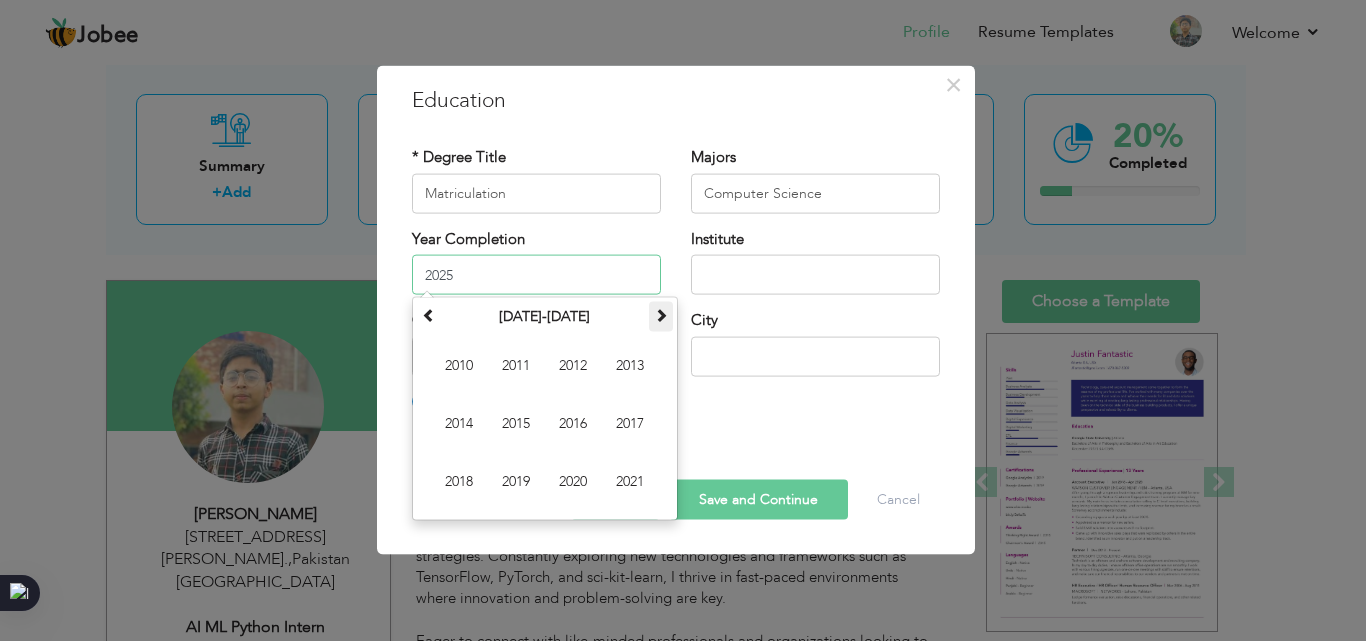 click at bounding box center (661, 317) 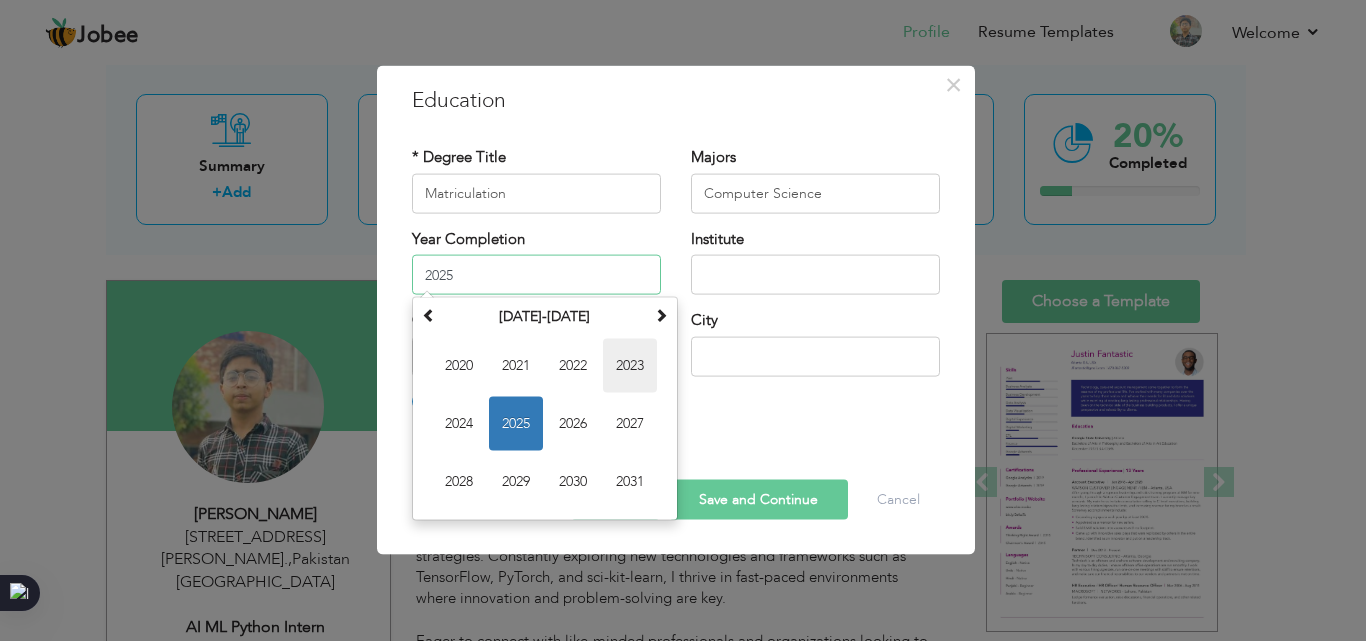 click on "2023" at bounding box center (630, 366) 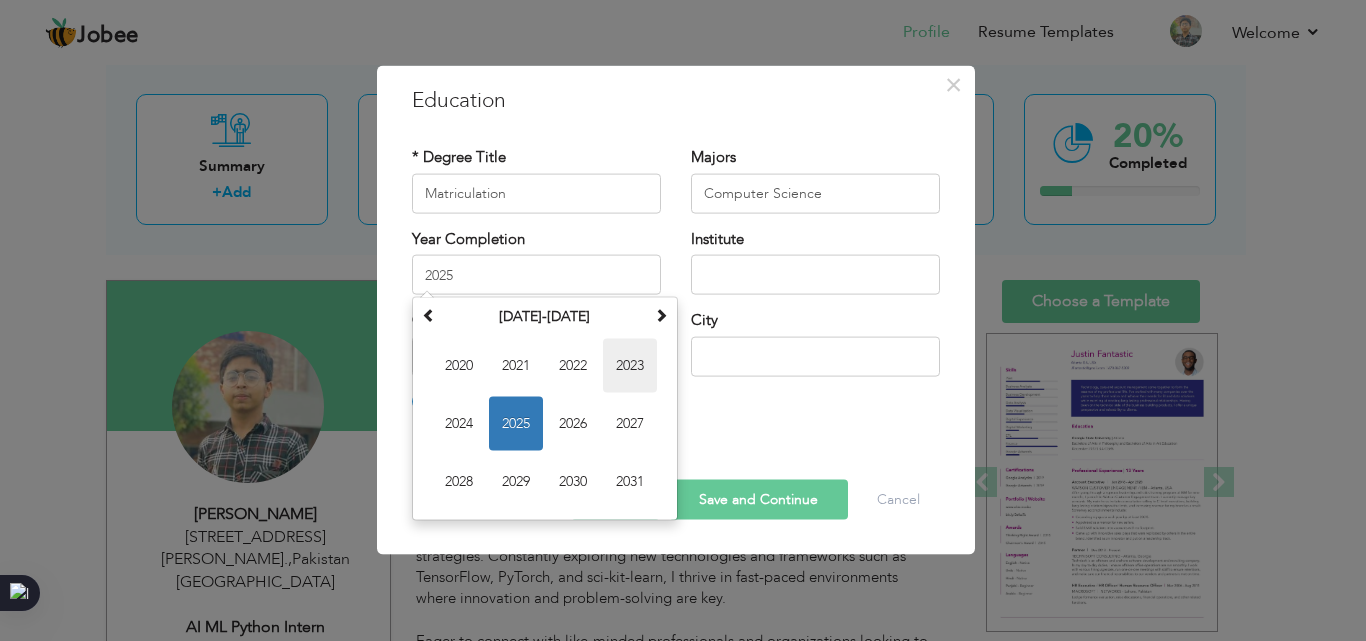 type on "2023" 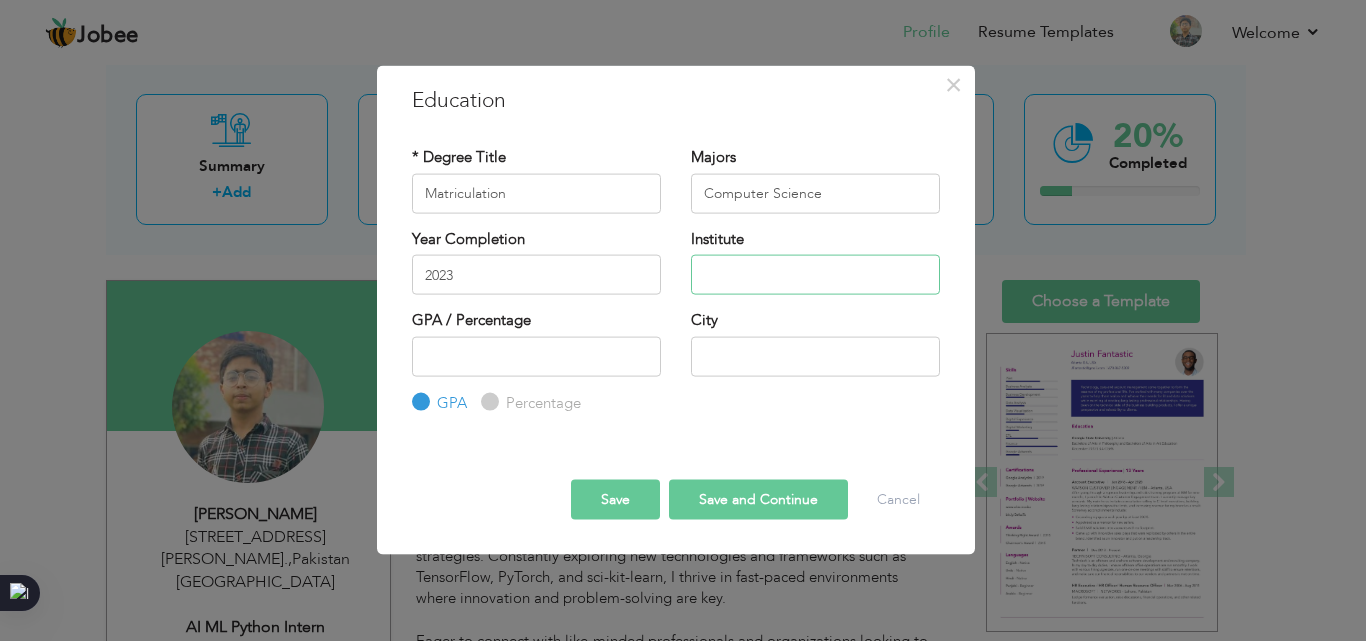 click at bounding box center [815, 275] 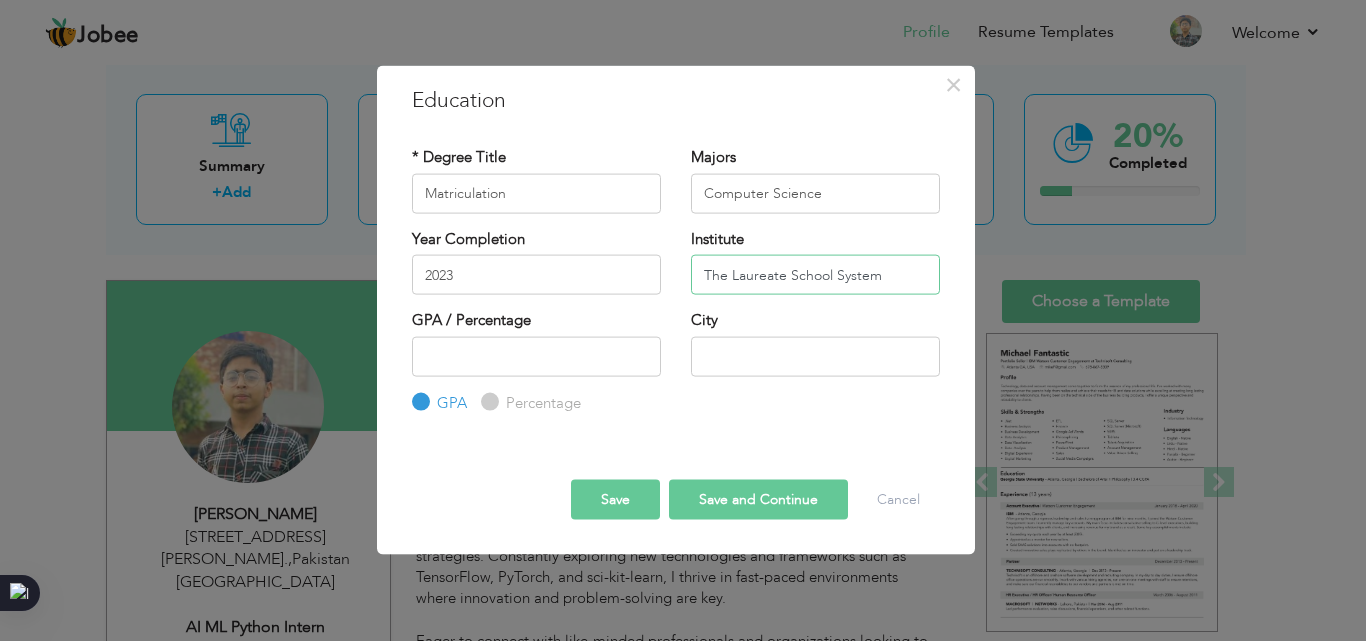 type on "The Laureate School System" 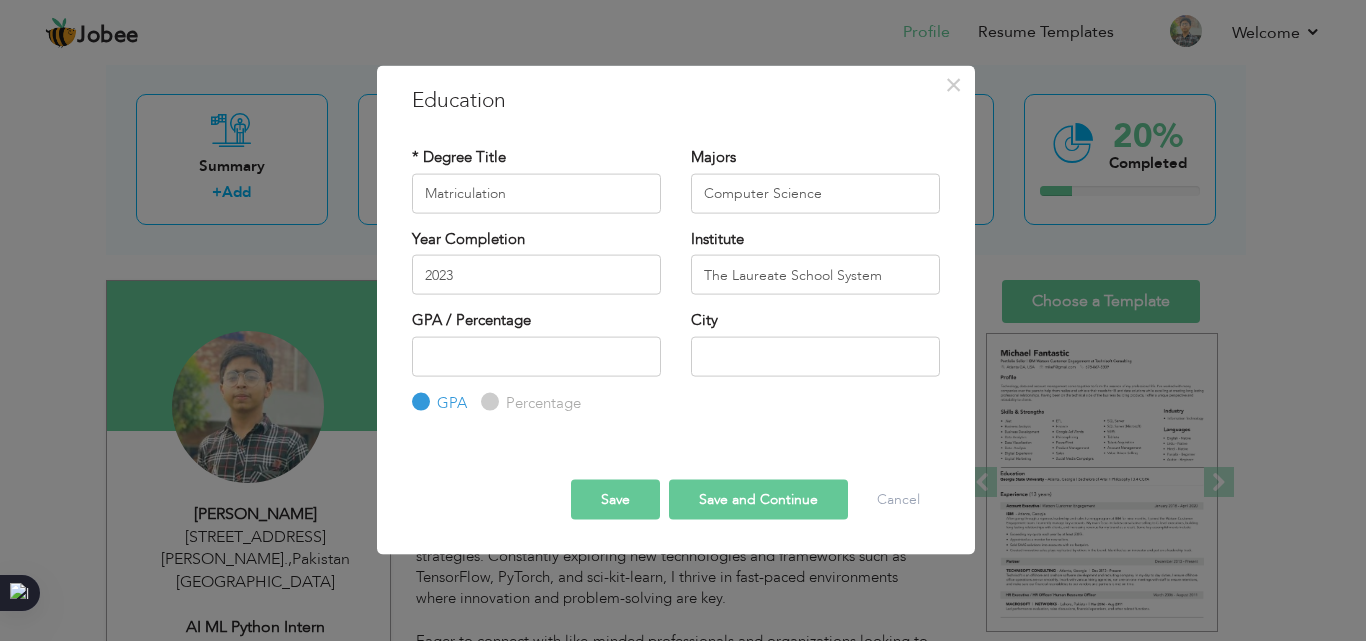 click on "Percentage" at bounding box center (487, 402) 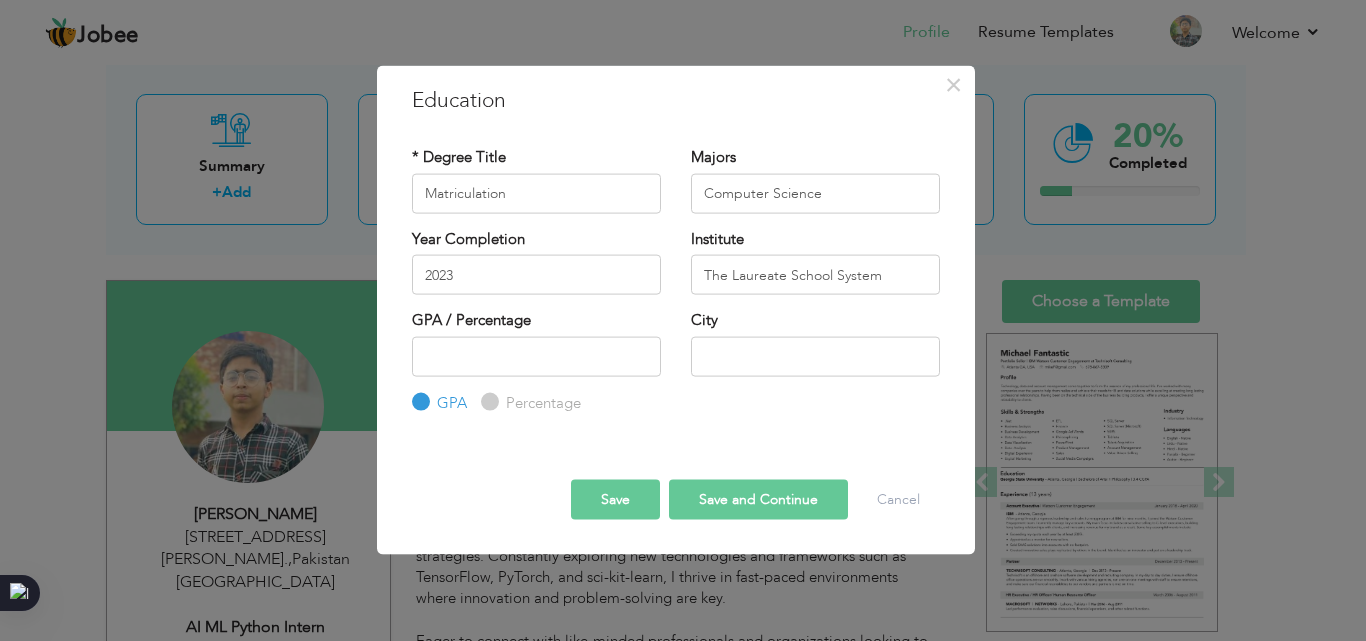 radio on "true" 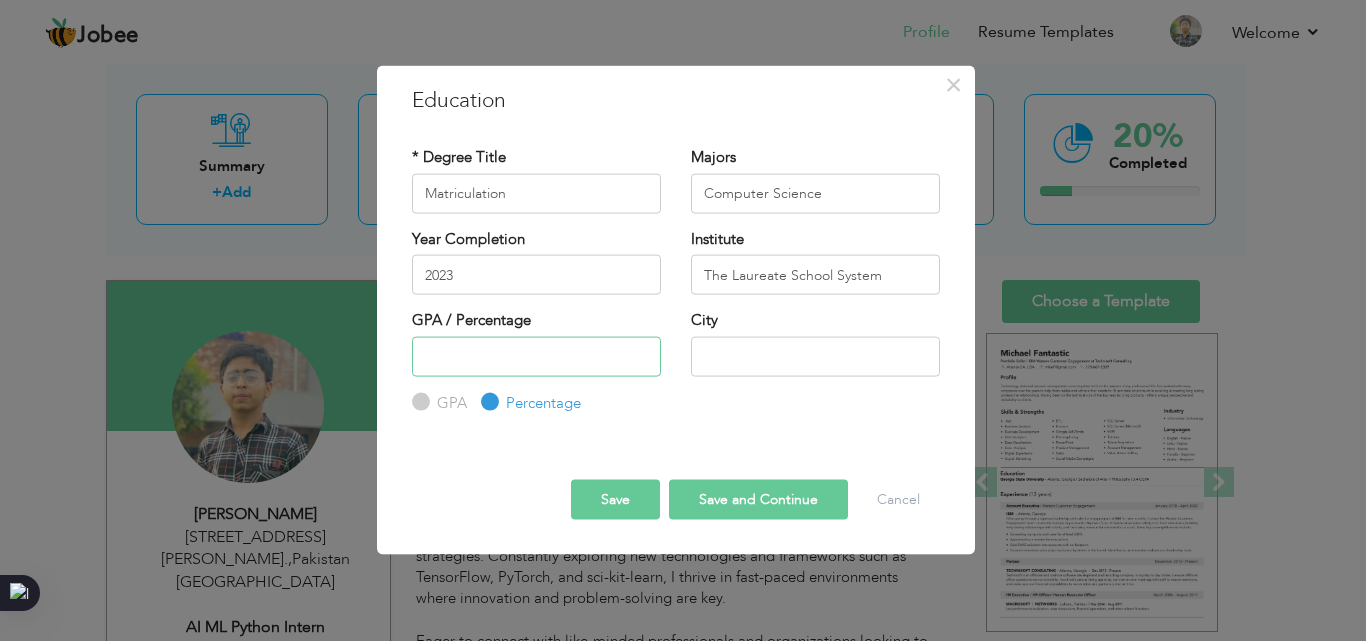 click at bounding box center [536, 356] 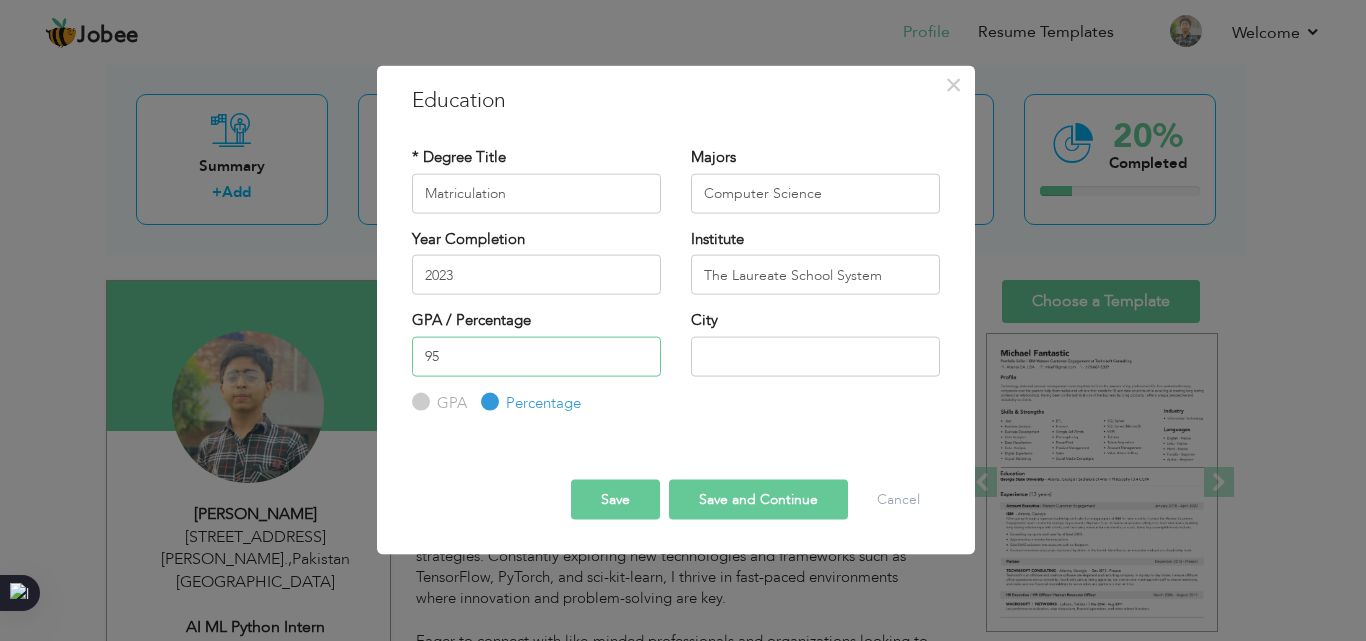 type on "95" 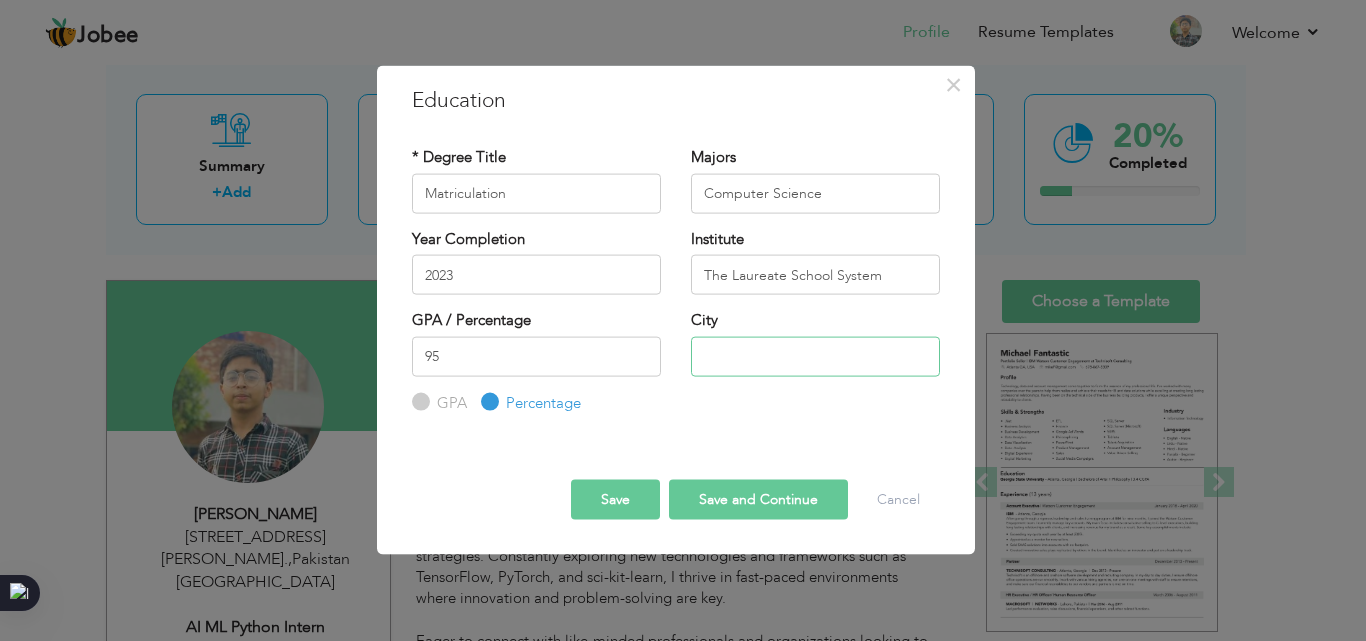 click at bounding box center [815, 356] 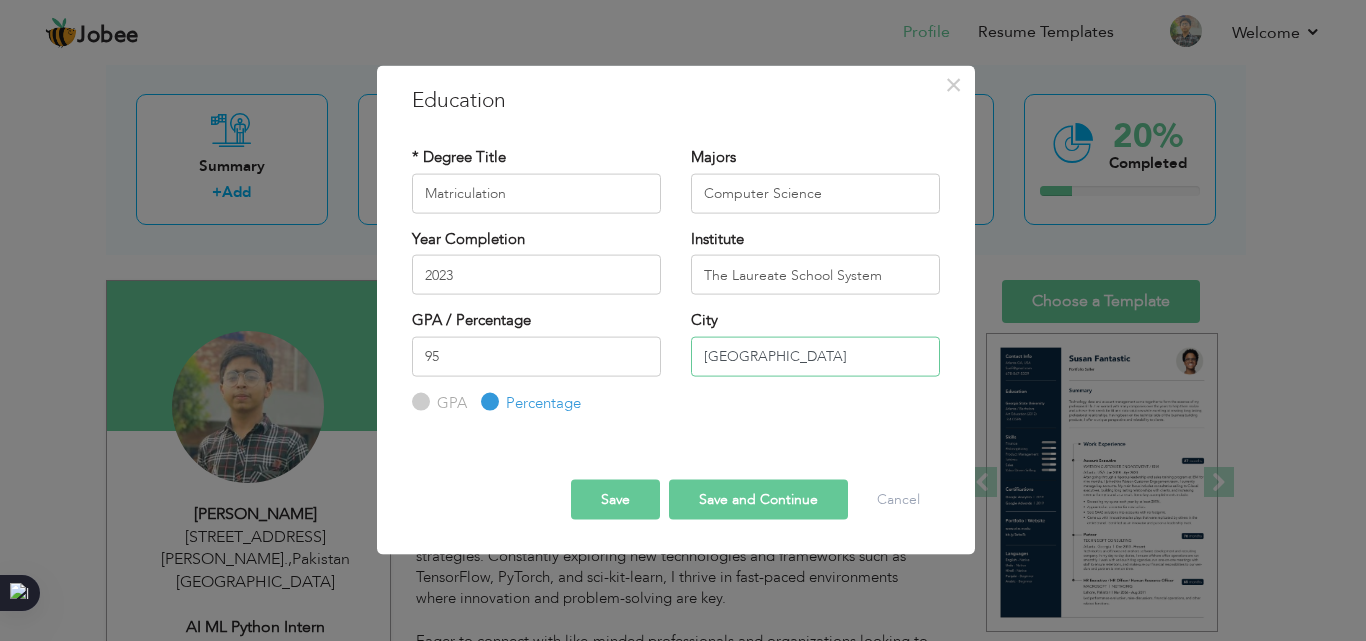 type on "Lahore" 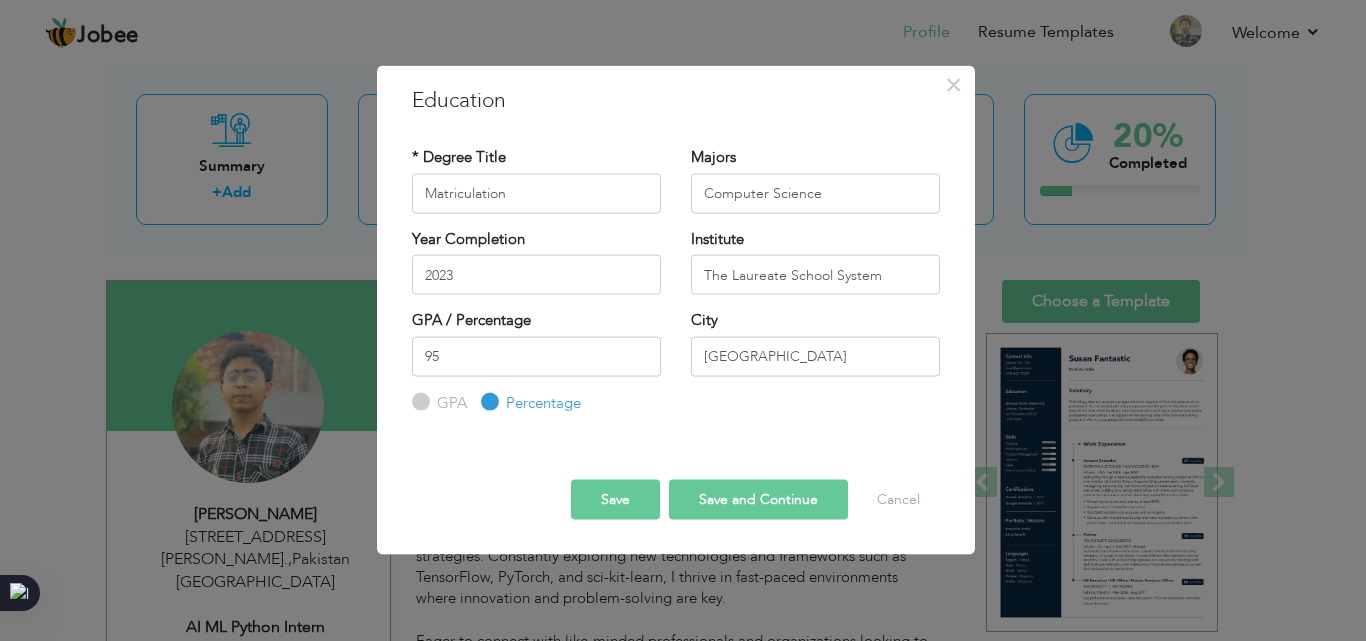 click on "Save and Continue" at bounding box center (758, 500) 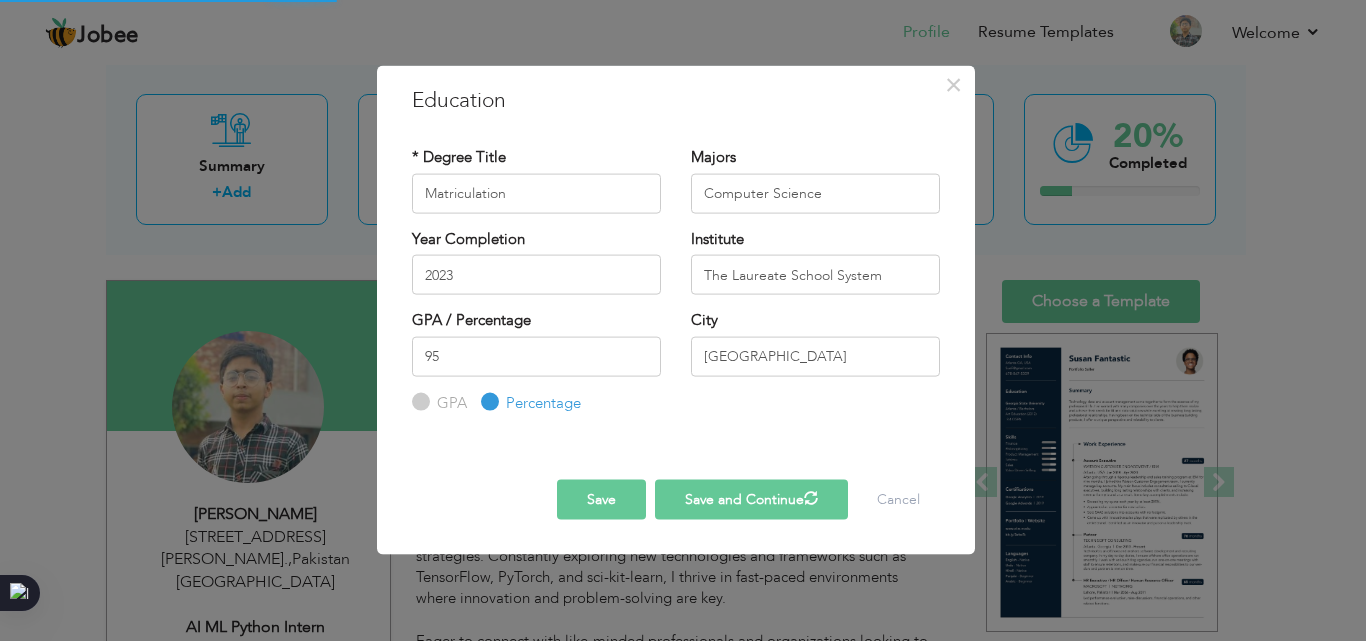 type 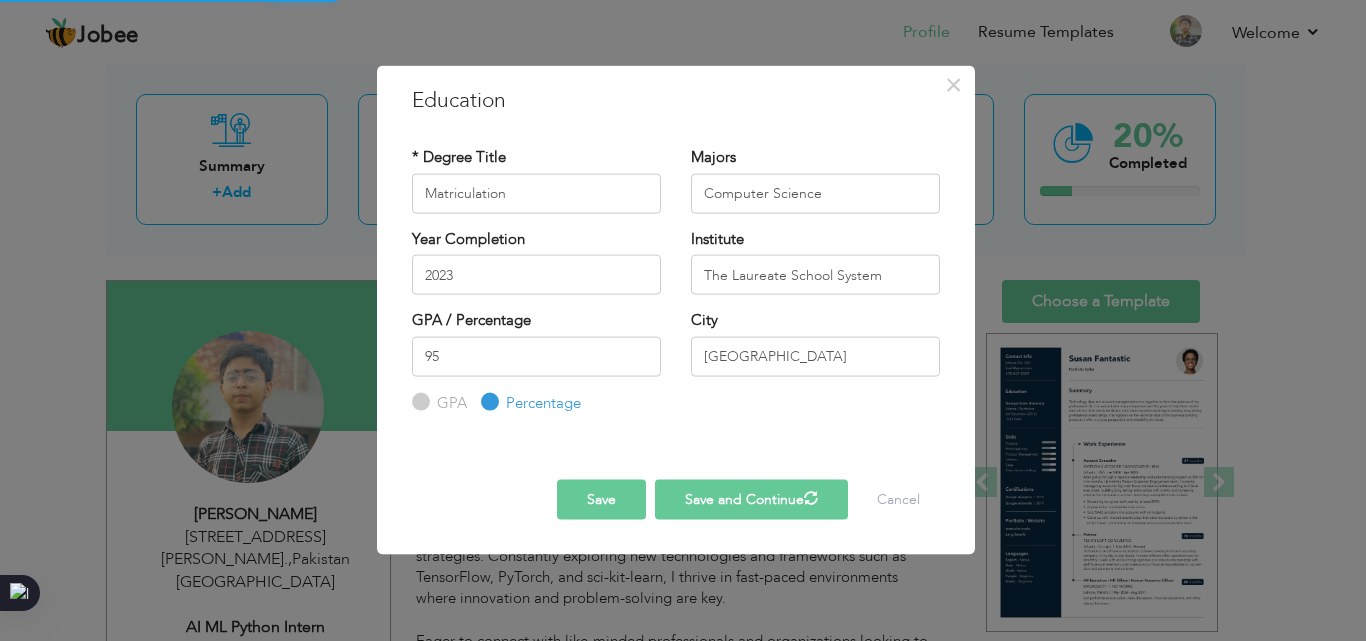 type 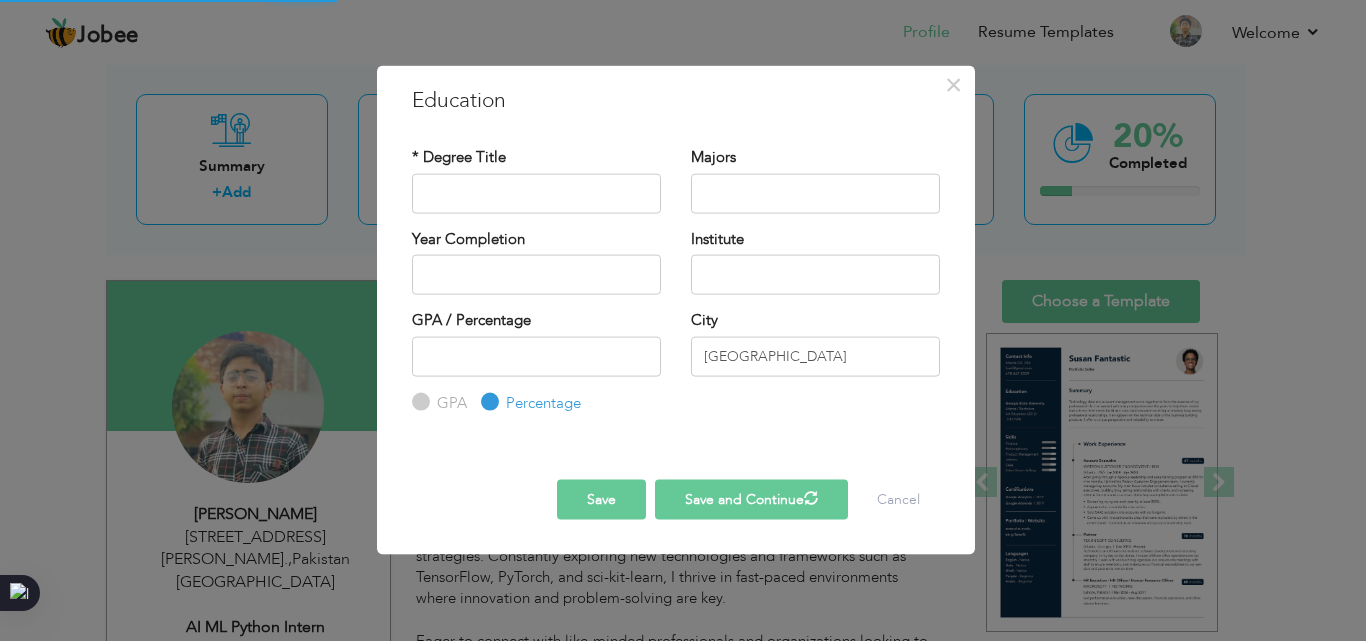 radio on "true" 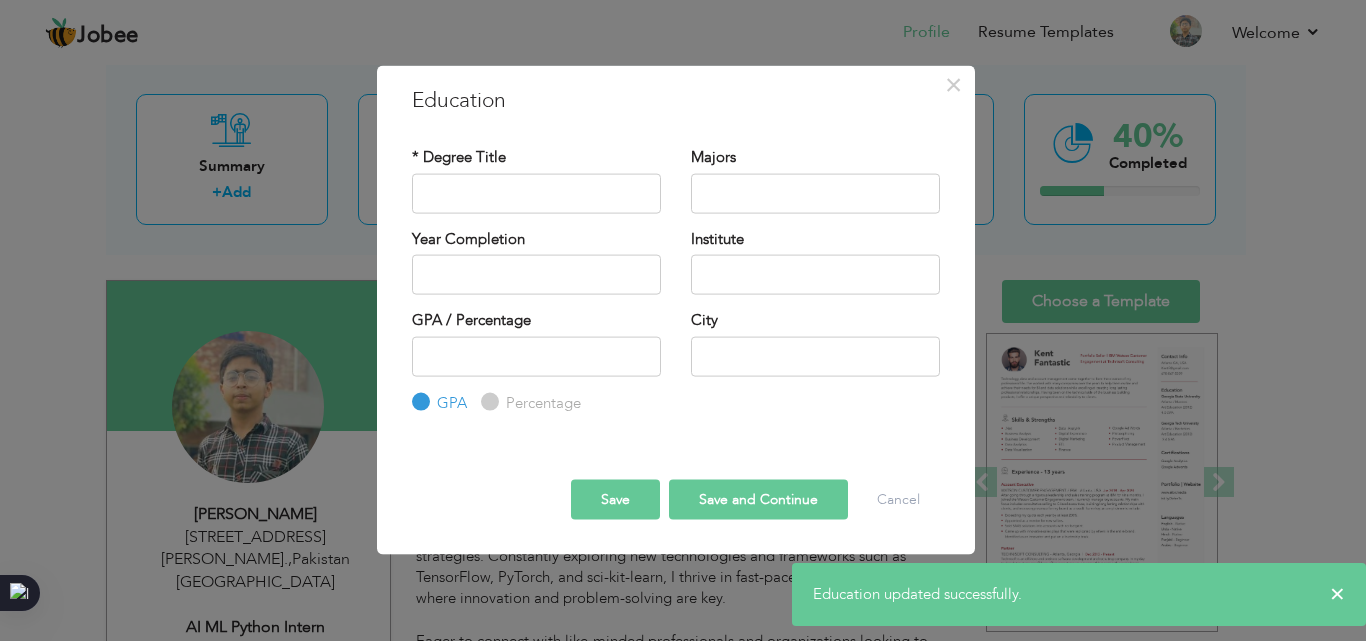 click on "* Degree Title" at bounding box center [536, 180] 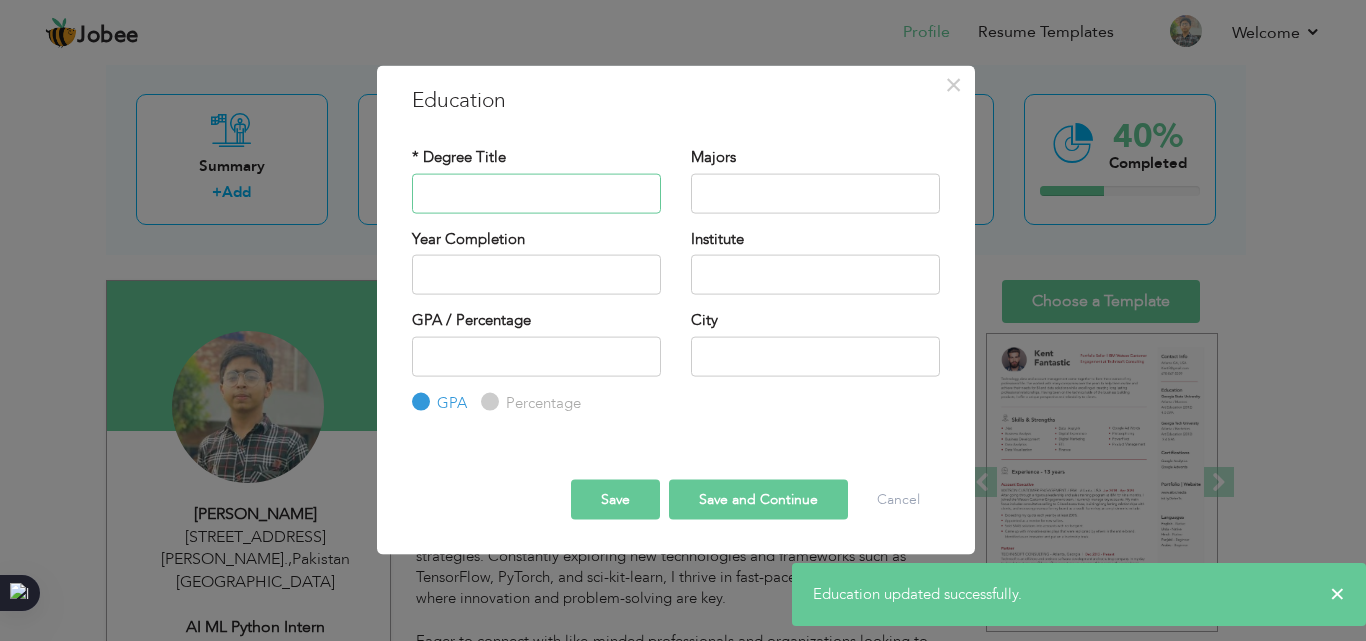 click at bounding box center (536, 193) 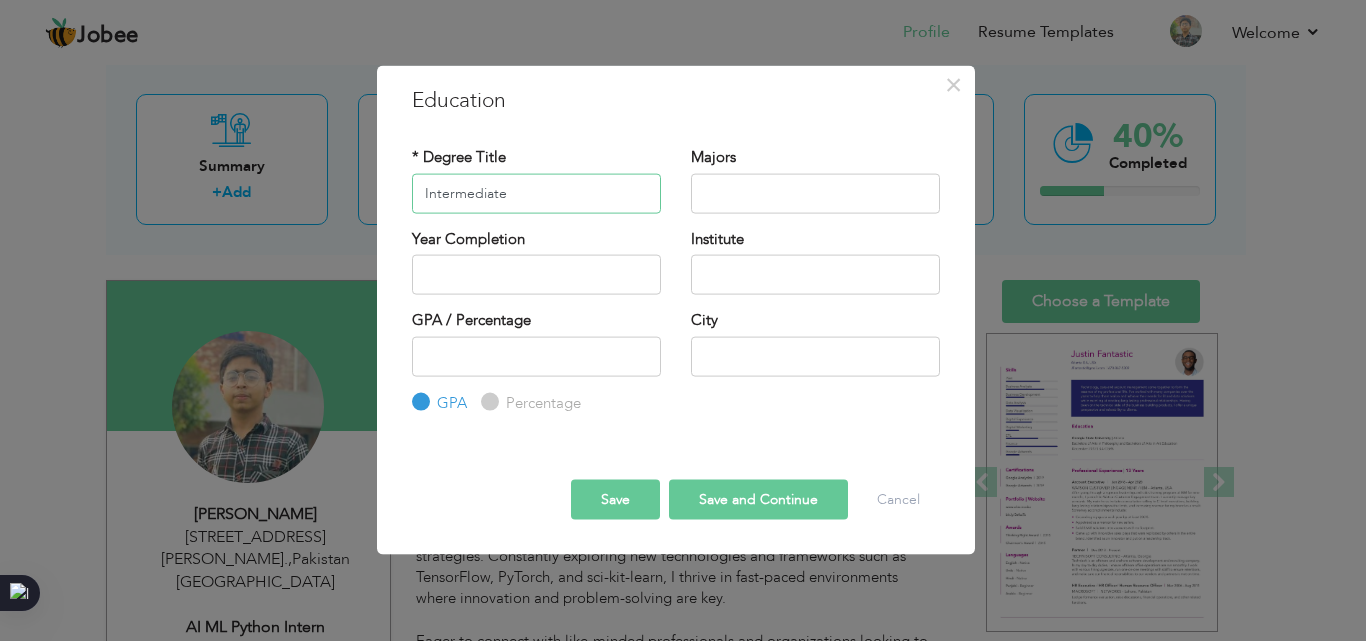 type on "Intermediate" 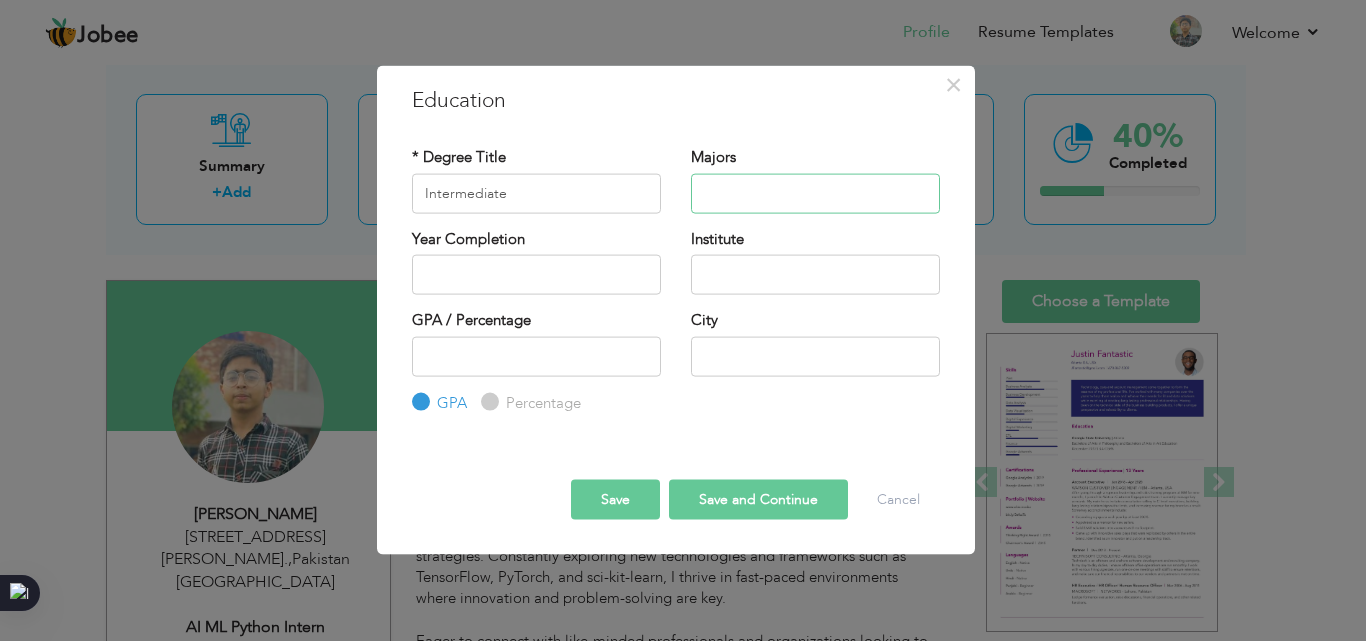 paste on "Computer Science" 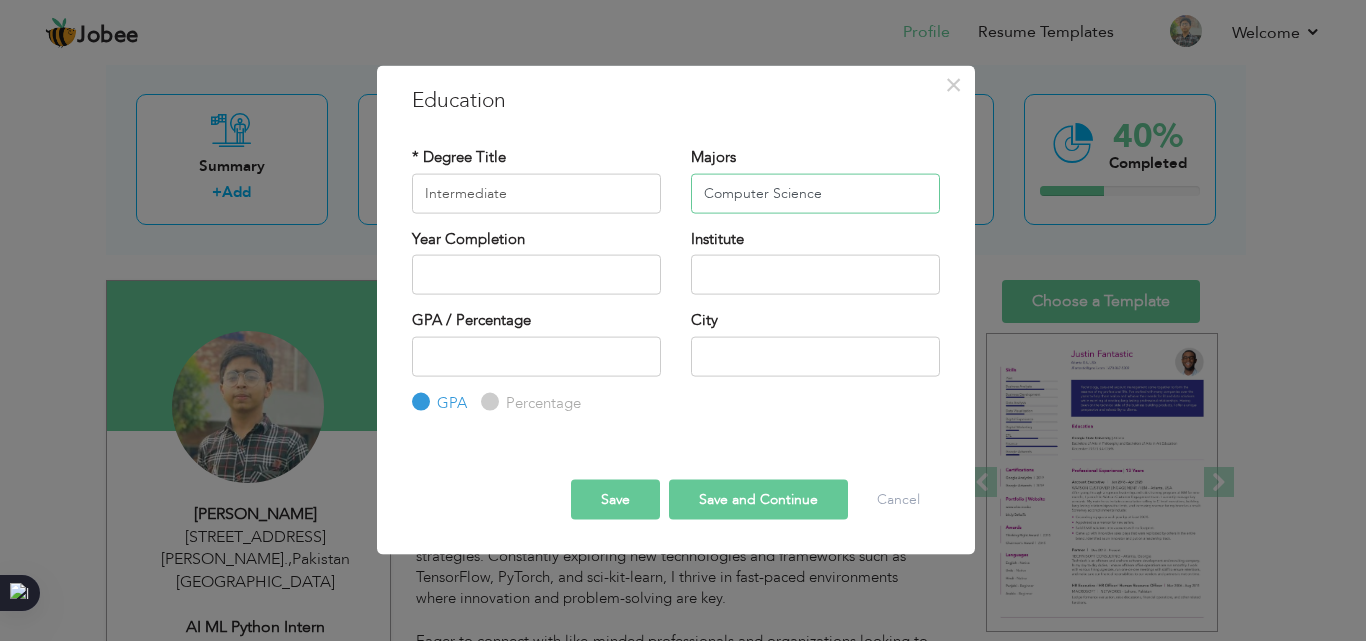 type on "Computer Science" 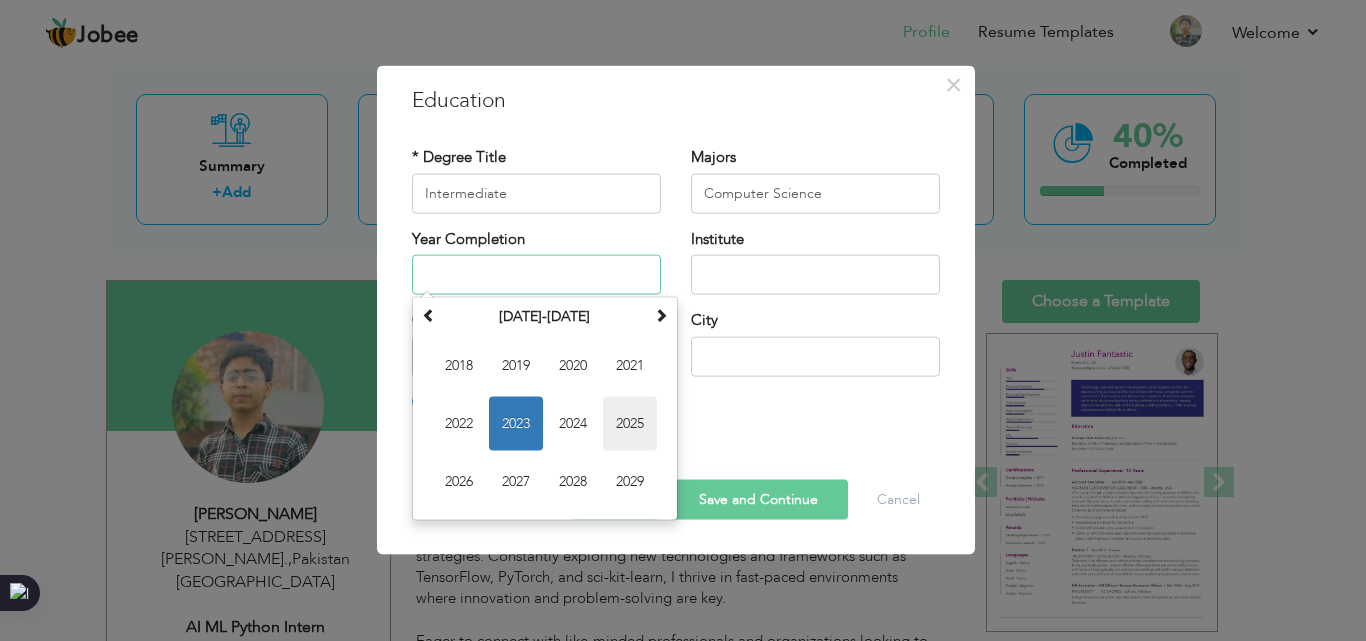 click on "2025" at bounding box center [630, 424] 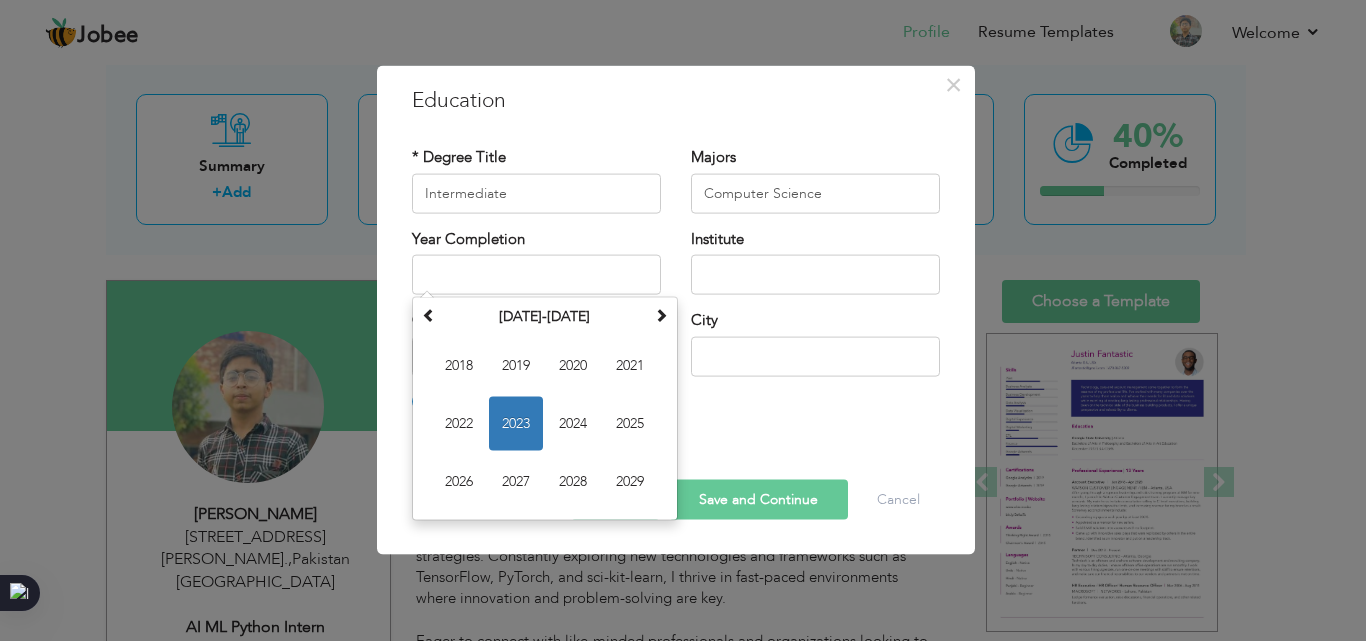 type on "2025" 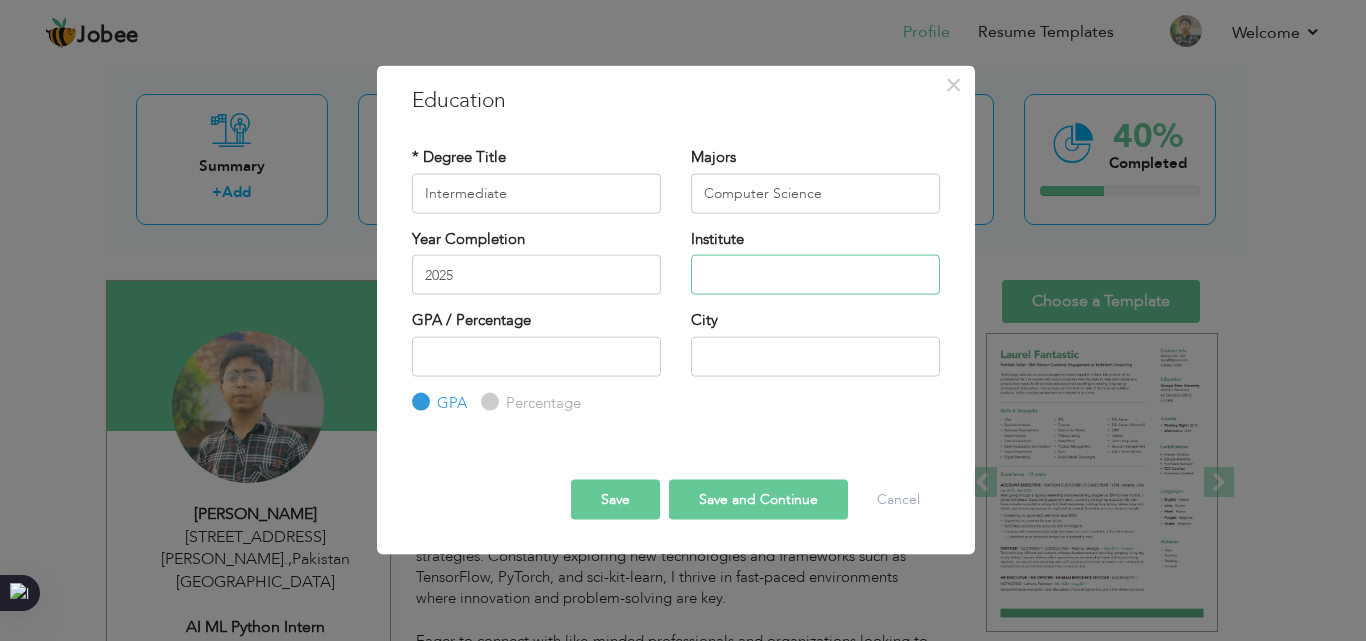 click at bounding box center [815, 275] 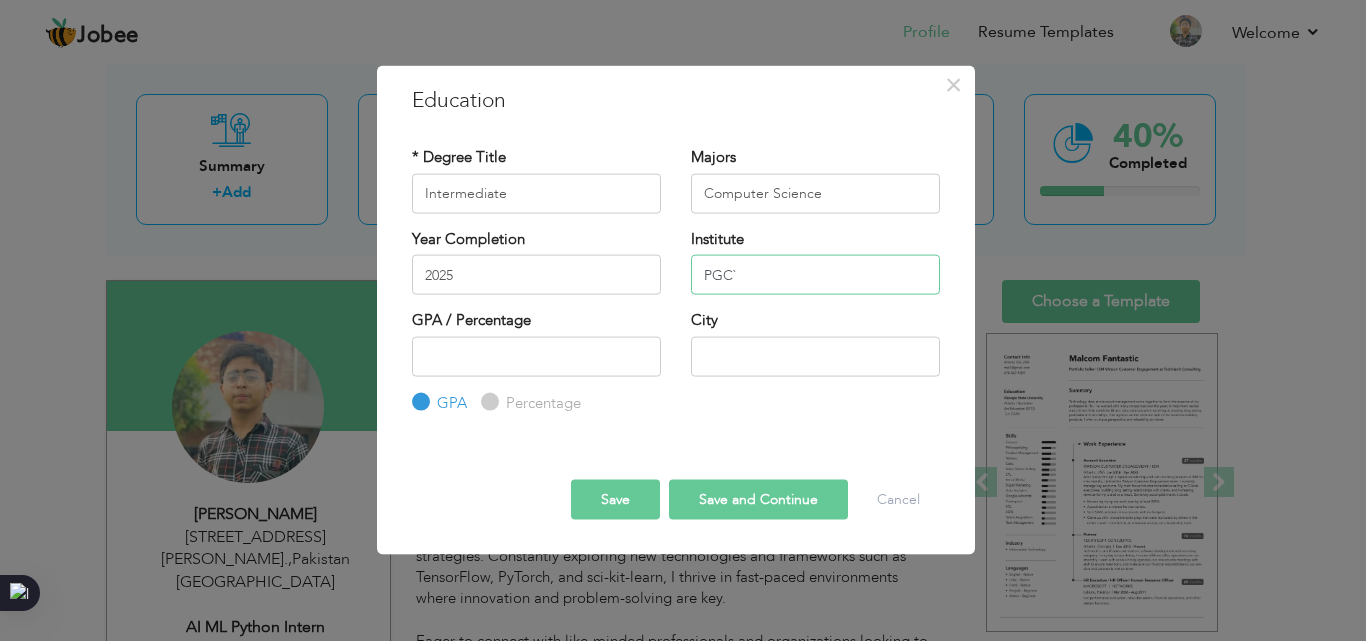 click on "PGC`" at bounding box center [815, 275] 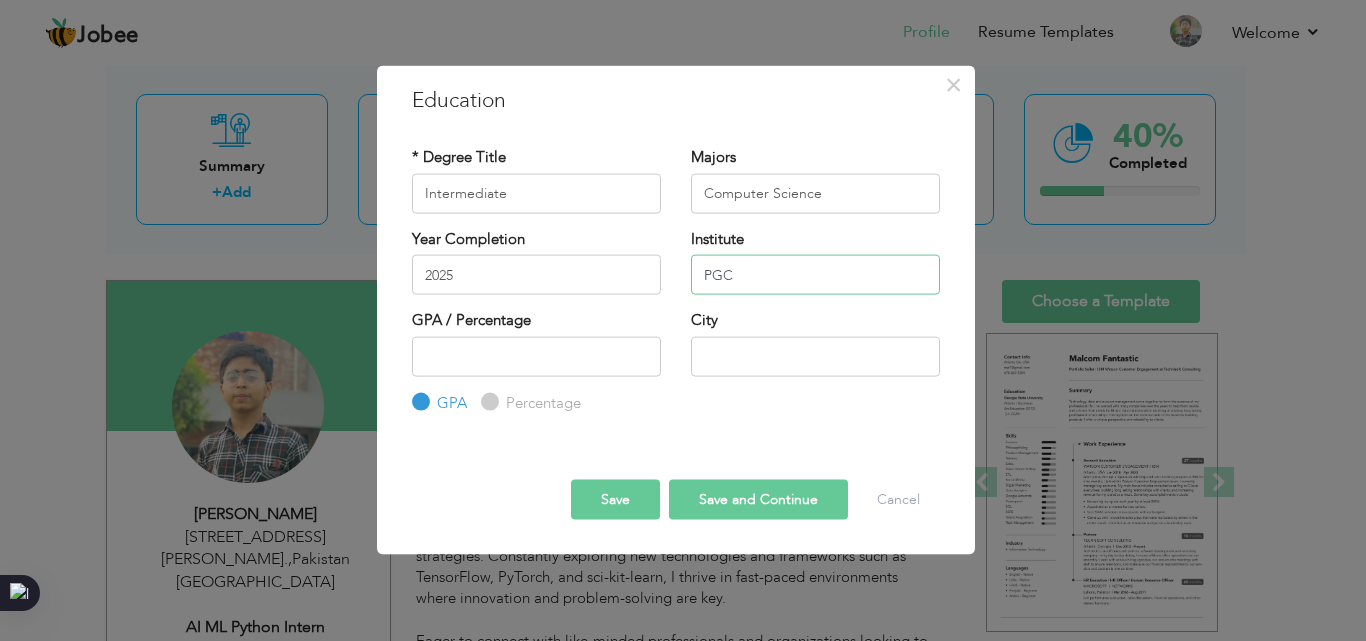type on "PGC" 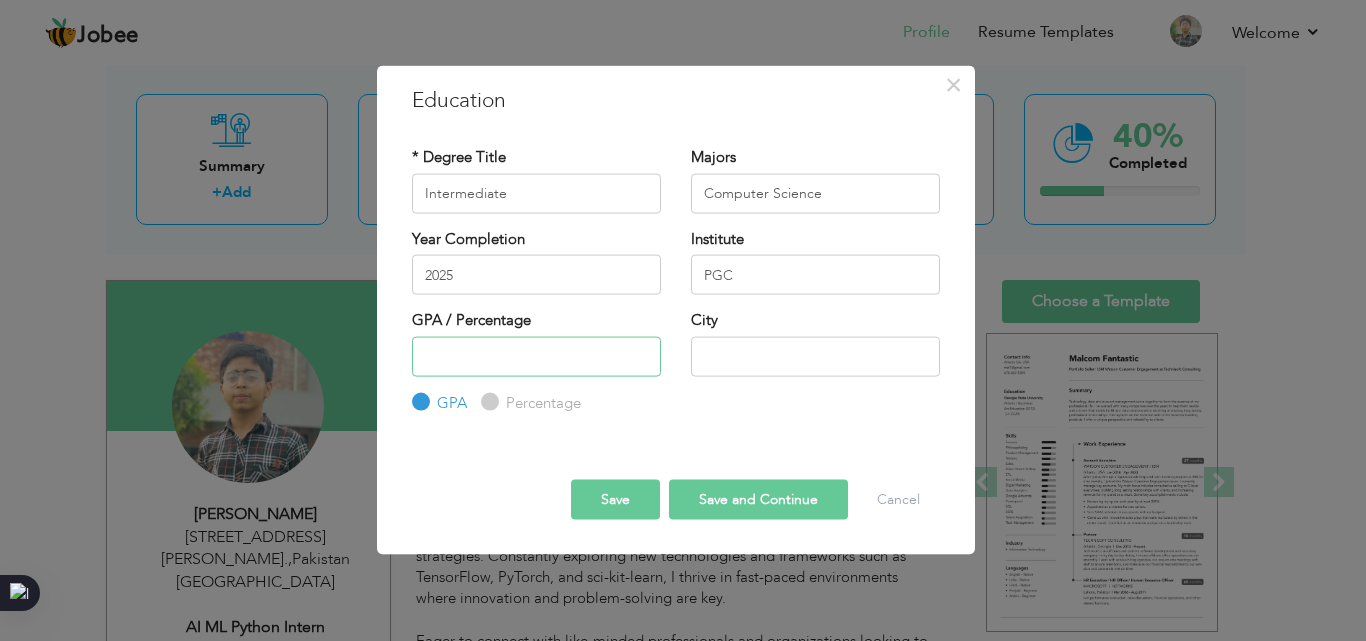 click at bounding box center (536, 356) 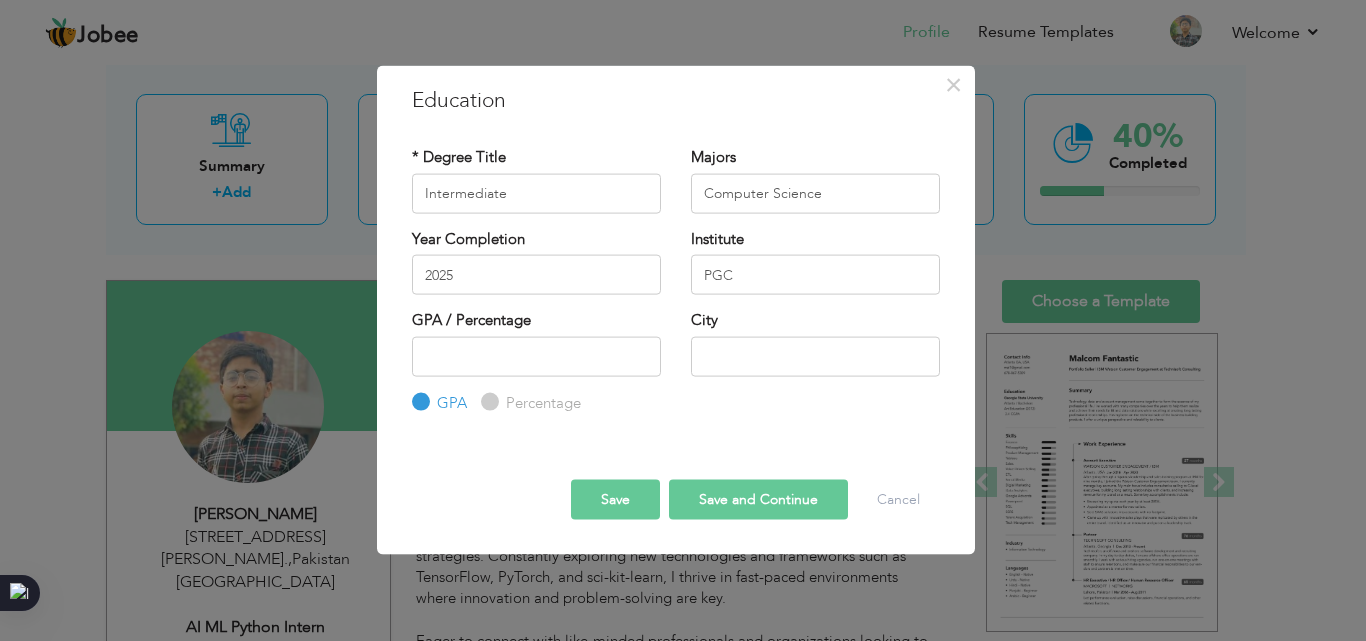 click on "Percentage" at bounding box center (487, 402) 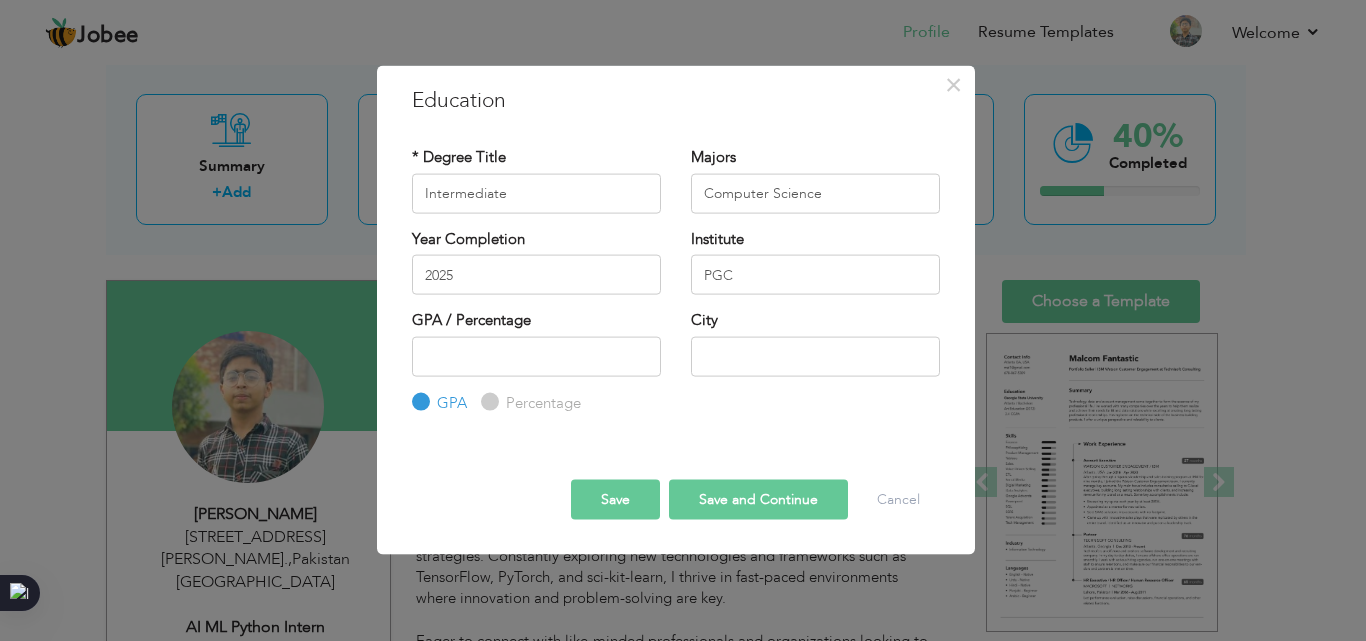 radio on "true" 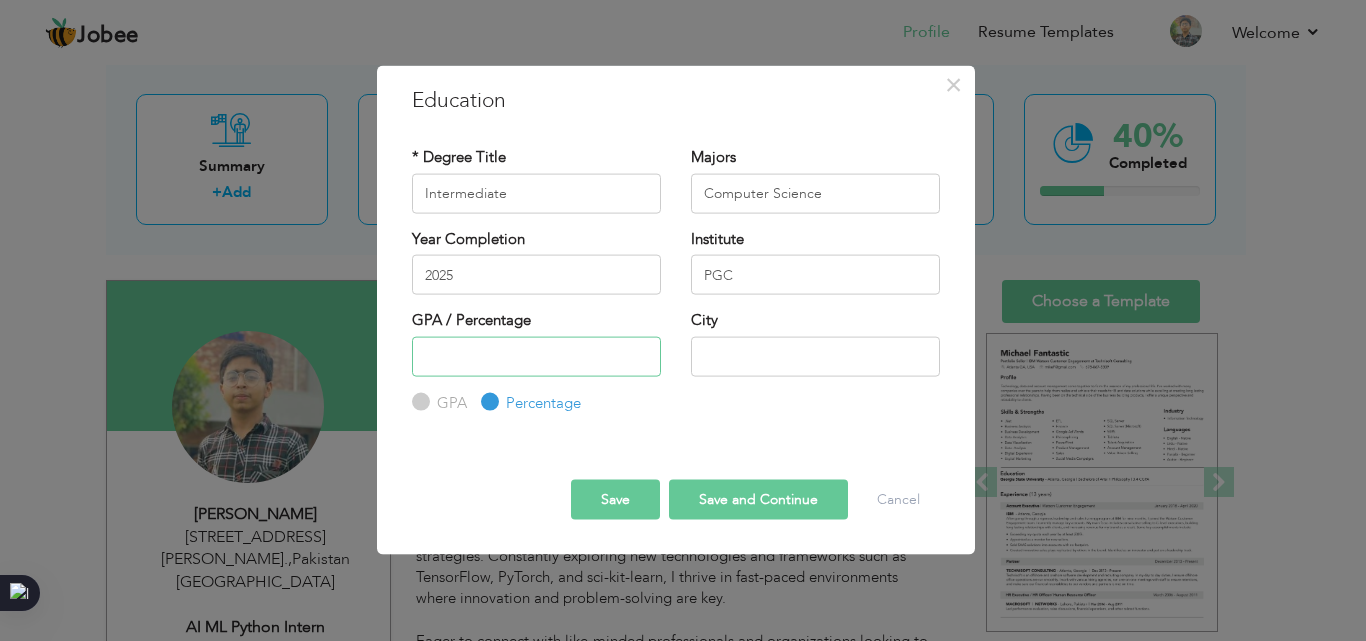click at bounding box center [536, 356] 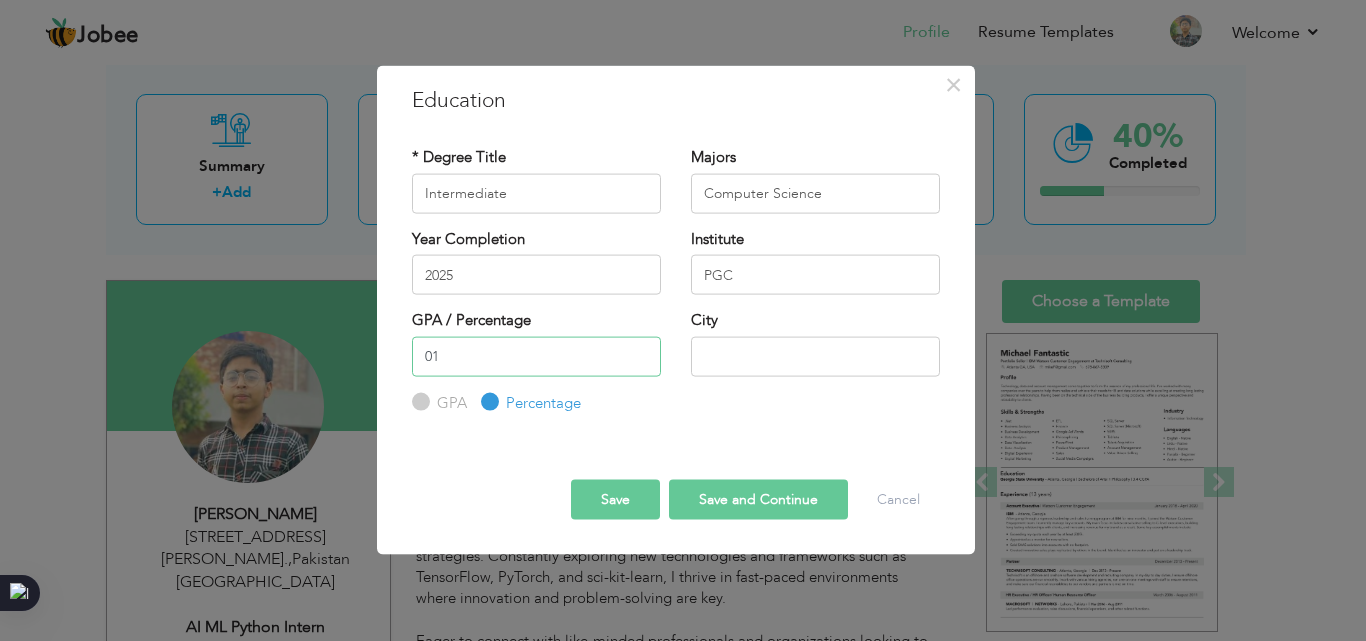 type on "0" 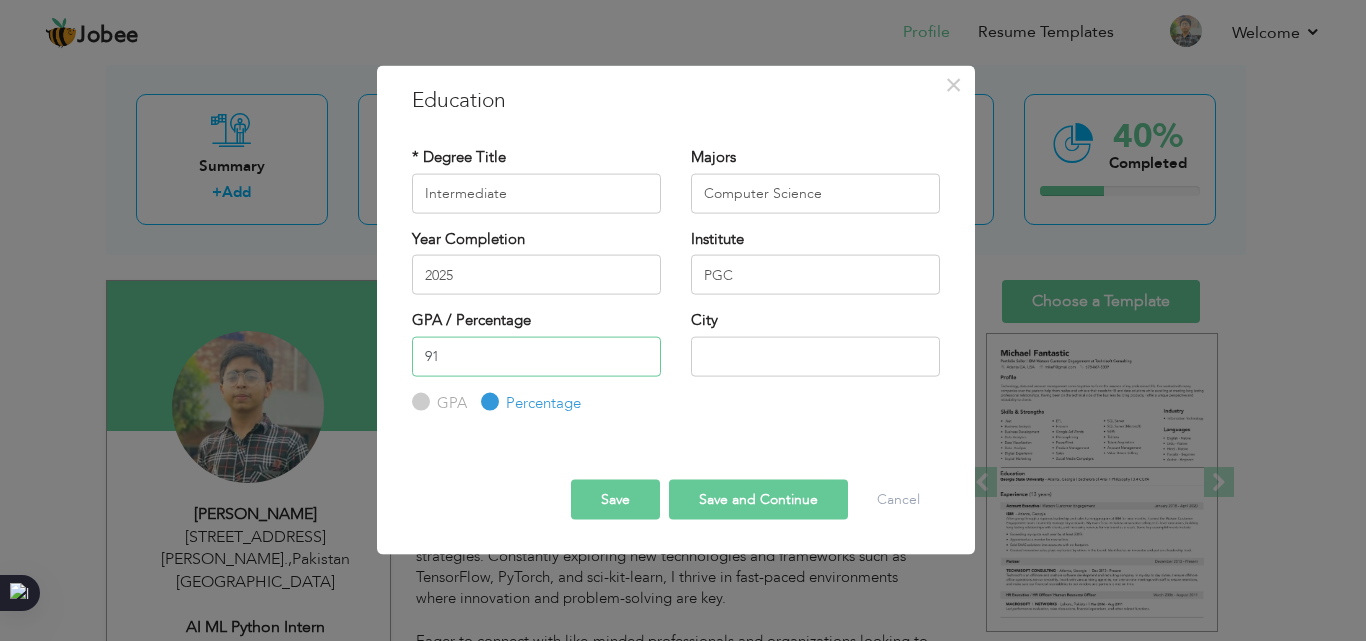 type on "91" 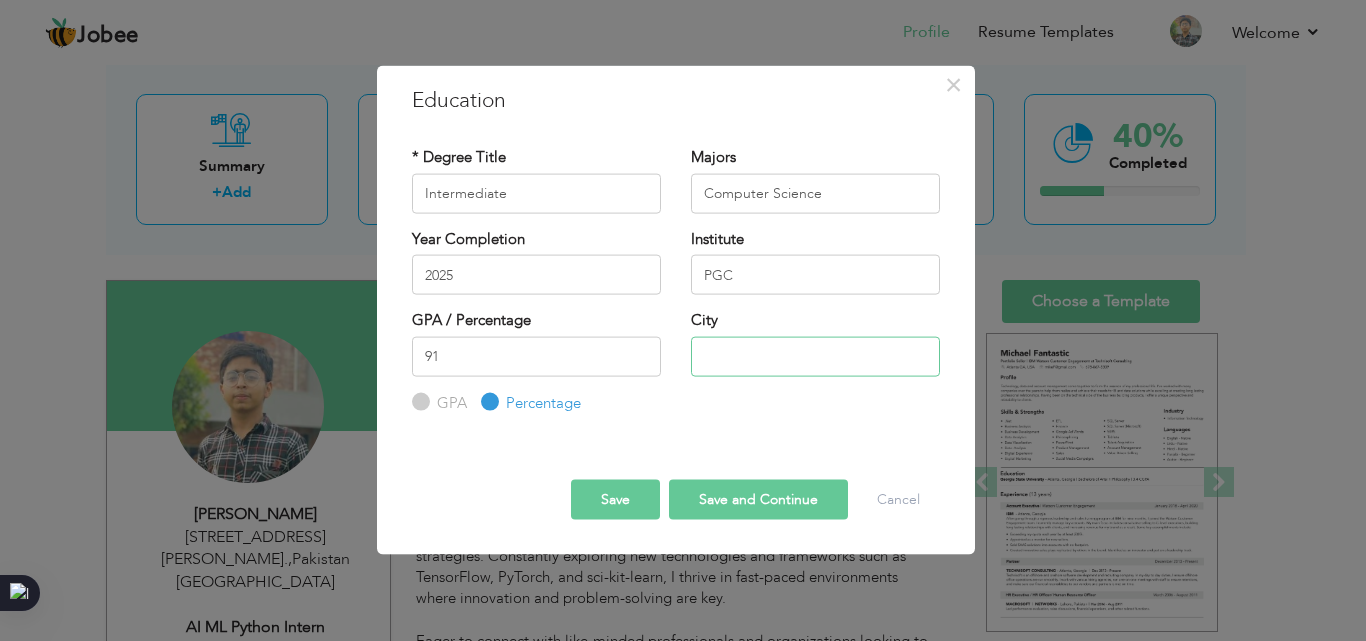 click at bounding box center (815, 356) 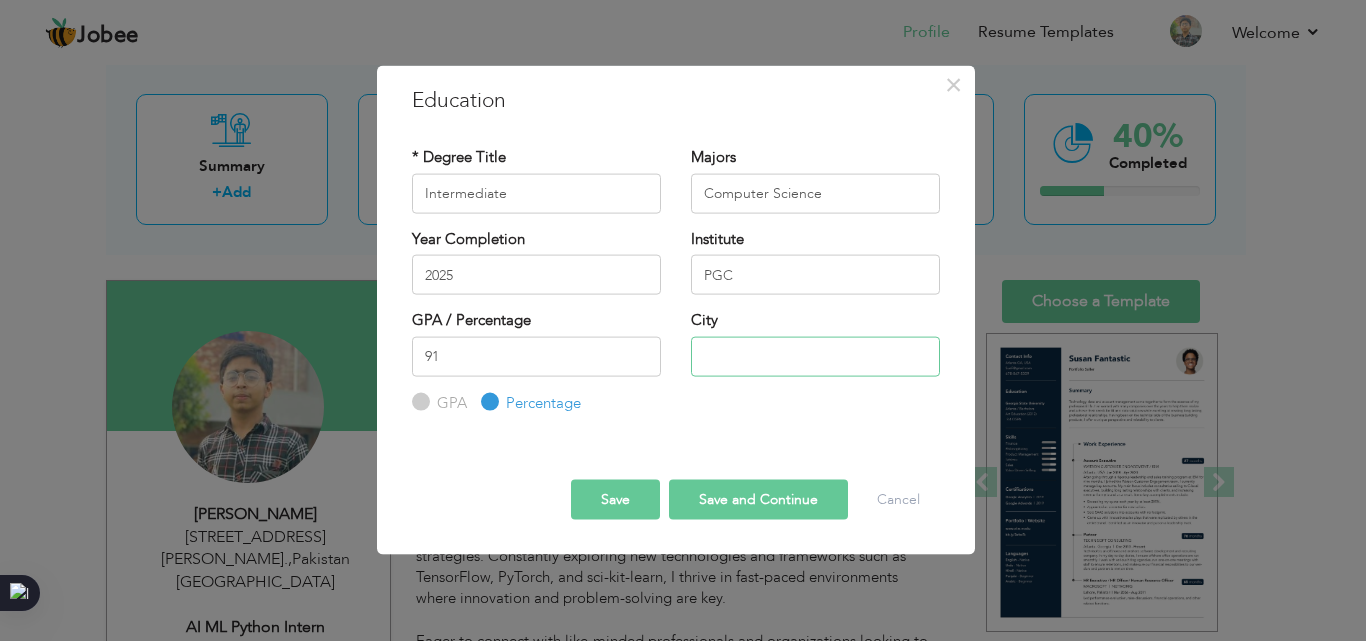 type on "P" 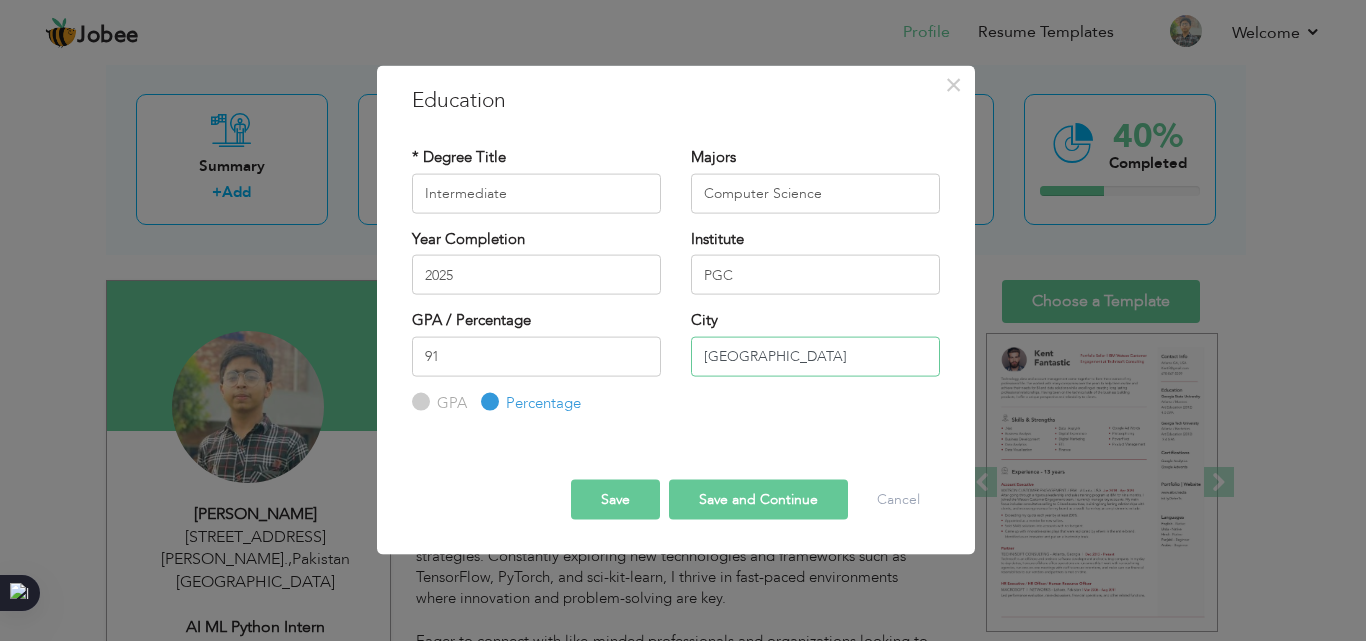 type on "Lahore" 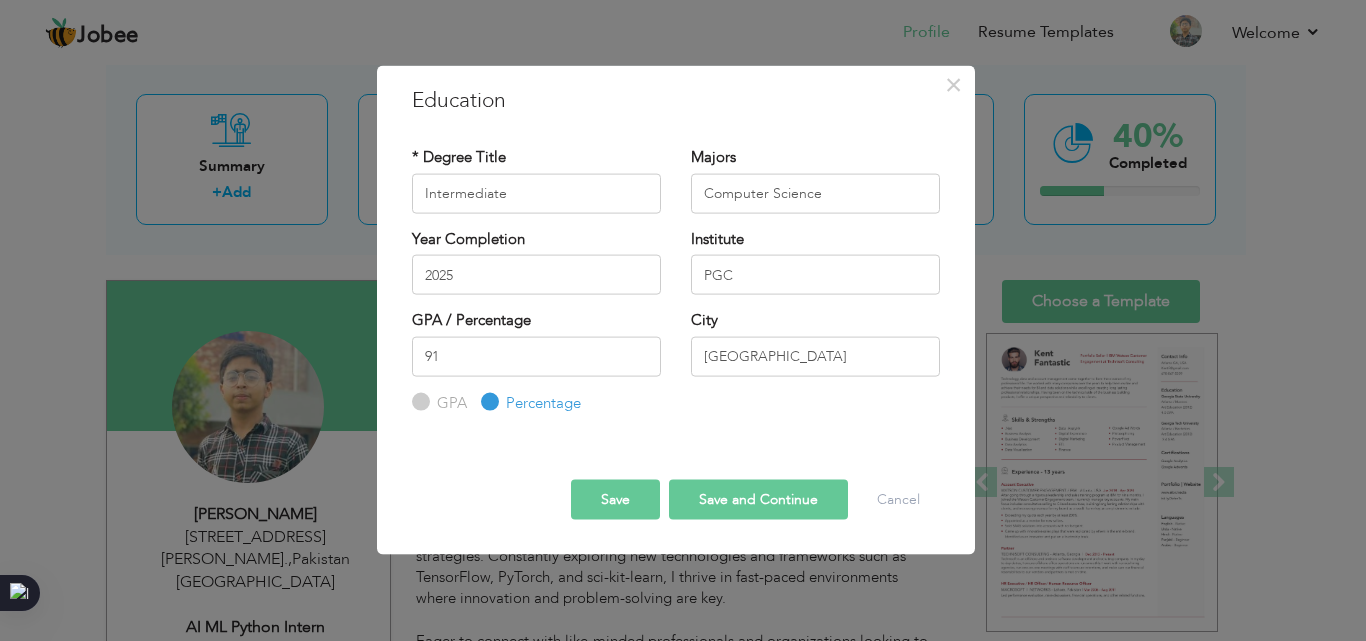 click on "Save and Continue" at bounding box center (758, 500) 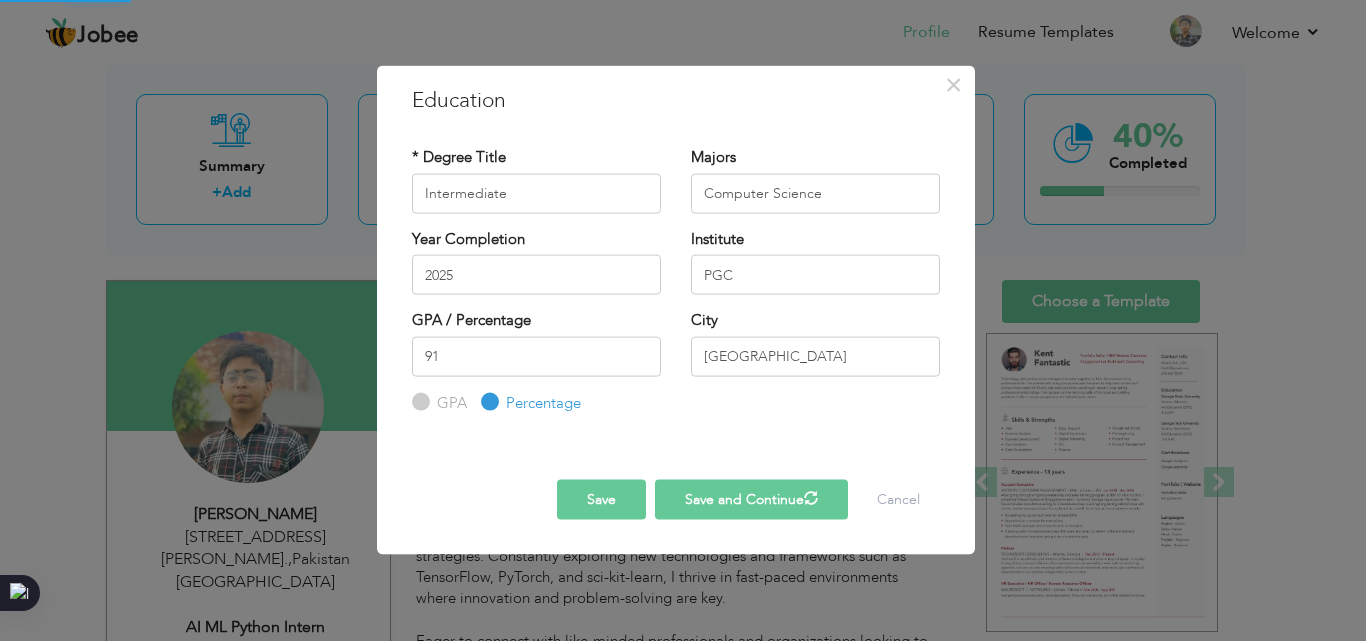 type 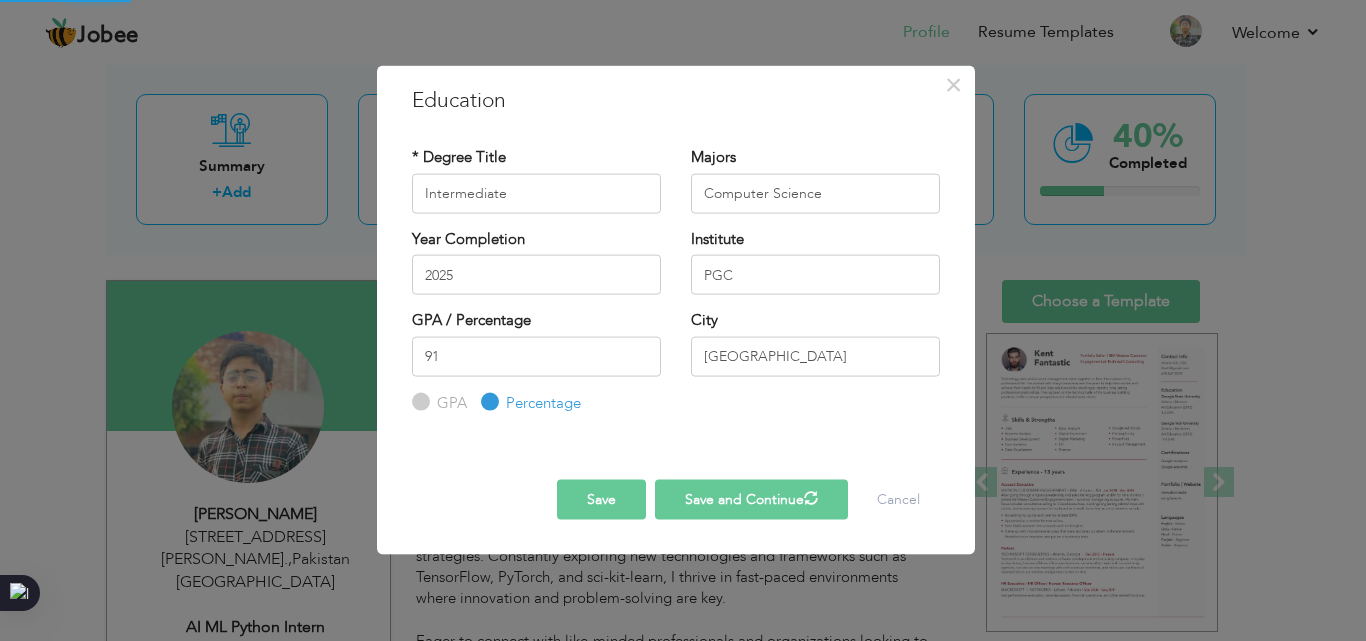 type 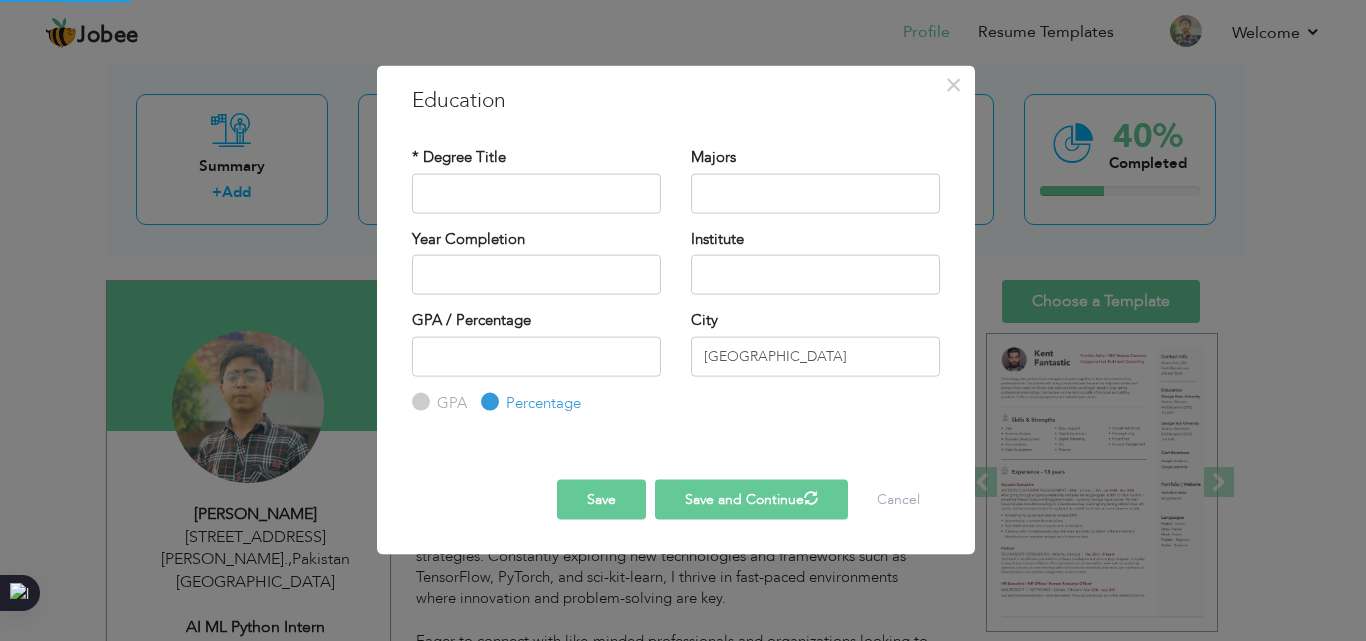 radio on "true" 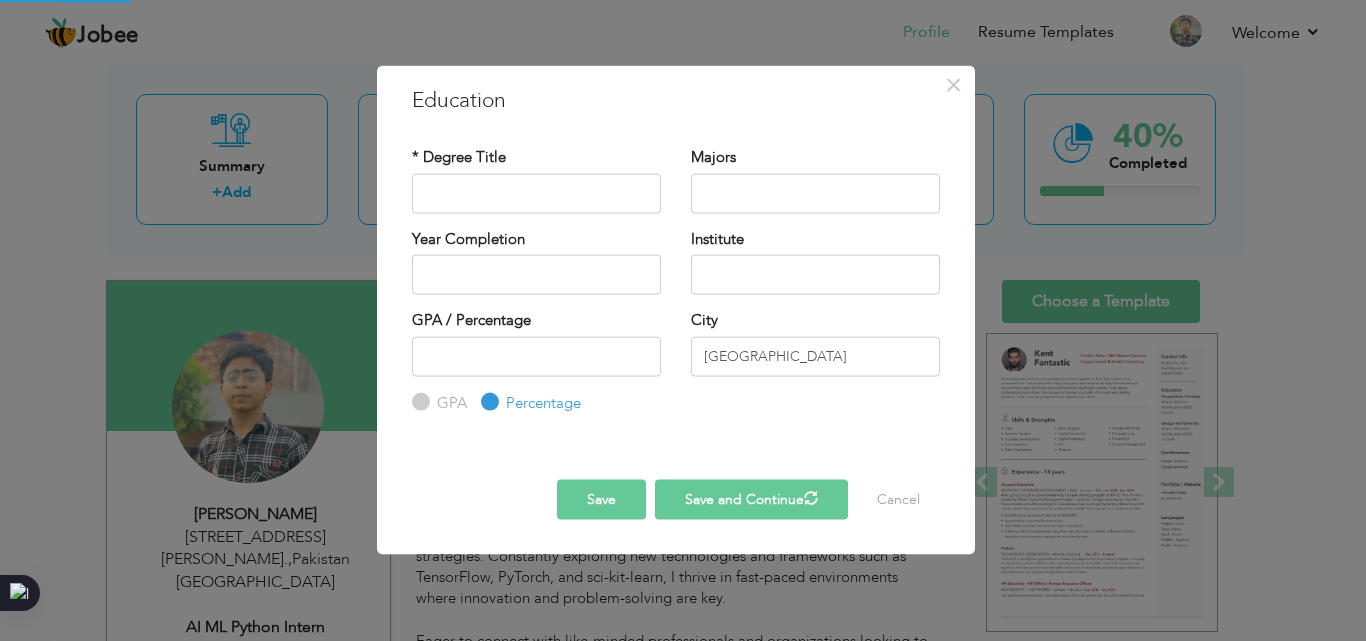 type 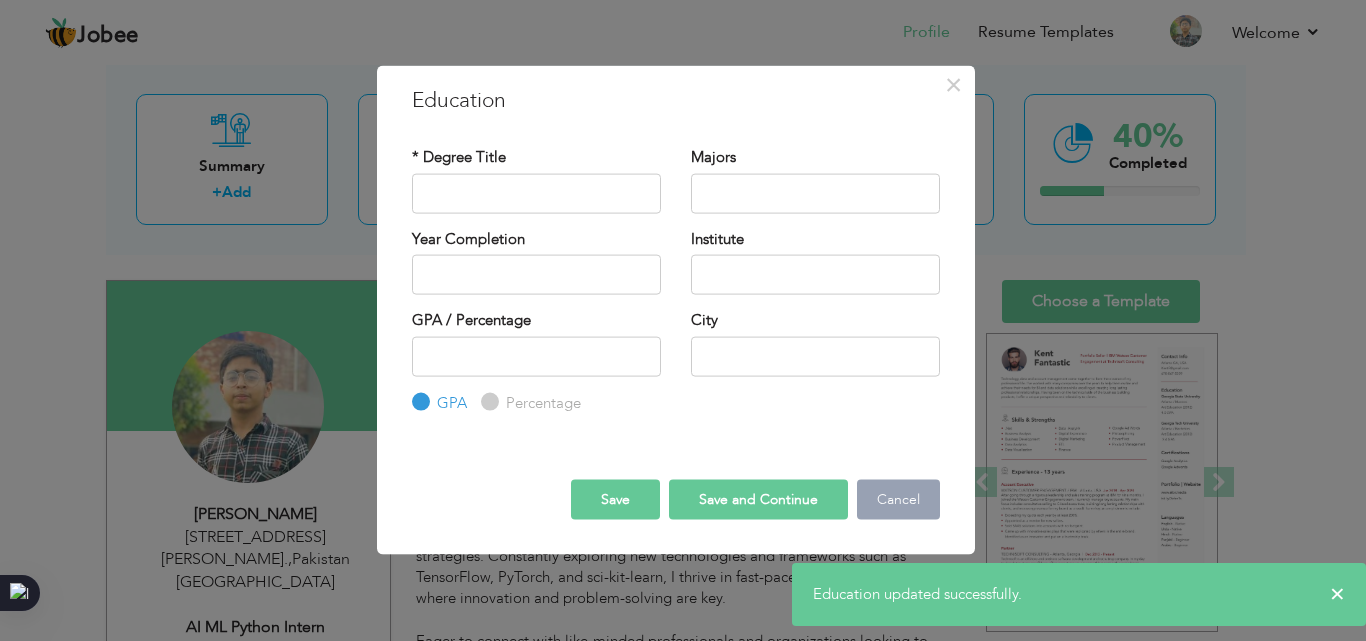 click on "Cancel" at bounding box center (898, 500) 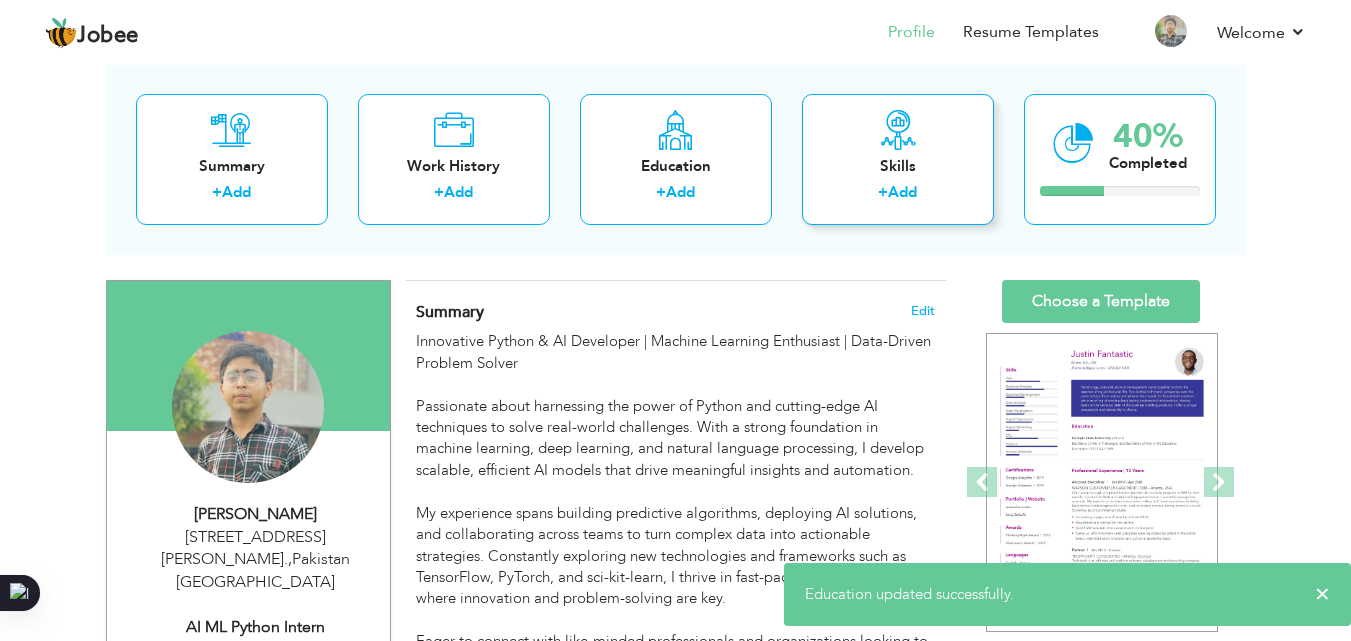 click on "Skills" at bounding box center [898, 166] 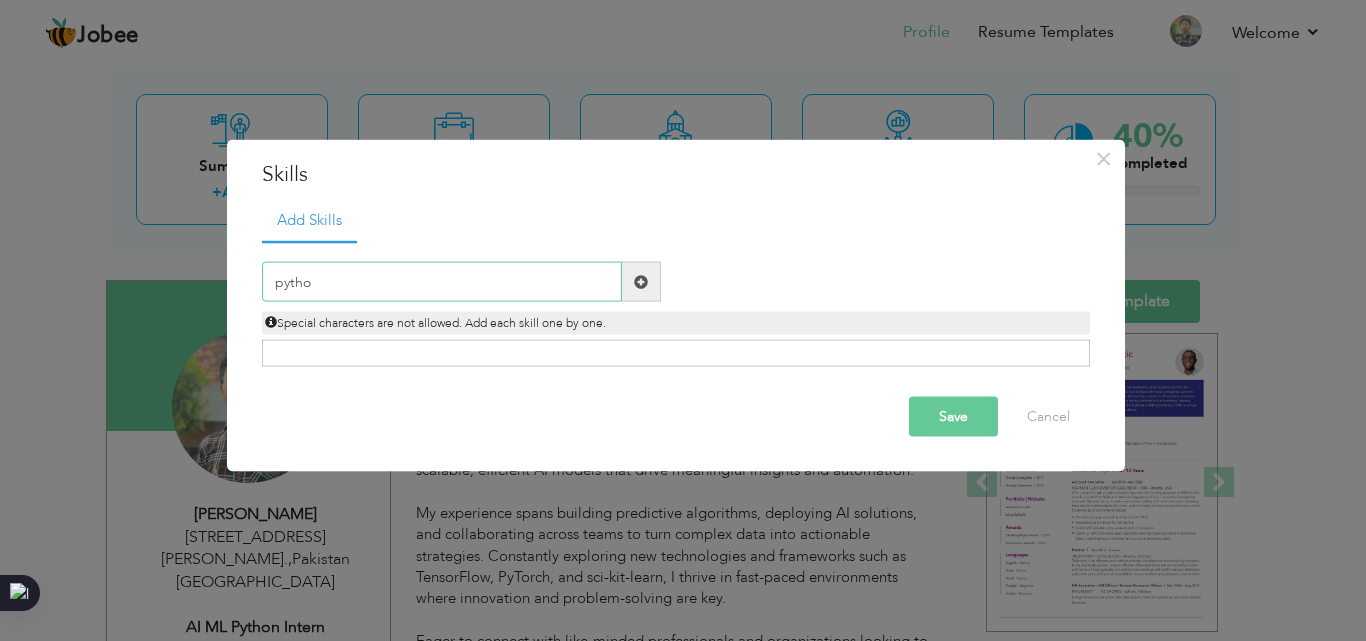 type on "python" 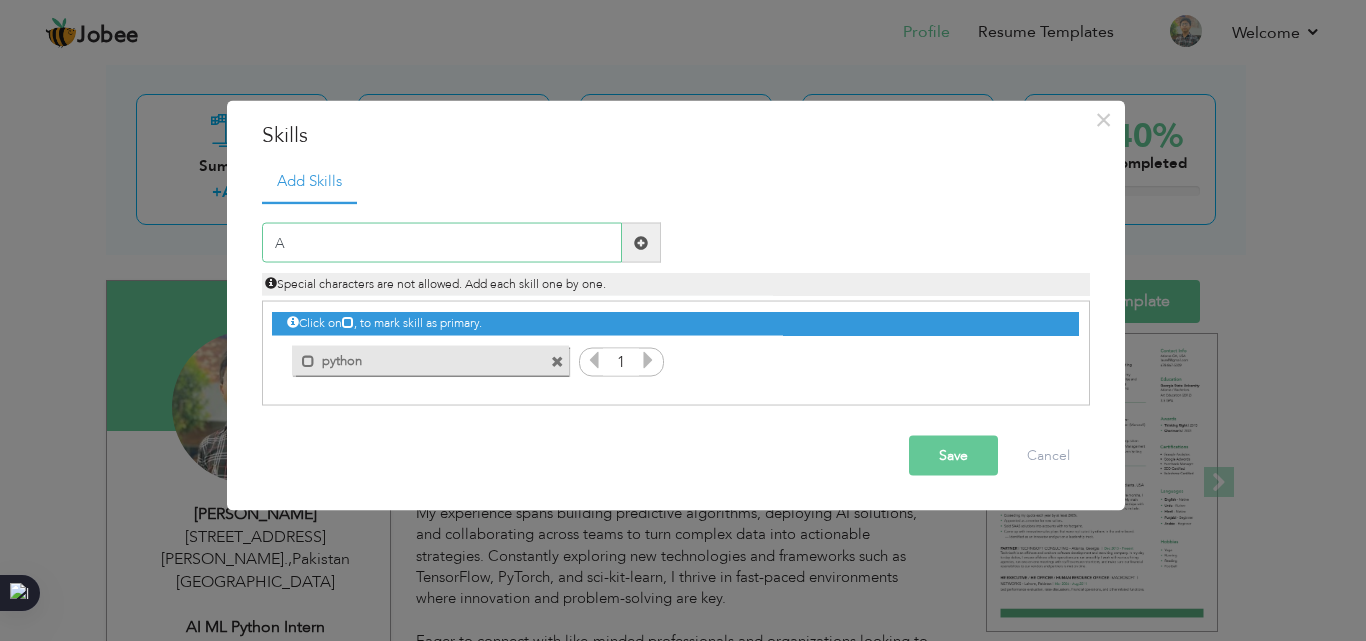 type on "AI" 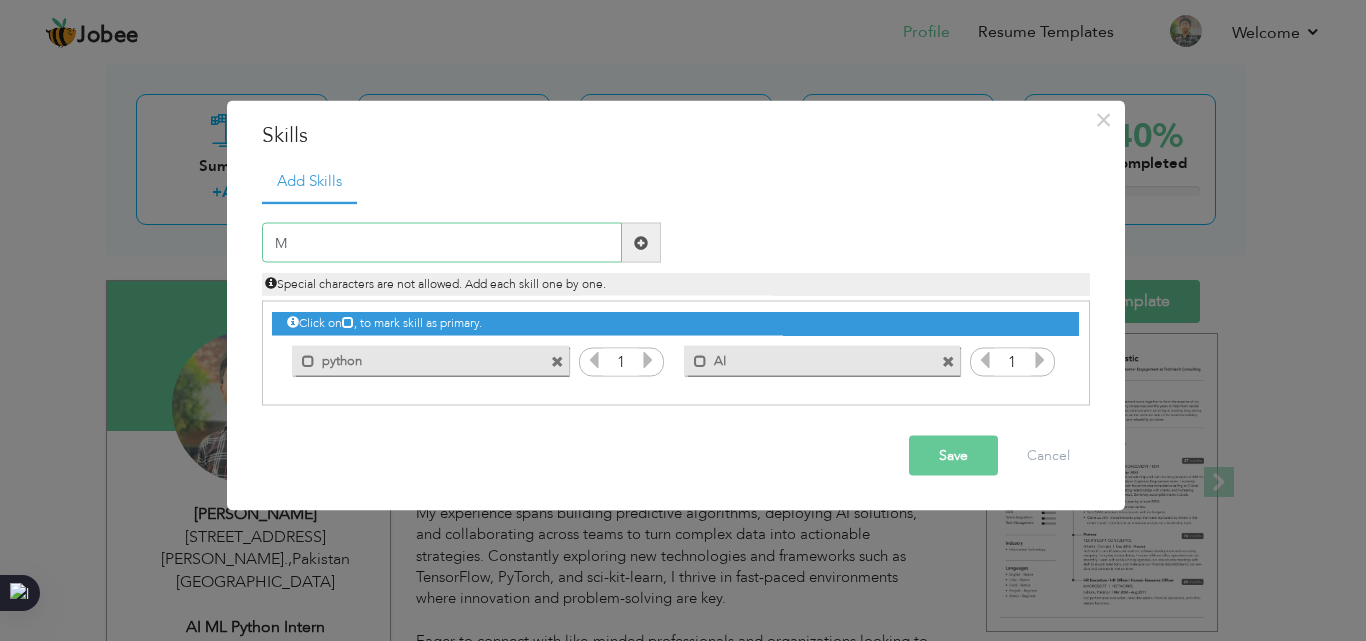type on "ML" 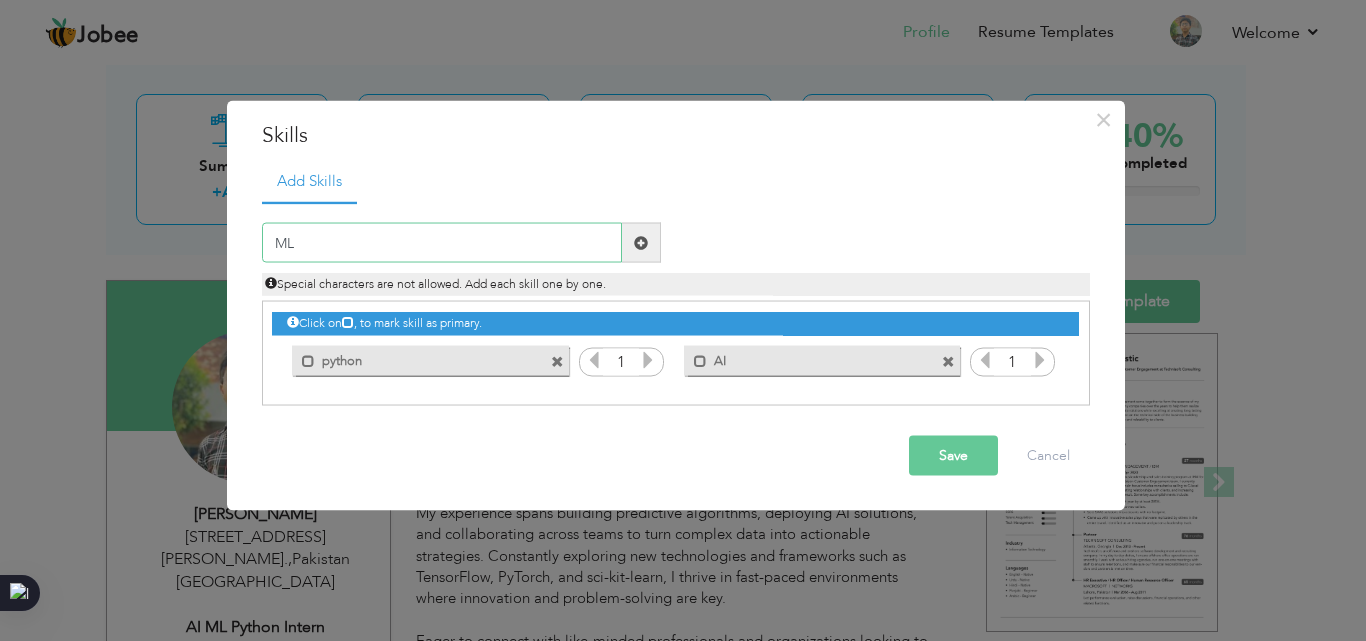 type 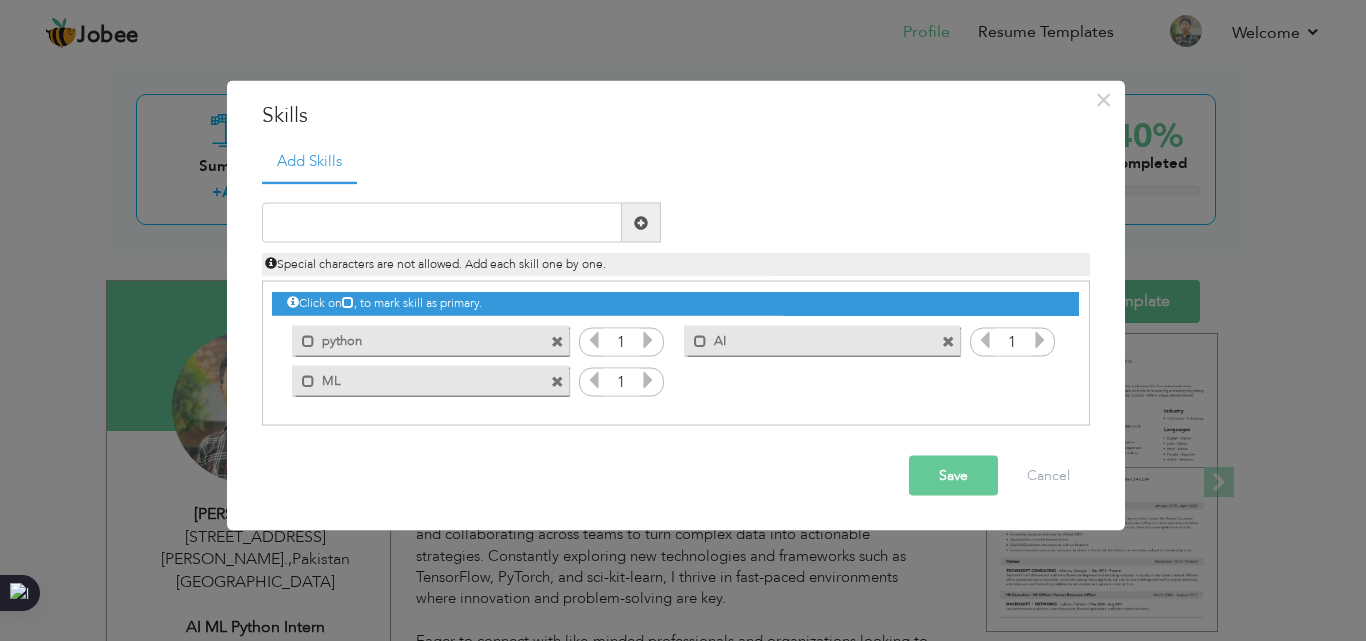 click at bounding box center (648, 340) 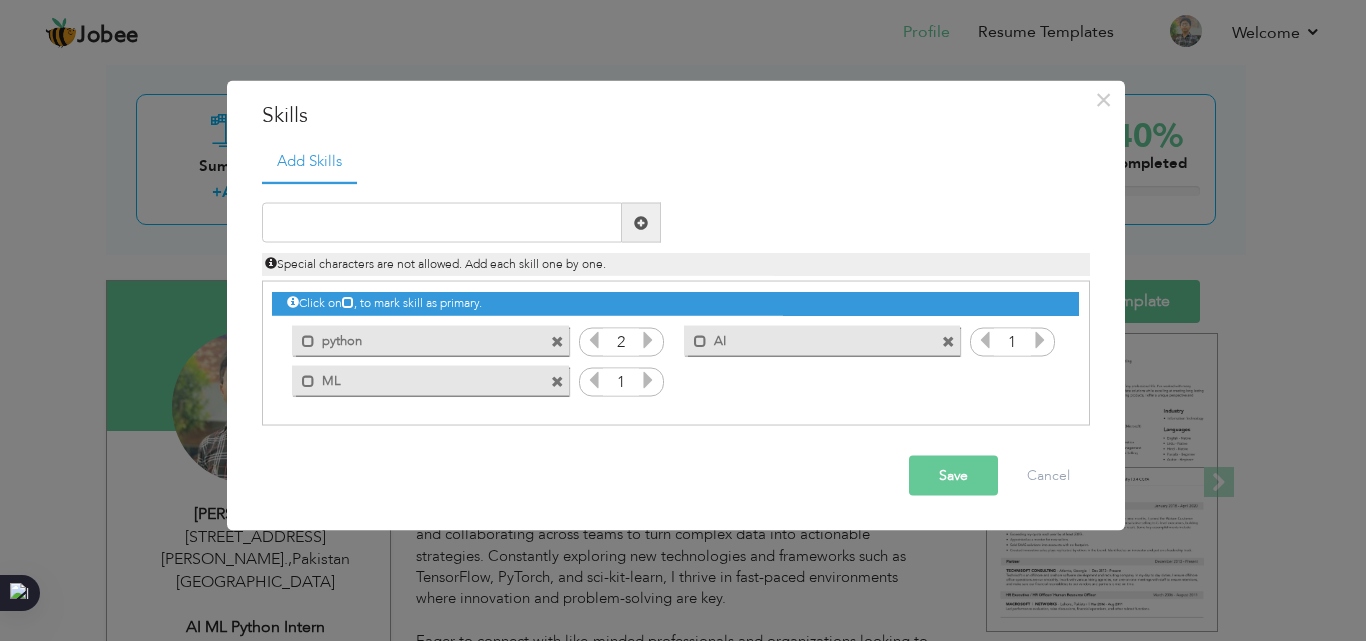 click at bounding box center (594, 340) 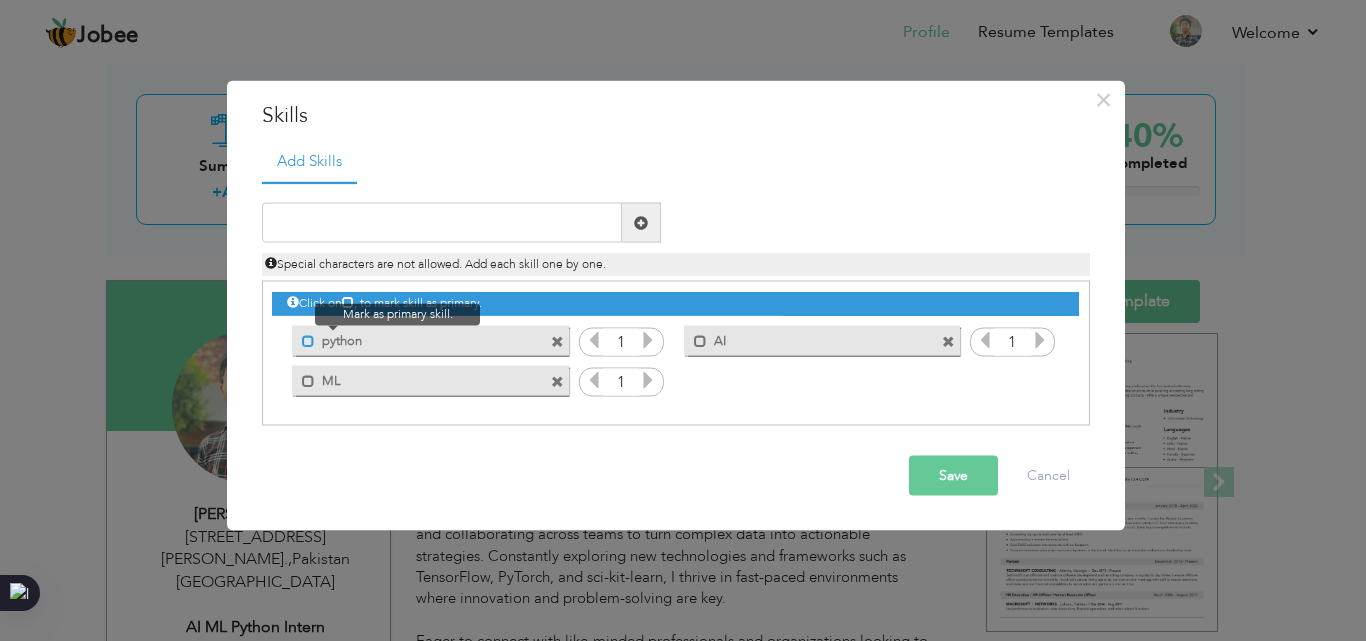 click at bounding box center (308, 340) 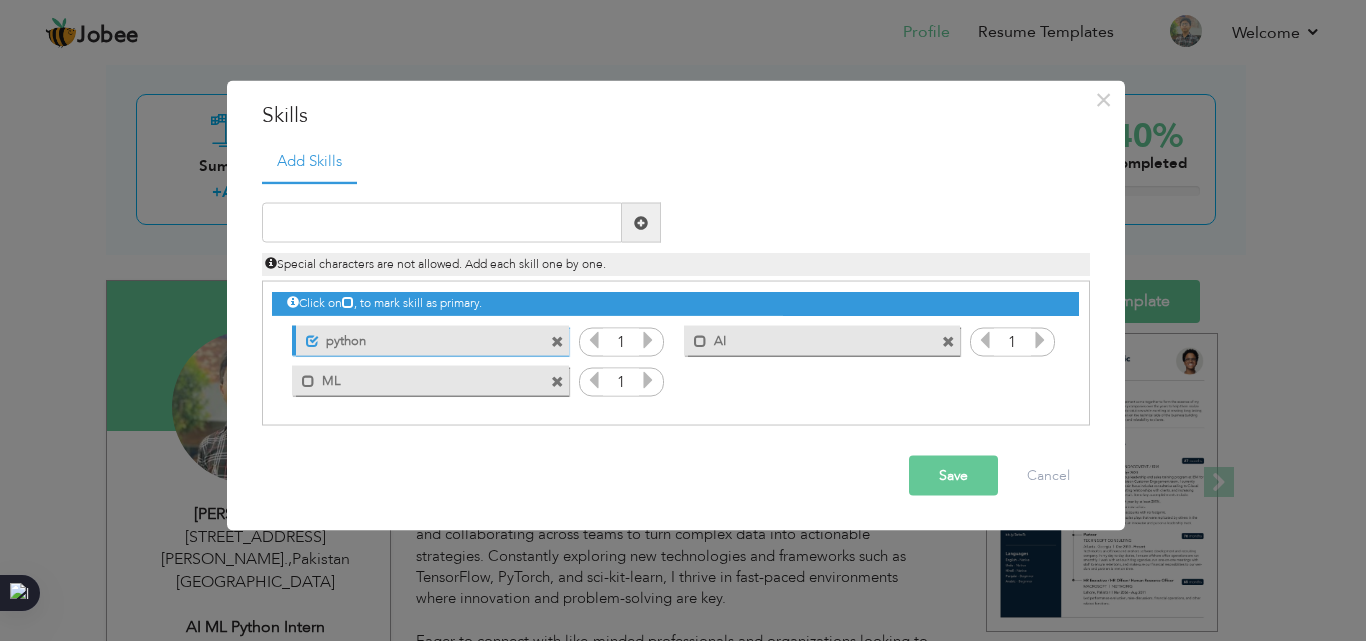 click on "Mark as primary skill.
ML" at bounding box center [425, 380] 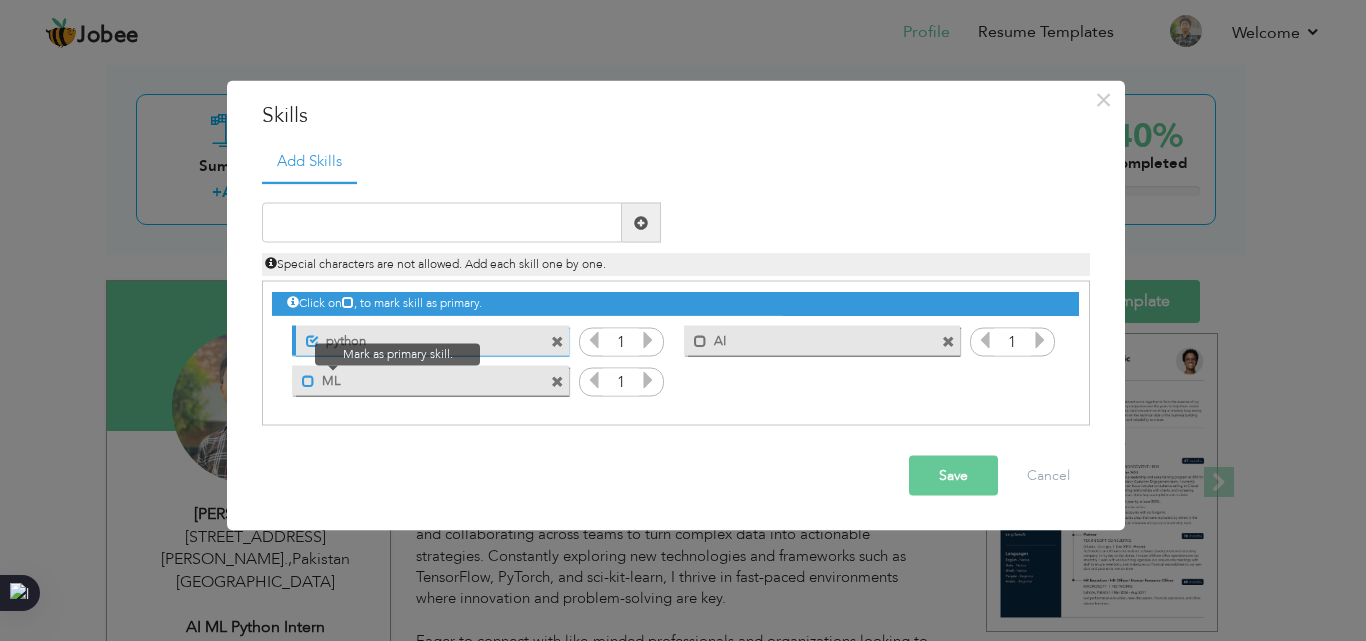 click at bounding box center [308, 380] 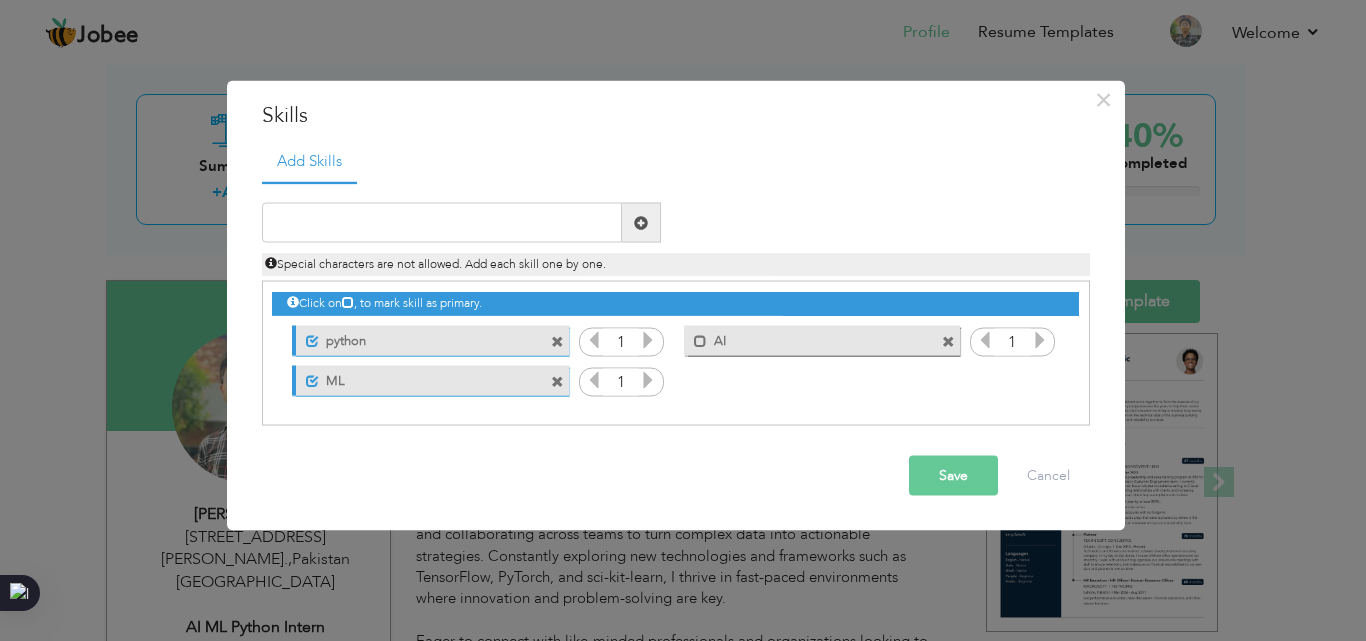 click on "AI" at bounding box center [808, 337] 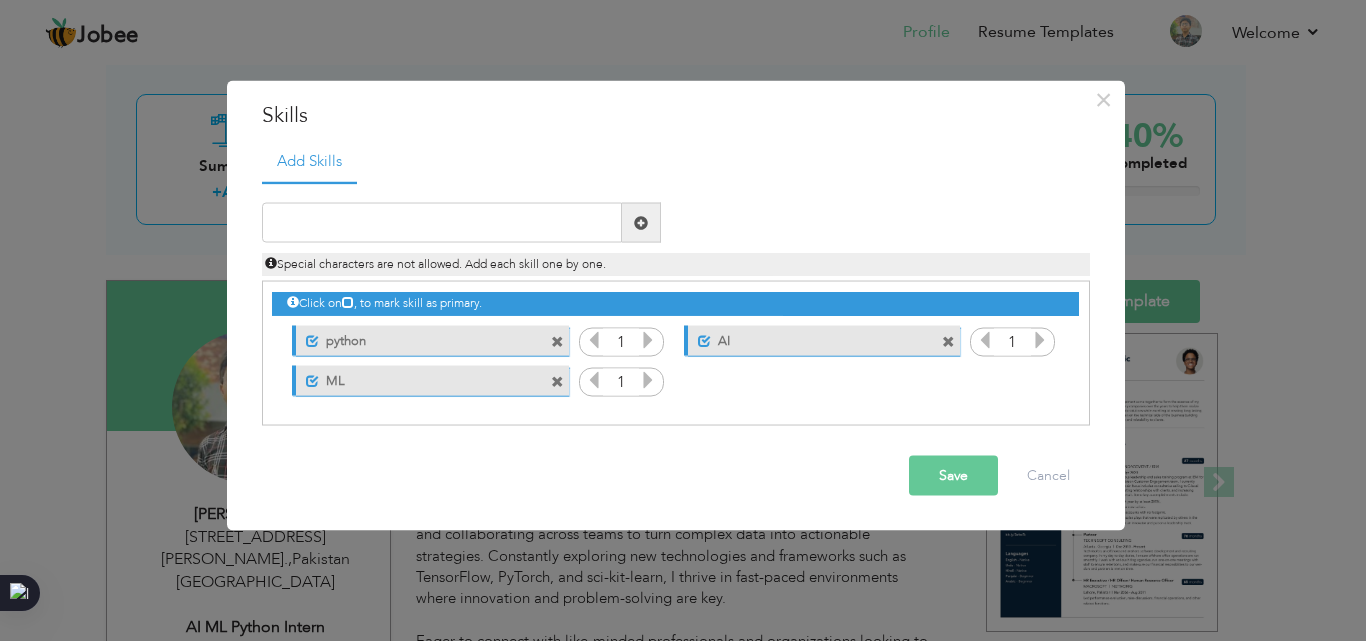 click on "Save" at bounding box center [953, 476] 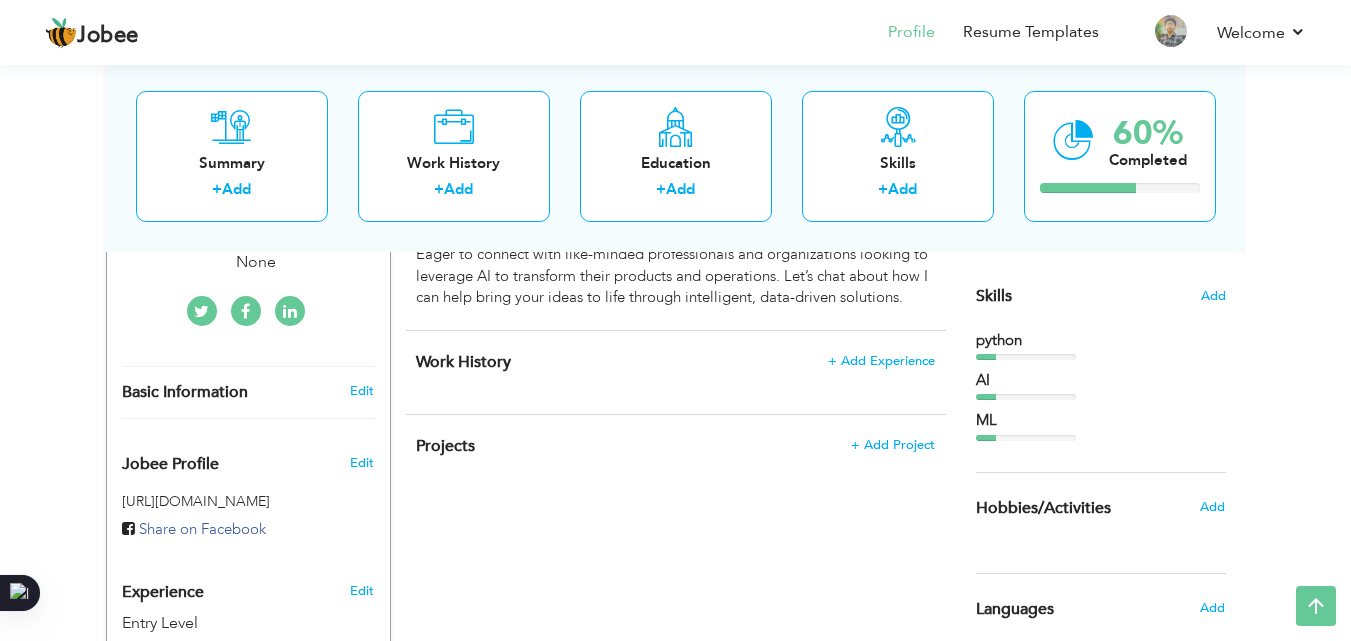 scroll, scrollTop: 481, scrollLeft: 0, axis: vertical 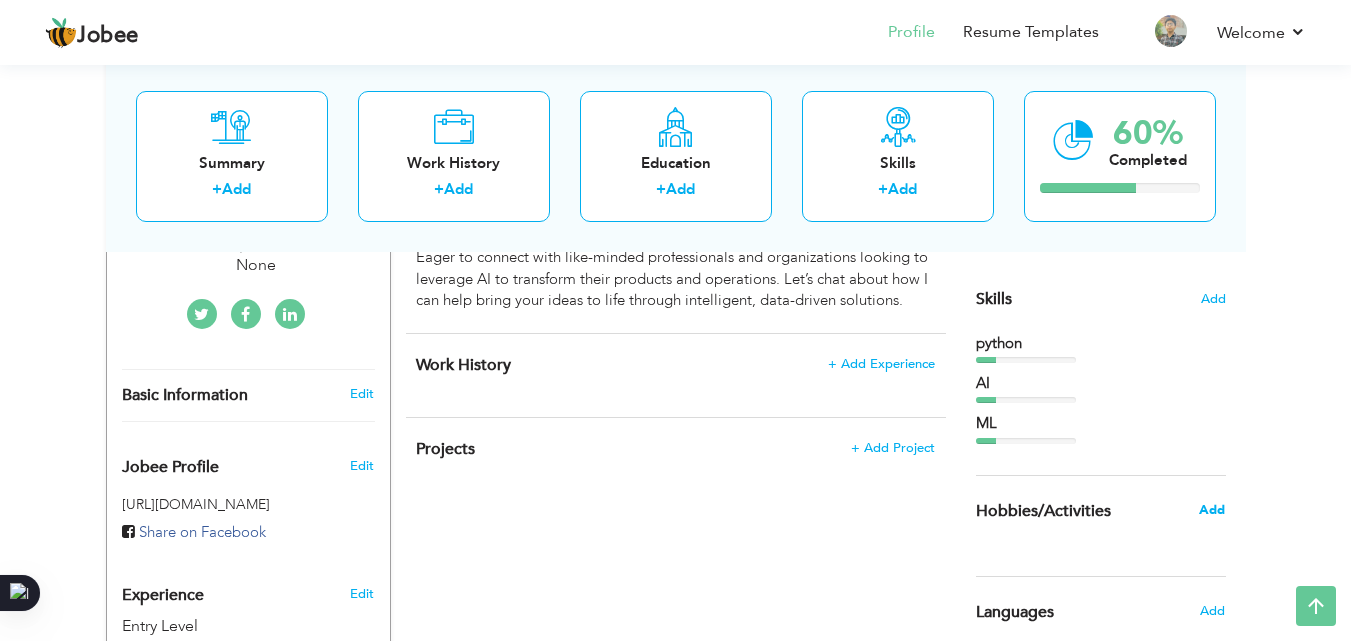 click on "Add" at bounding box center (1212, 510) 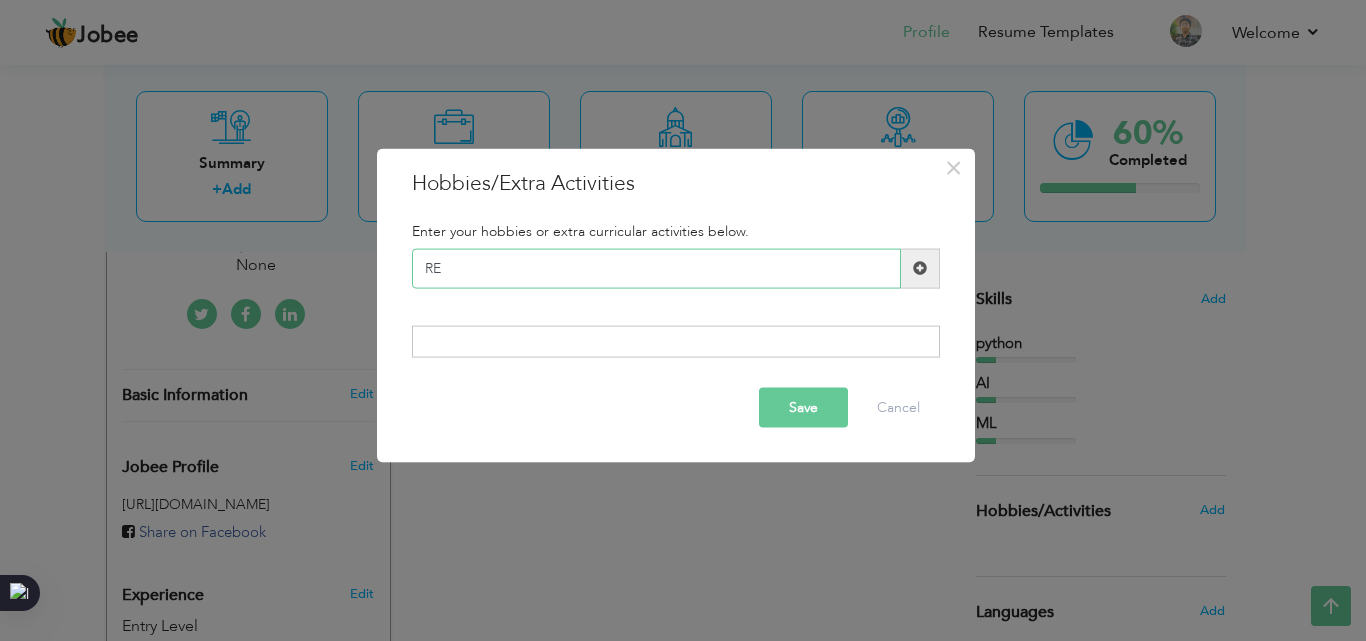 type on "R" 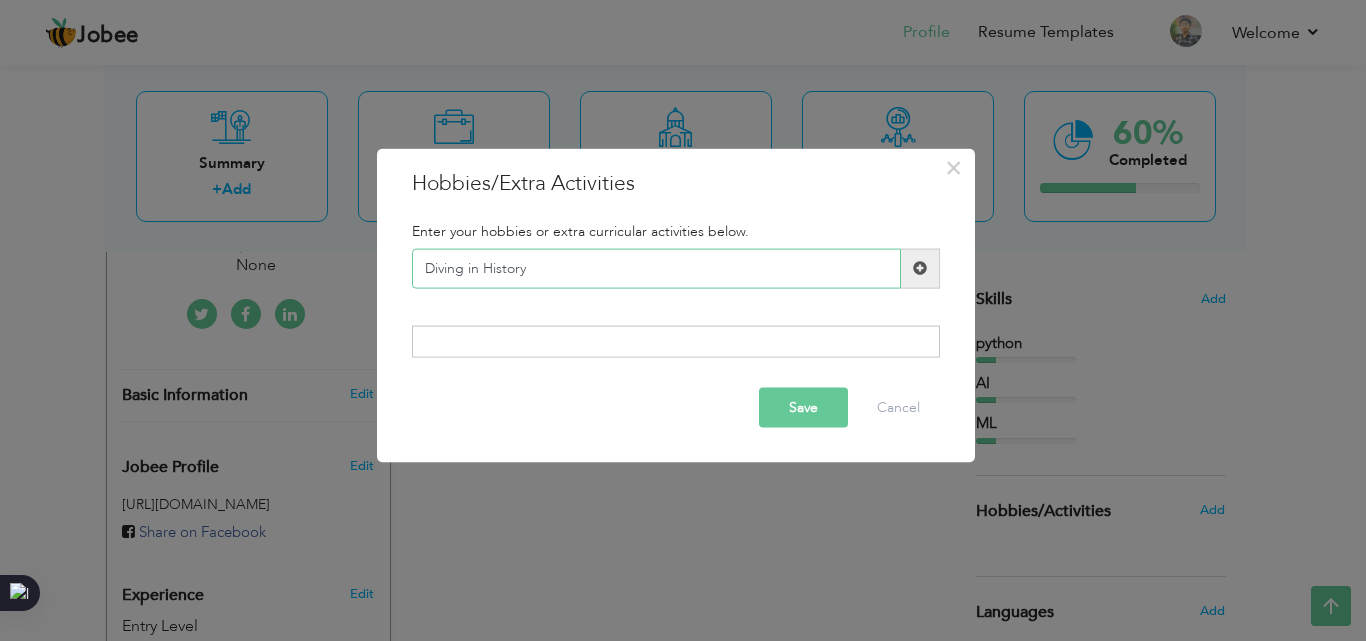 type on "Diving in History" 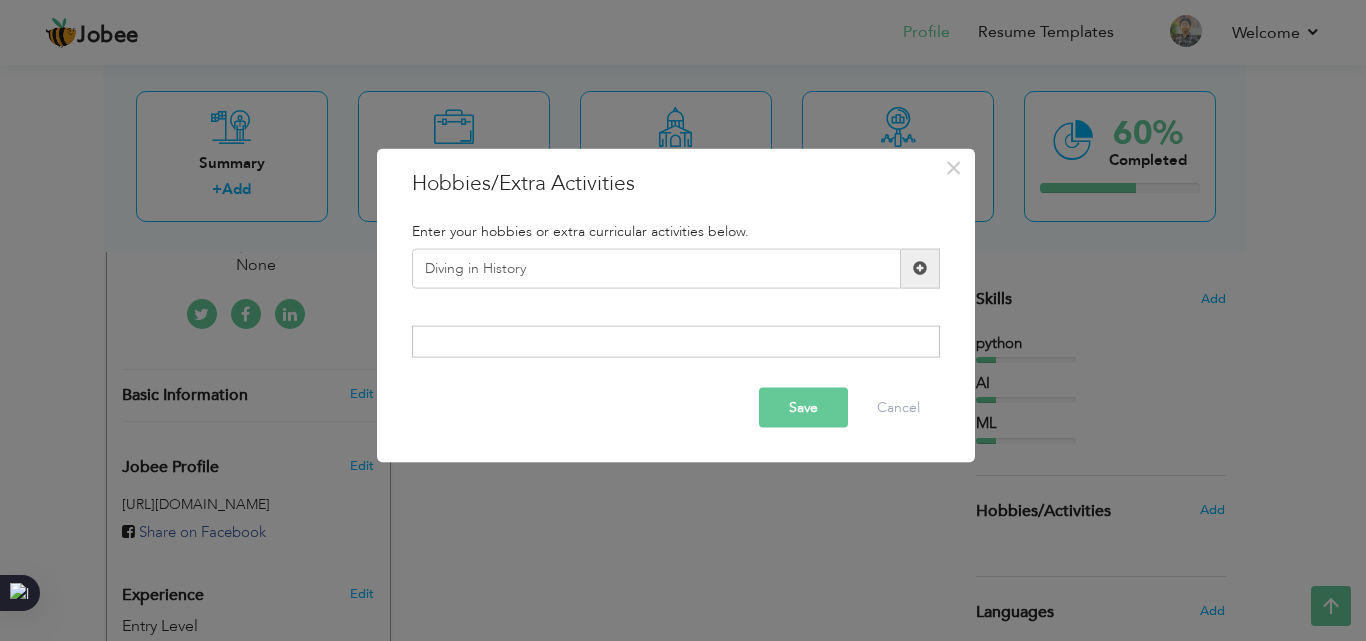 click at bounding box center [920, 268] 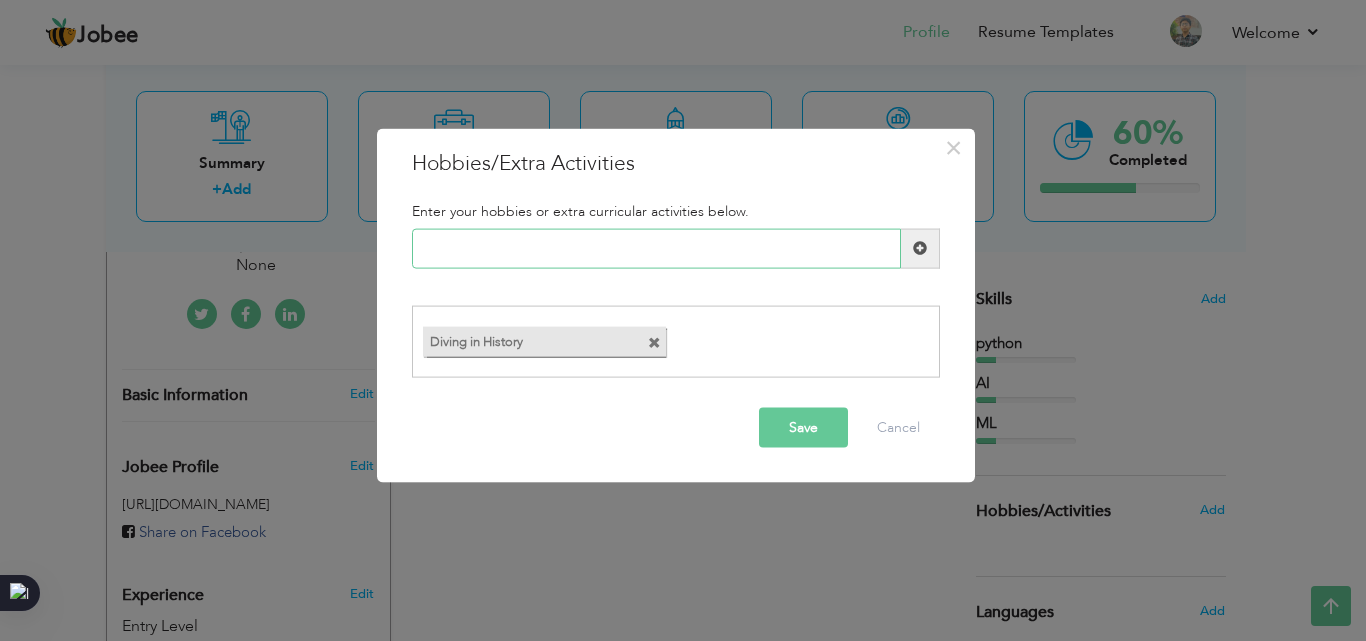 click at bounding box center [656, 248] 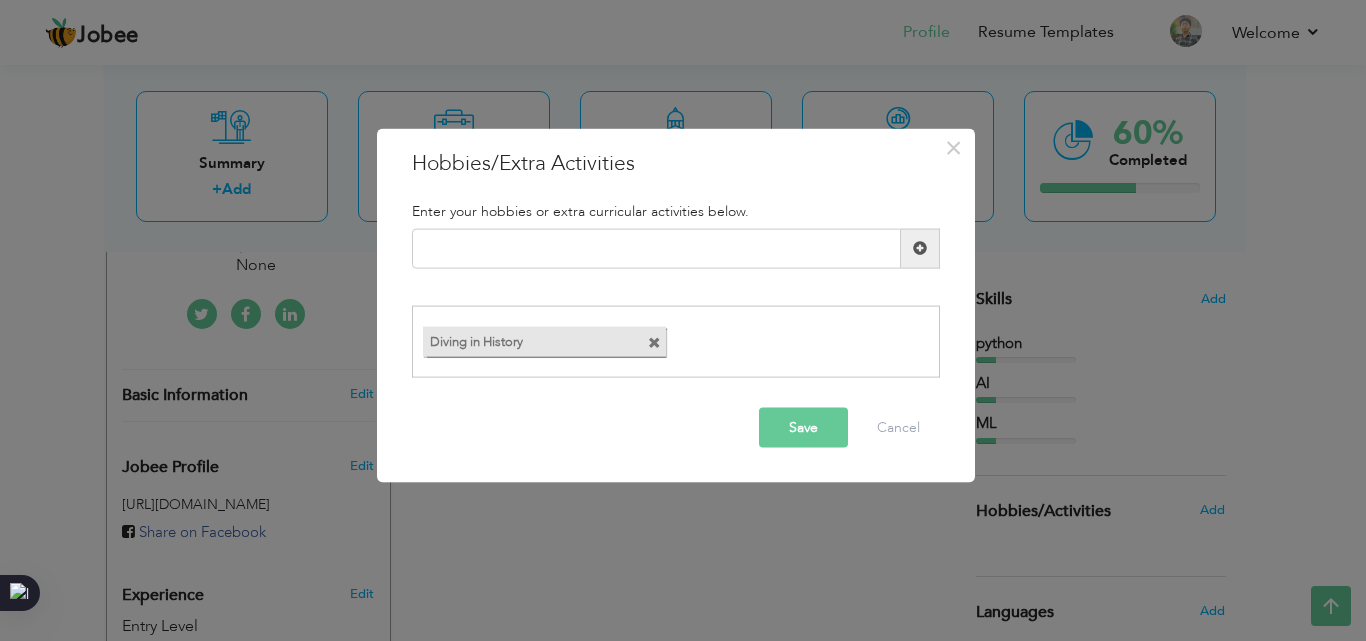 click on "Save" at bounding box center [803, 428] 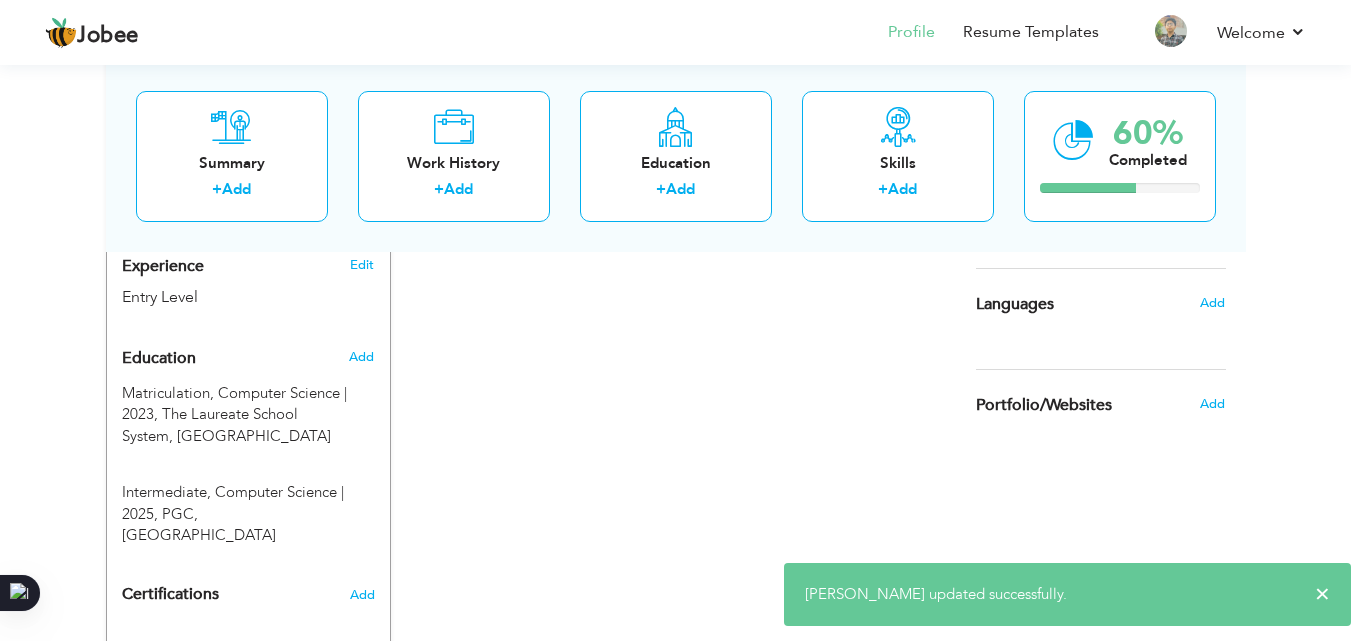 scroll, scrollTop: 819, scrollLeft: 0, axis: vertical 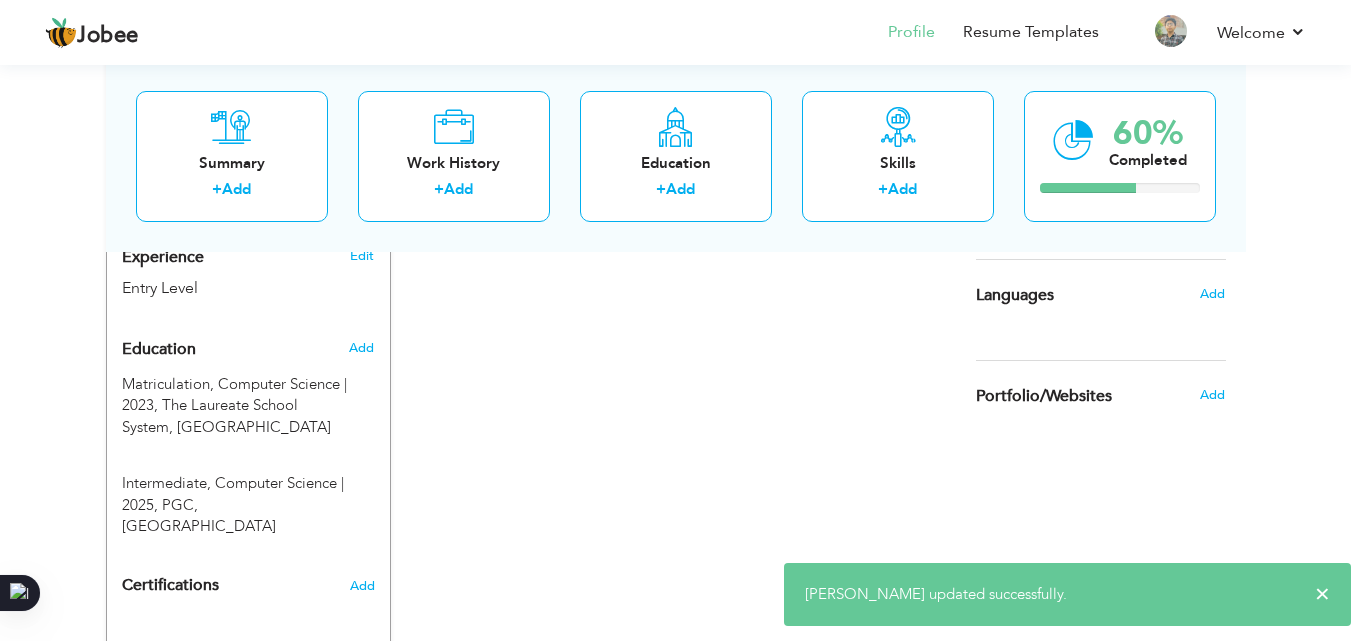 click on "Add" at bounding box center (1217, 294) 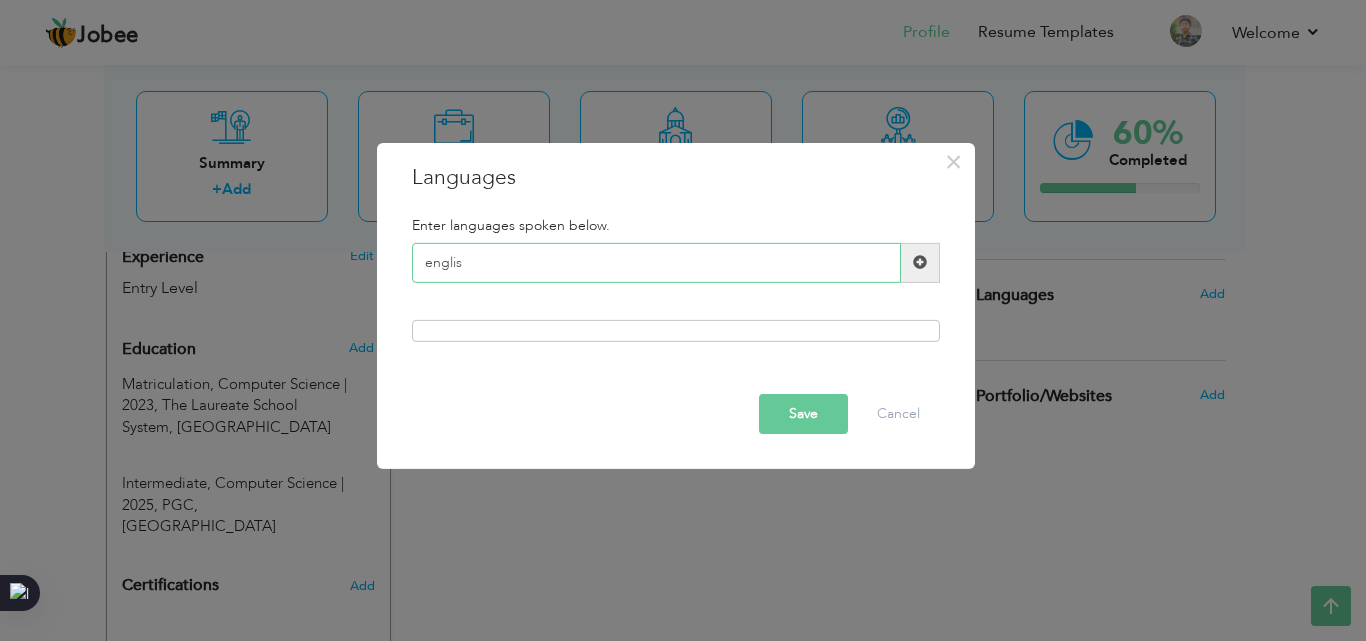 type on "english" 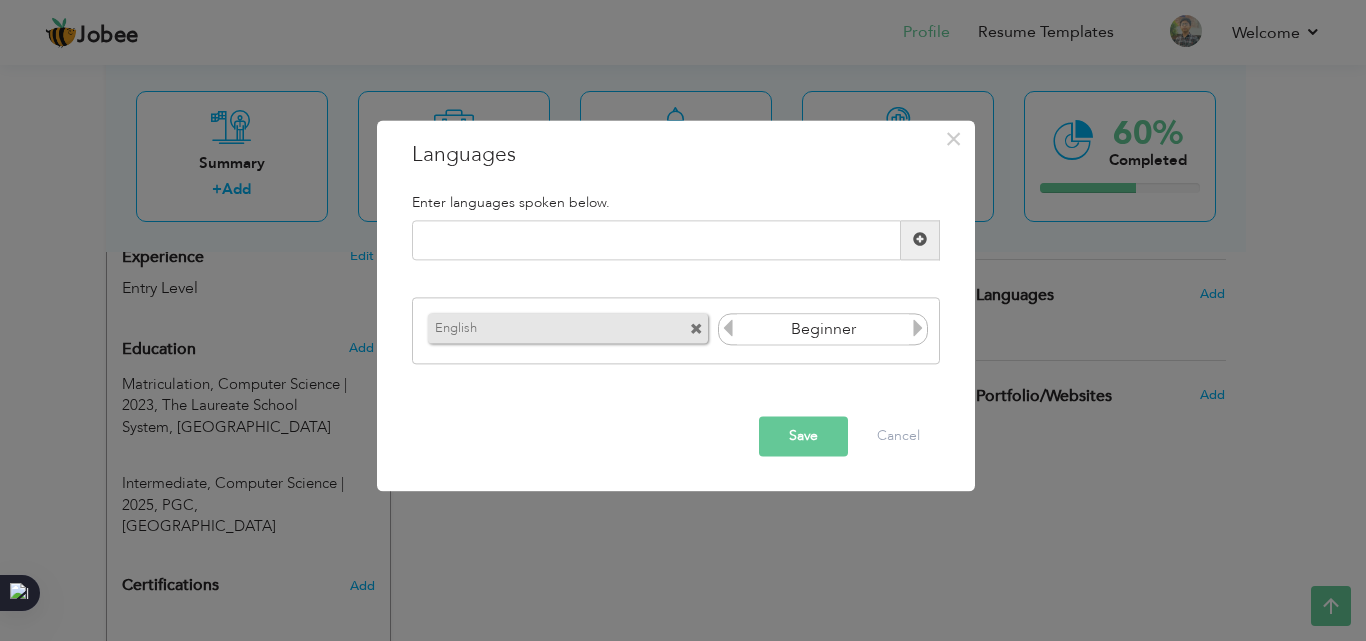 click at bounding box center [918, 329] 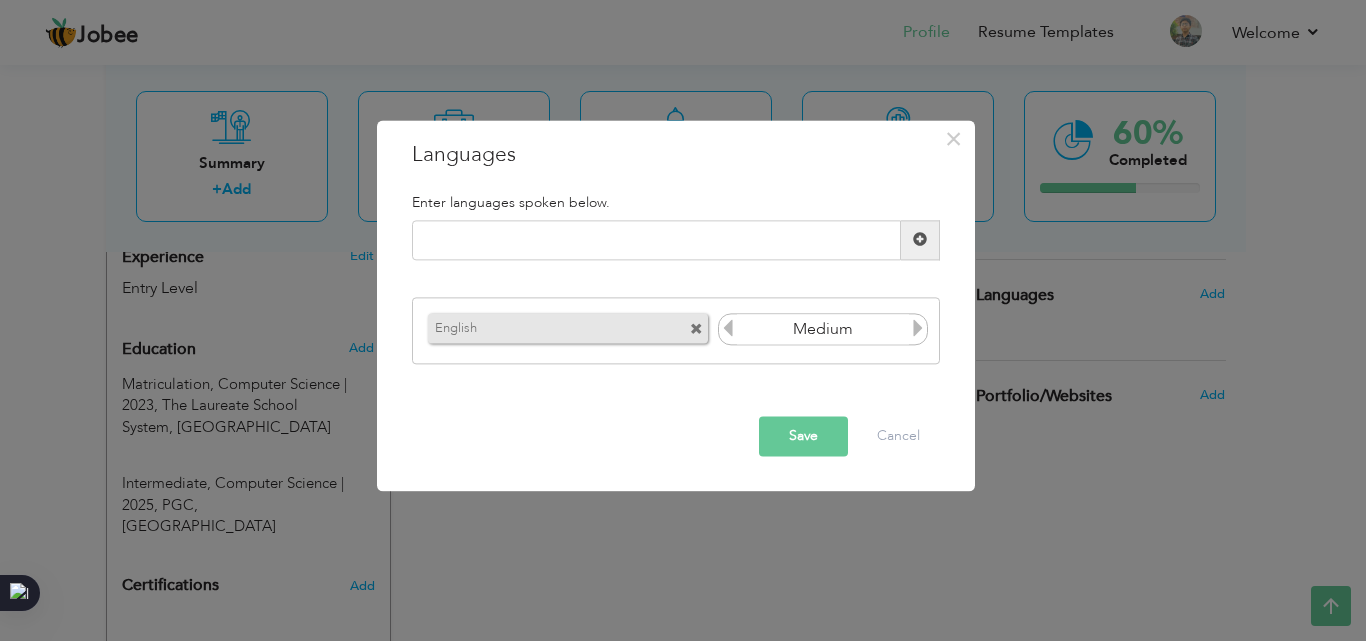 click at bounding box center (918, 329) 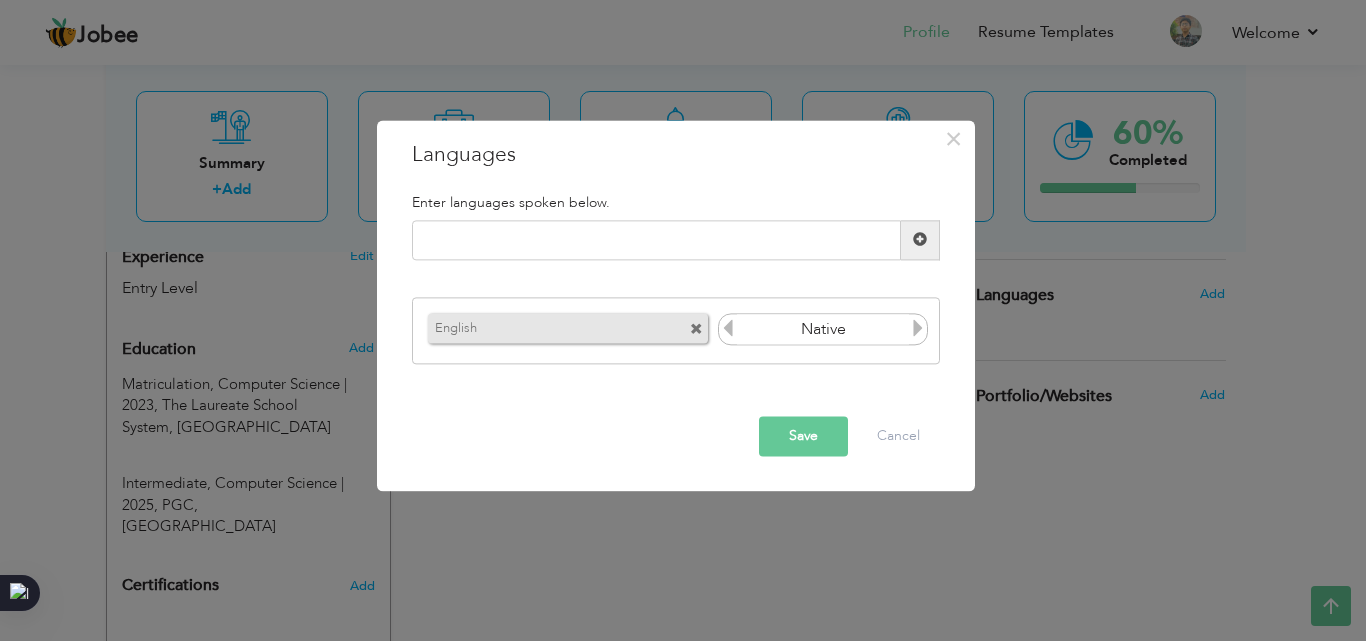 click at bounding box center [918, 329] 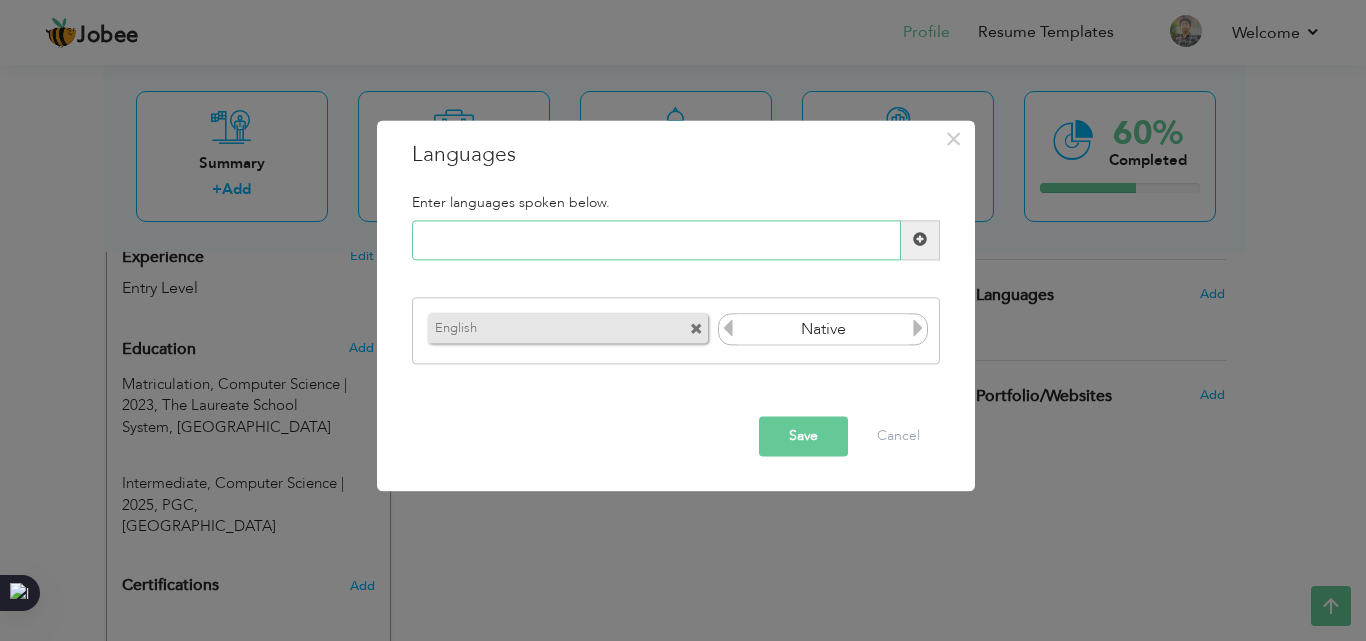 click at bounding box center (656, 240) 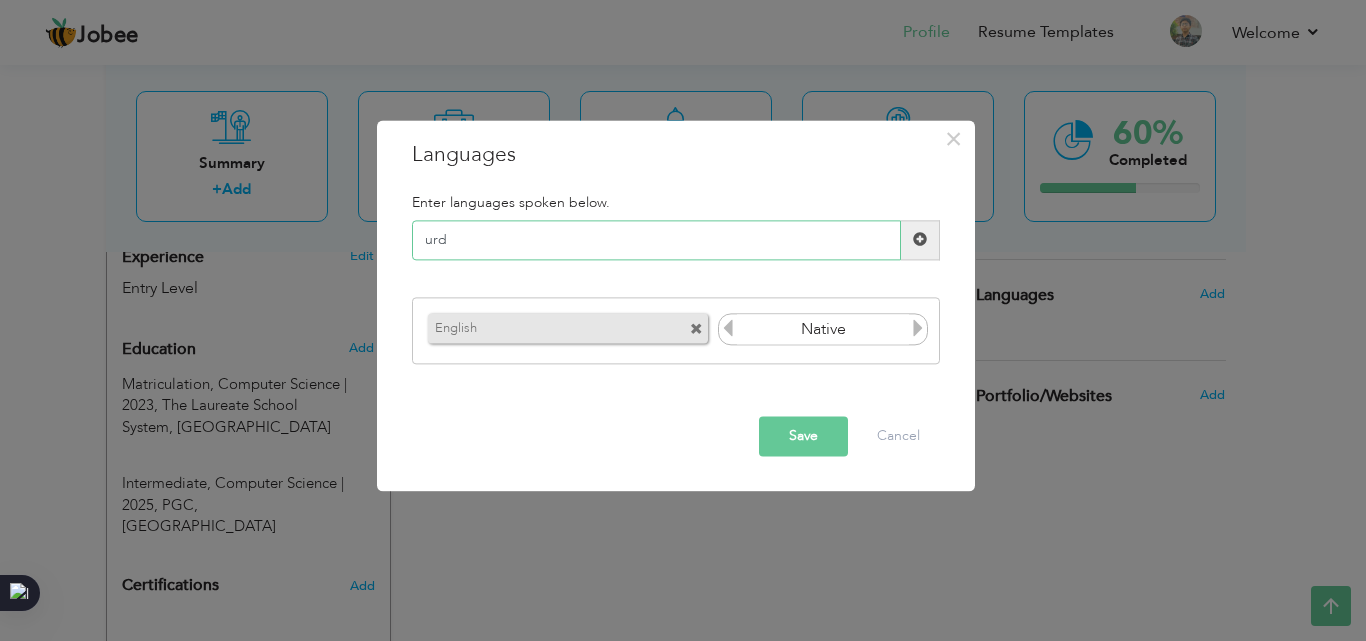 type on "urdu" 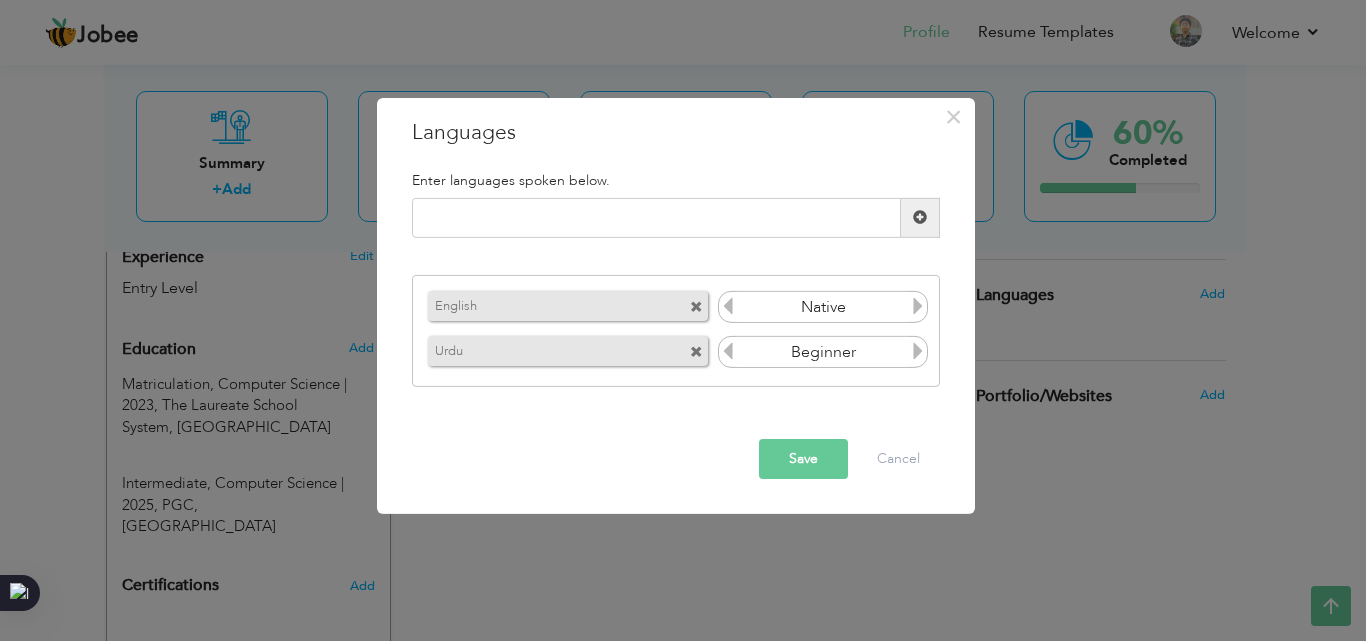 click at bounding box center [918, 351] 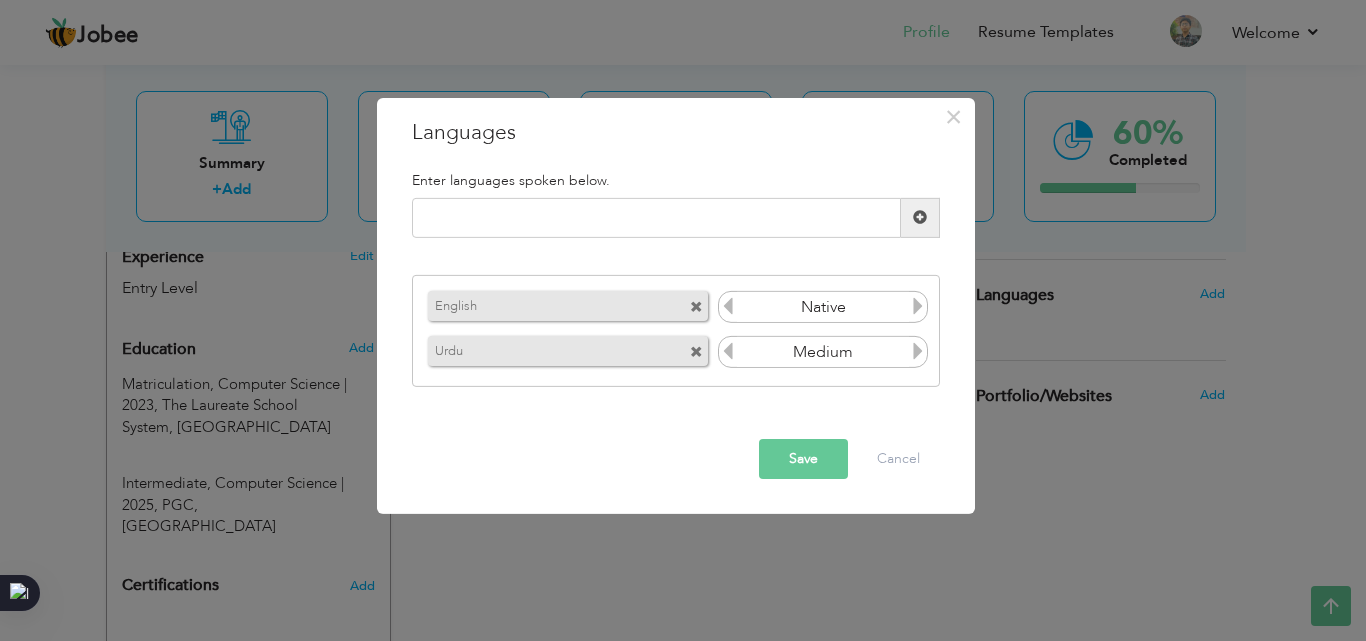 click at bounding box center (918, 351) 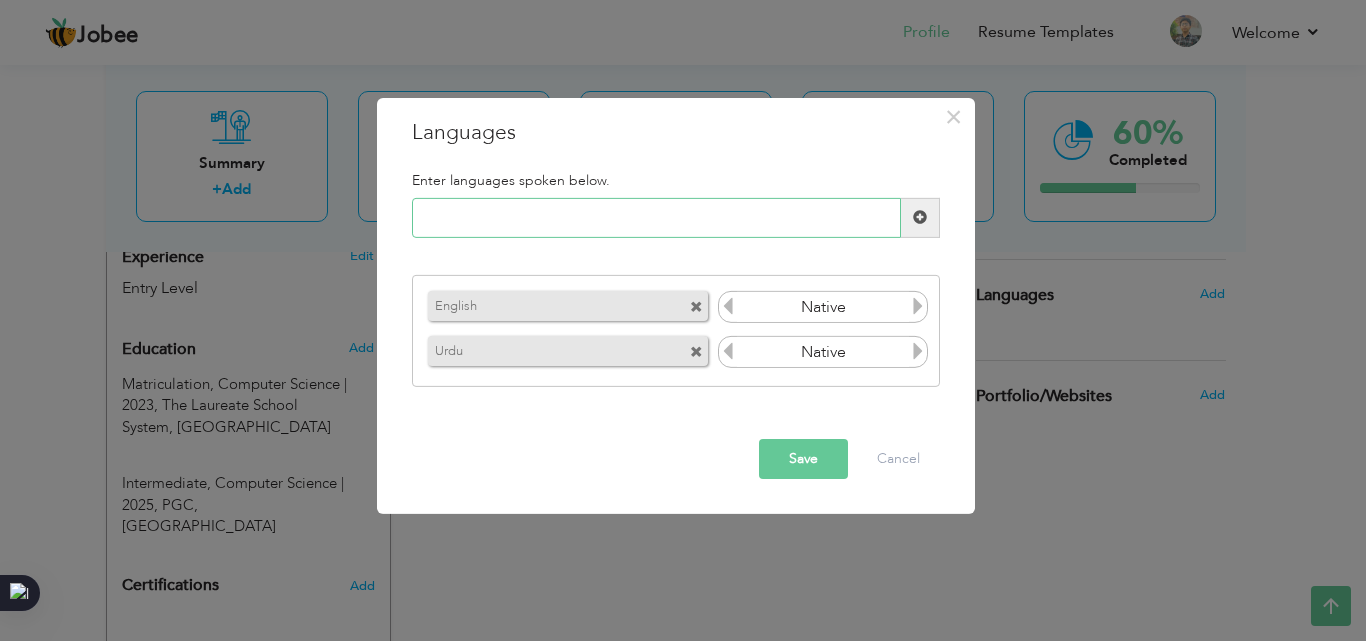 click at bounding box center [656, 218] 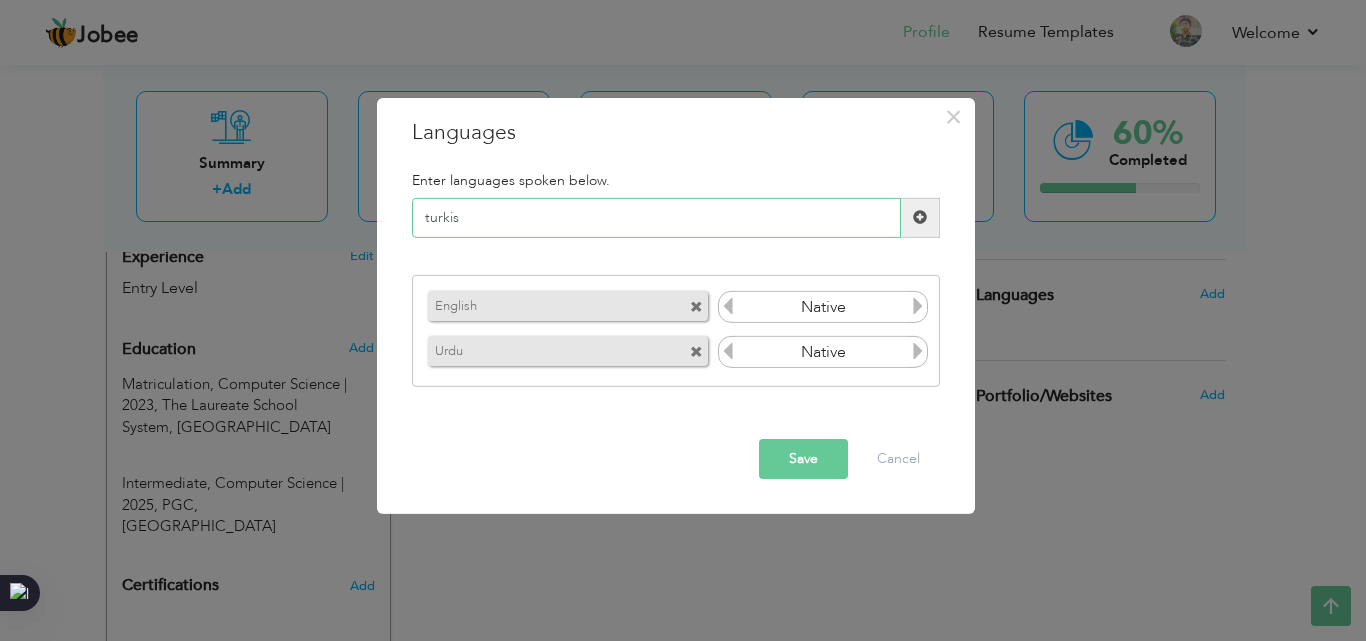 type on "turkish" 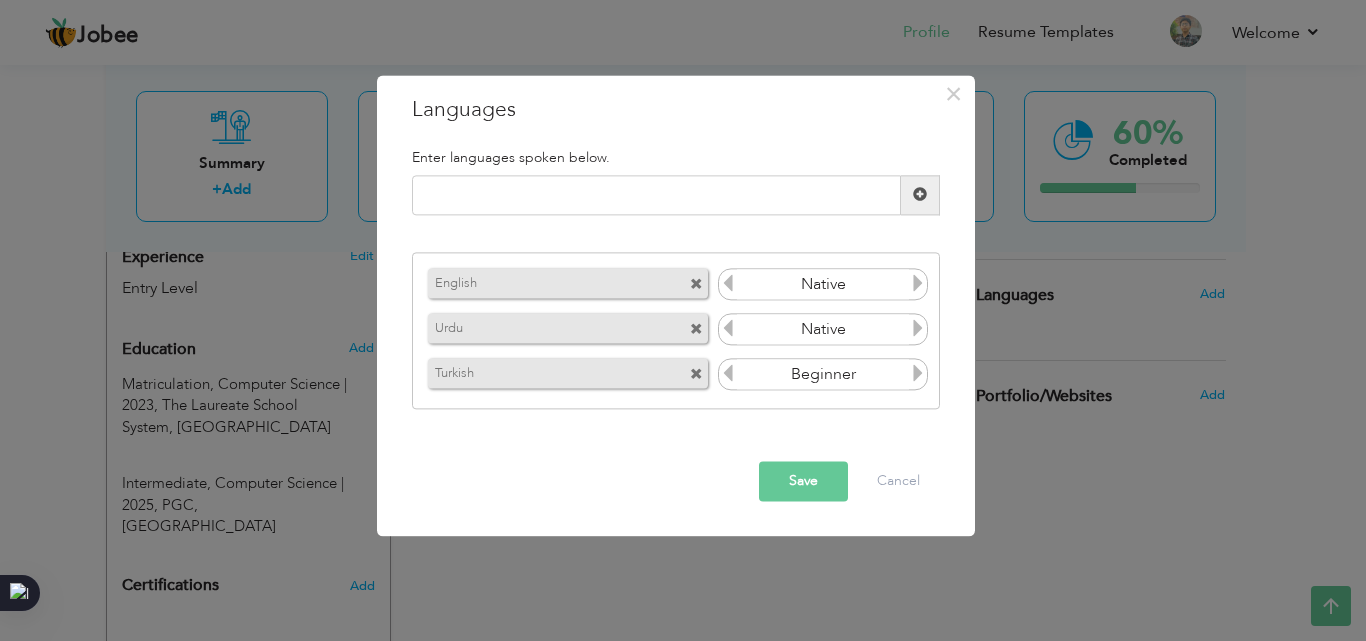 click at bounding box center (918, 374) 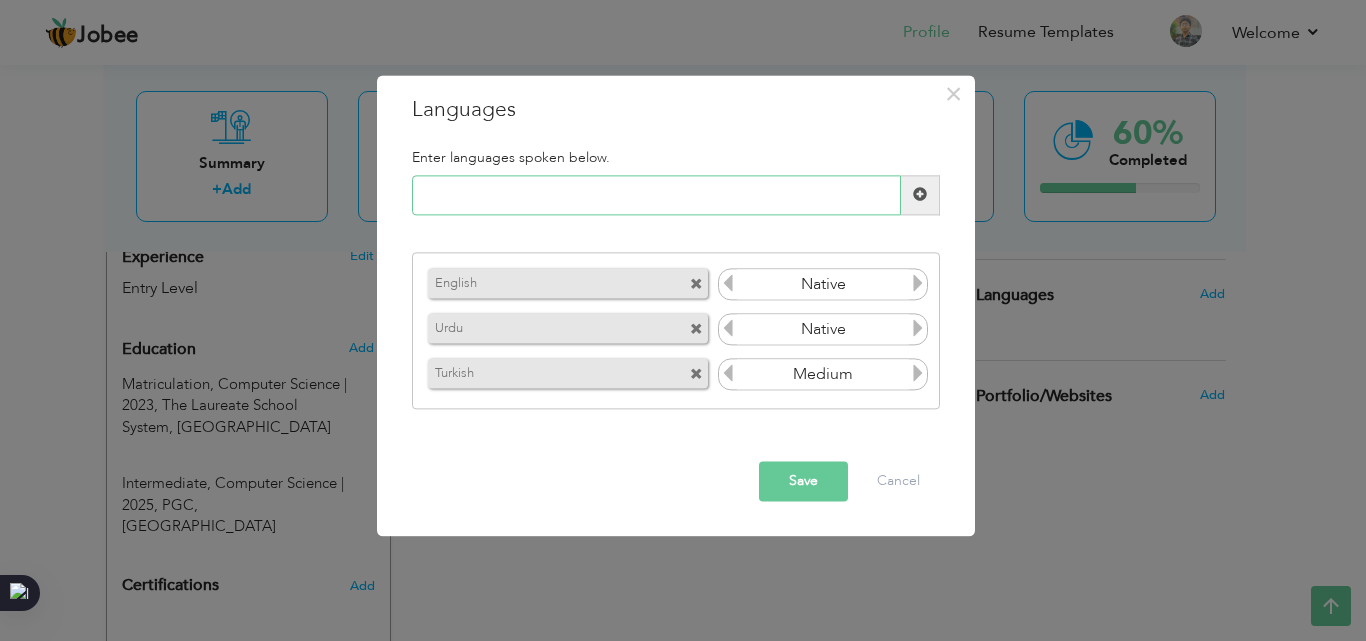 click at bounding box center (656, 195) 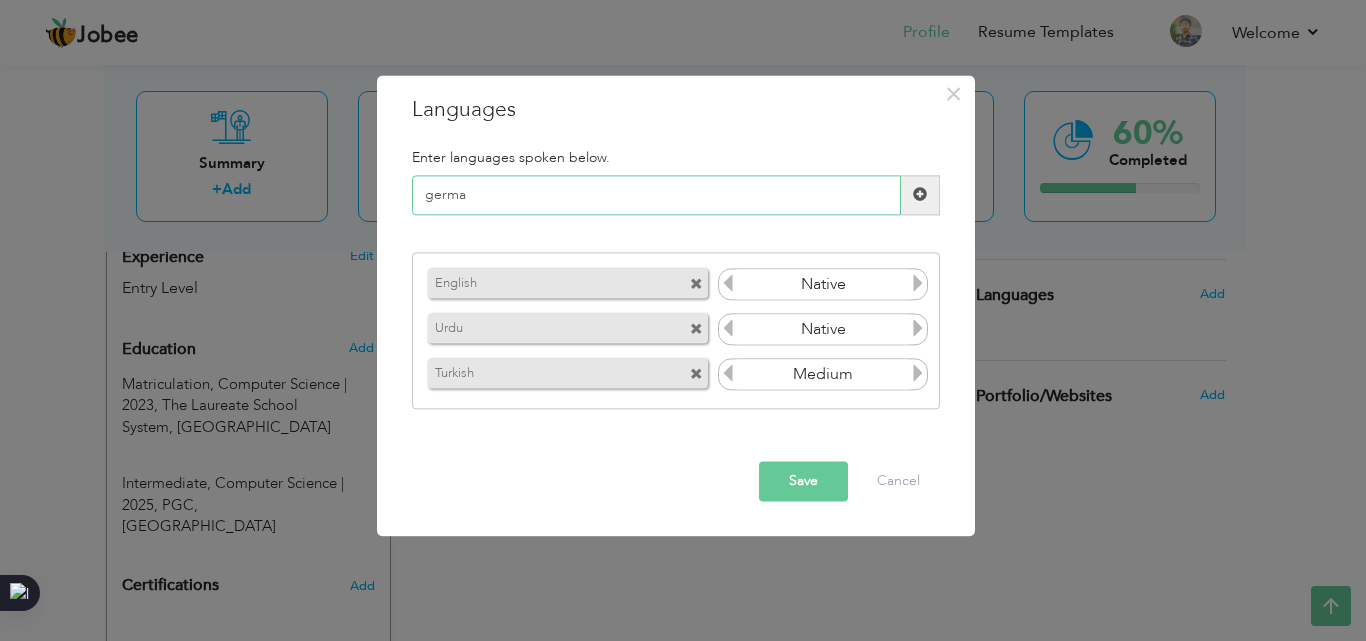 type on "german" 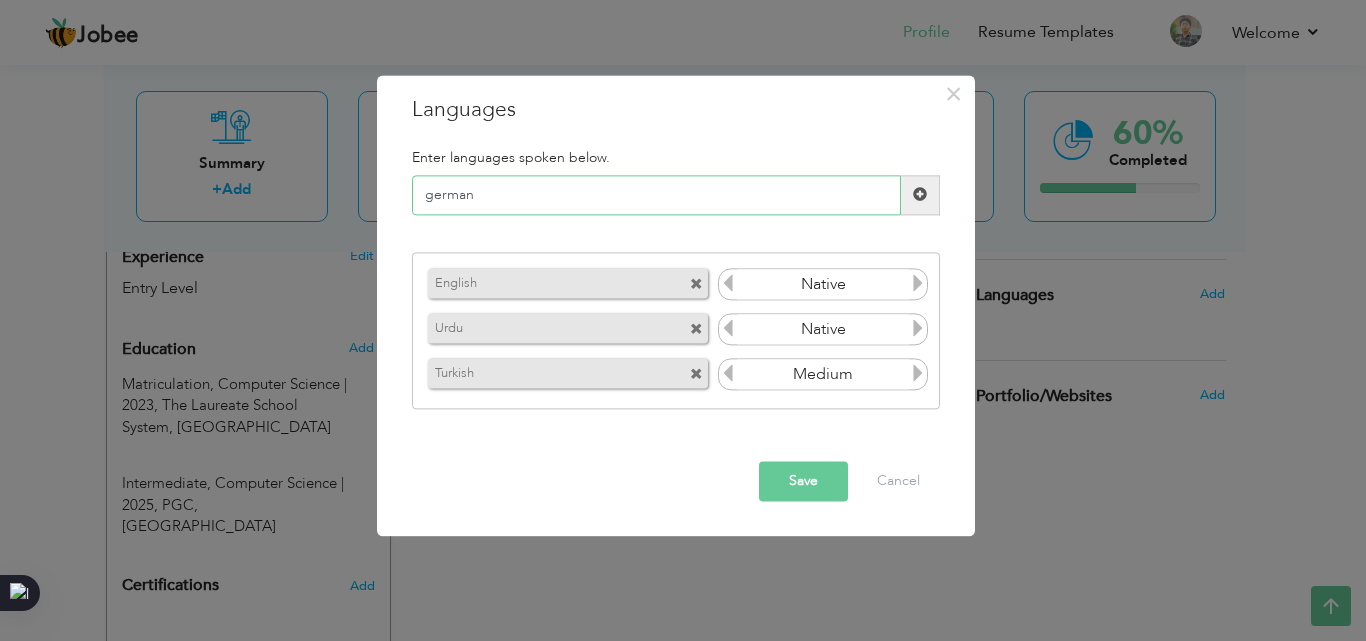 type 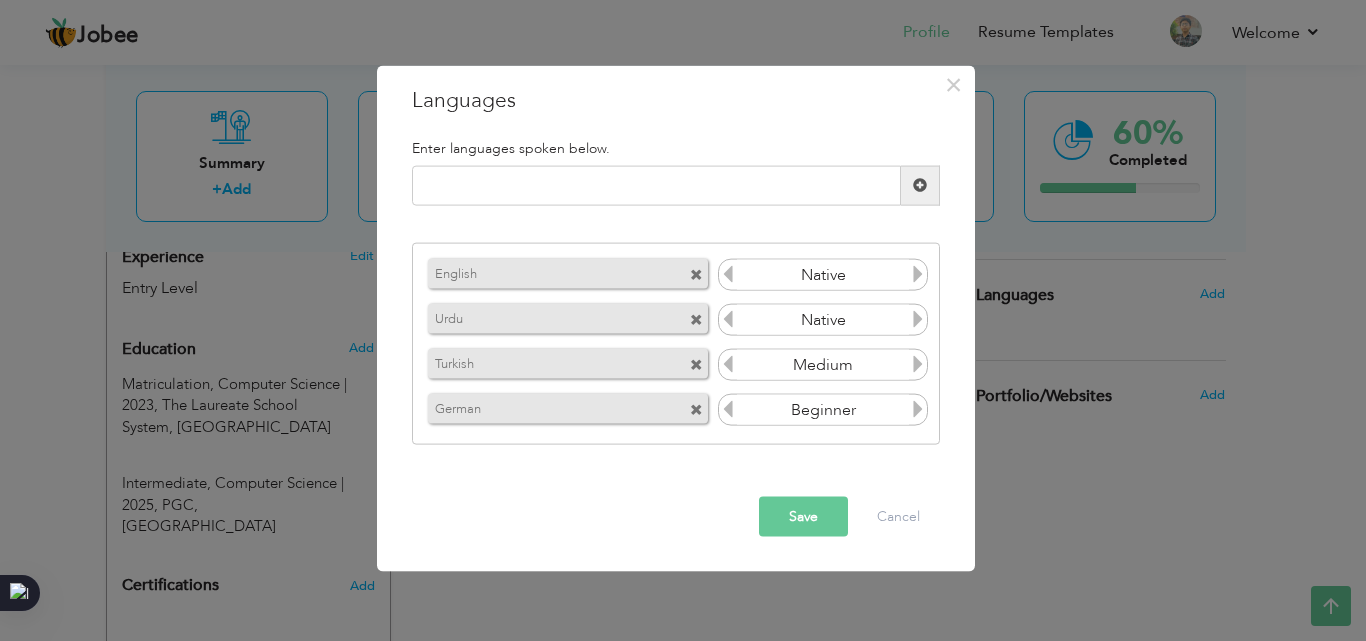 click on "Save" at bounding box center (803, 516) 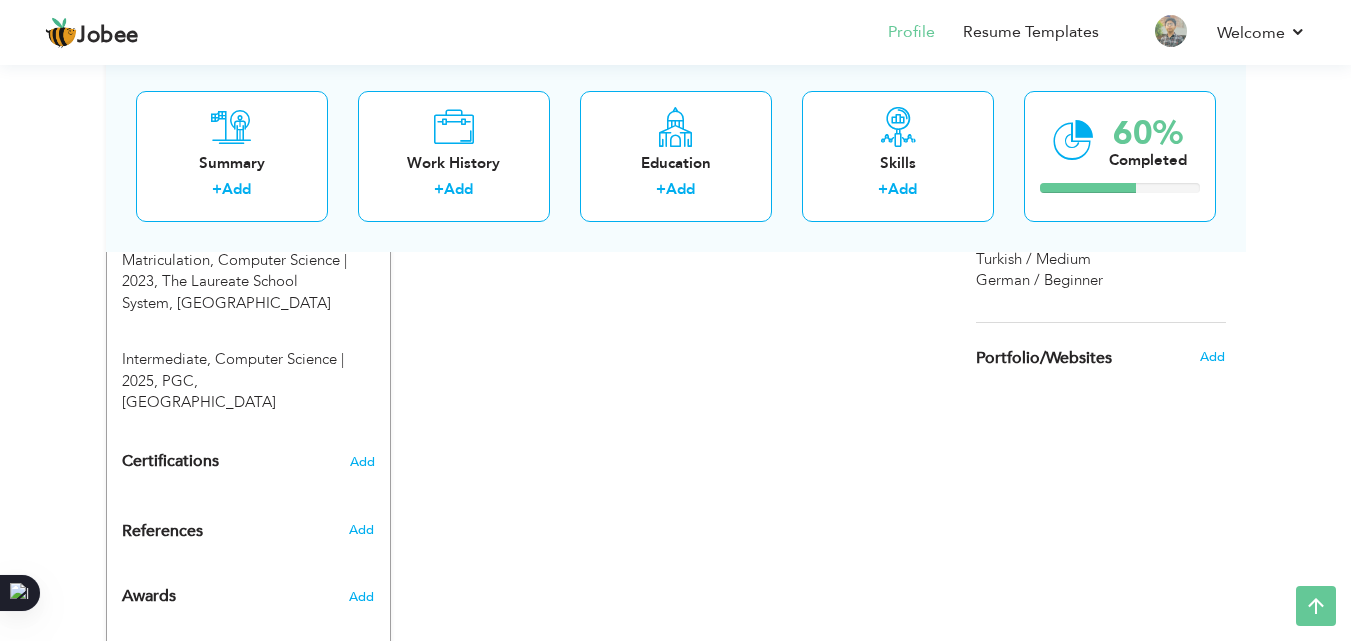 scroll, scrollTop: 940, scrollLeft: 0, axis: vertical 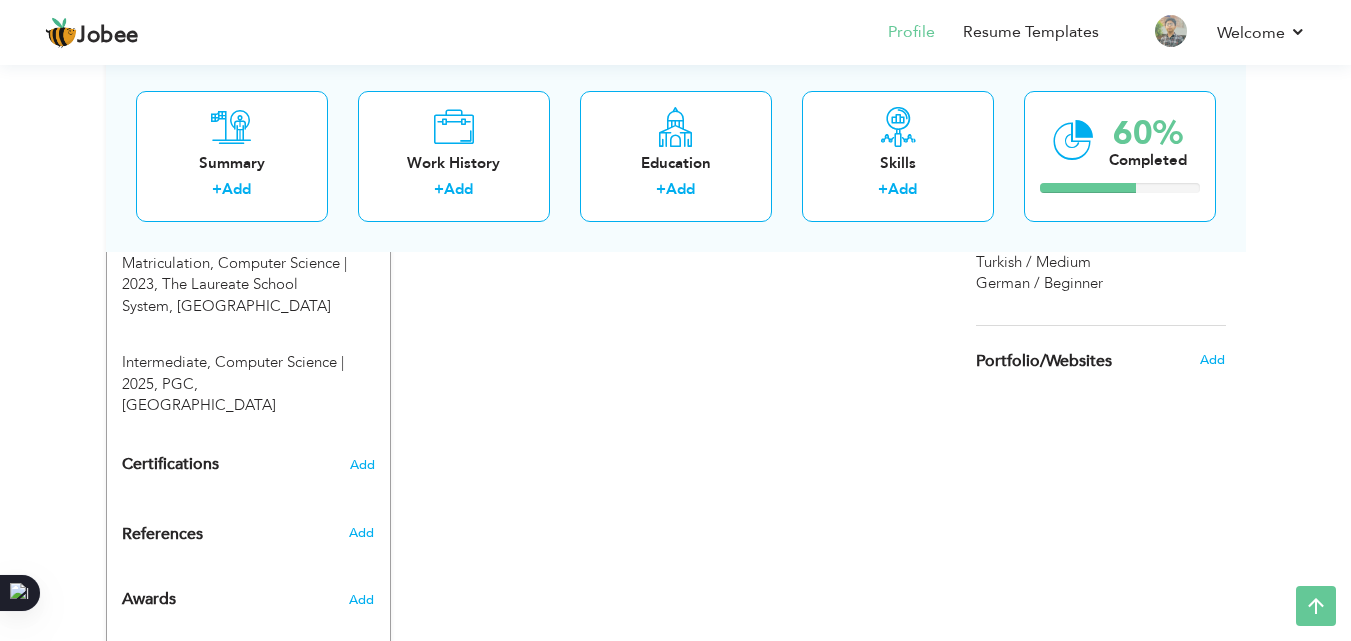 click on "Certifications
Add
×
Certification
* Certification Name
Certification Authority Completion Year" at bounding box center (248, 470) 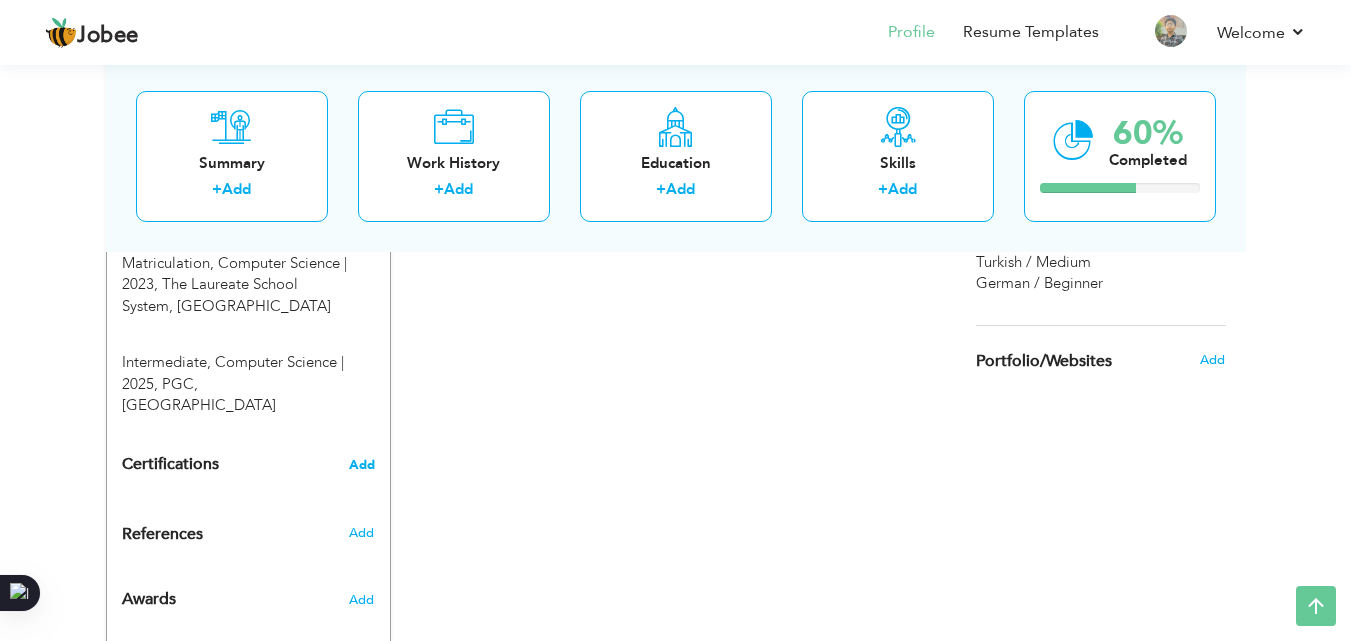 click on "Add" at bounding box center [362, 465] 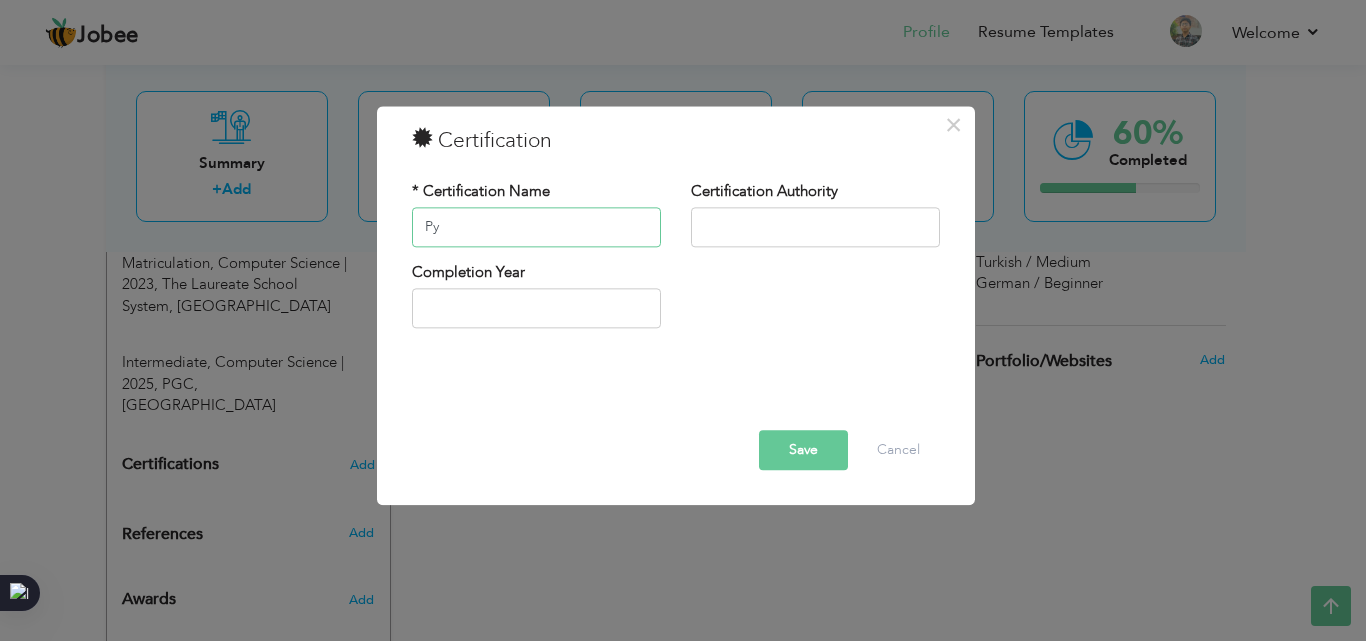 type on "P" 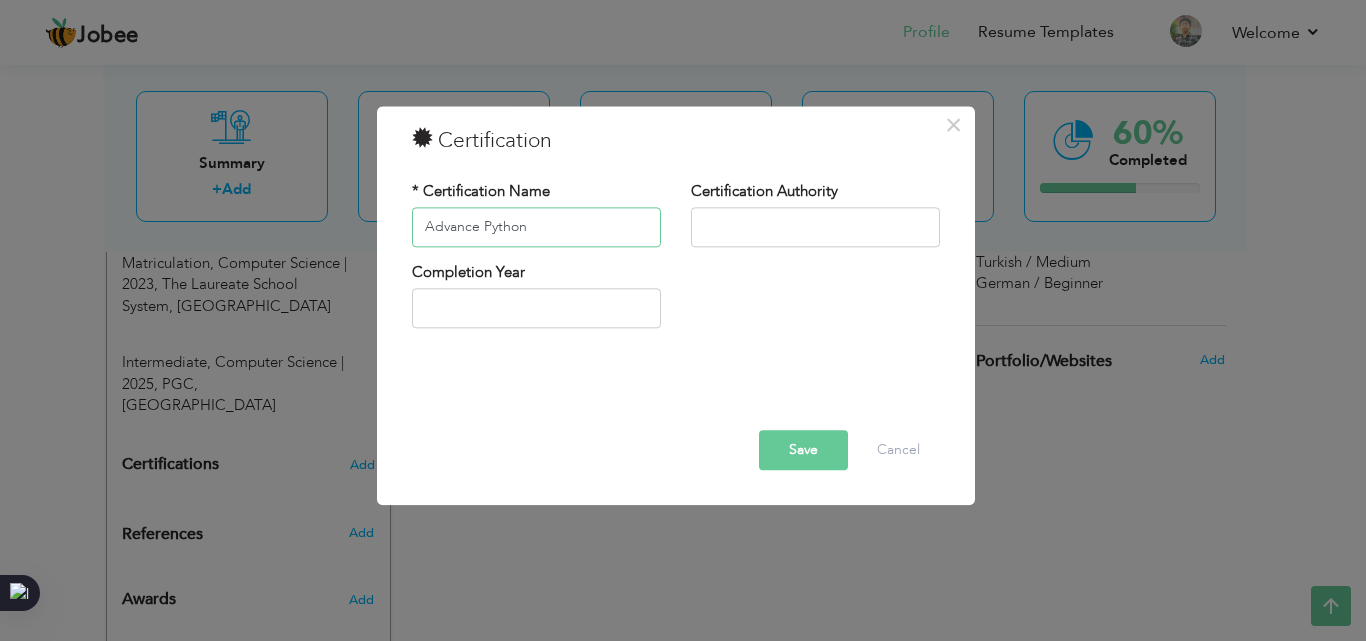 type on "Advance Python" 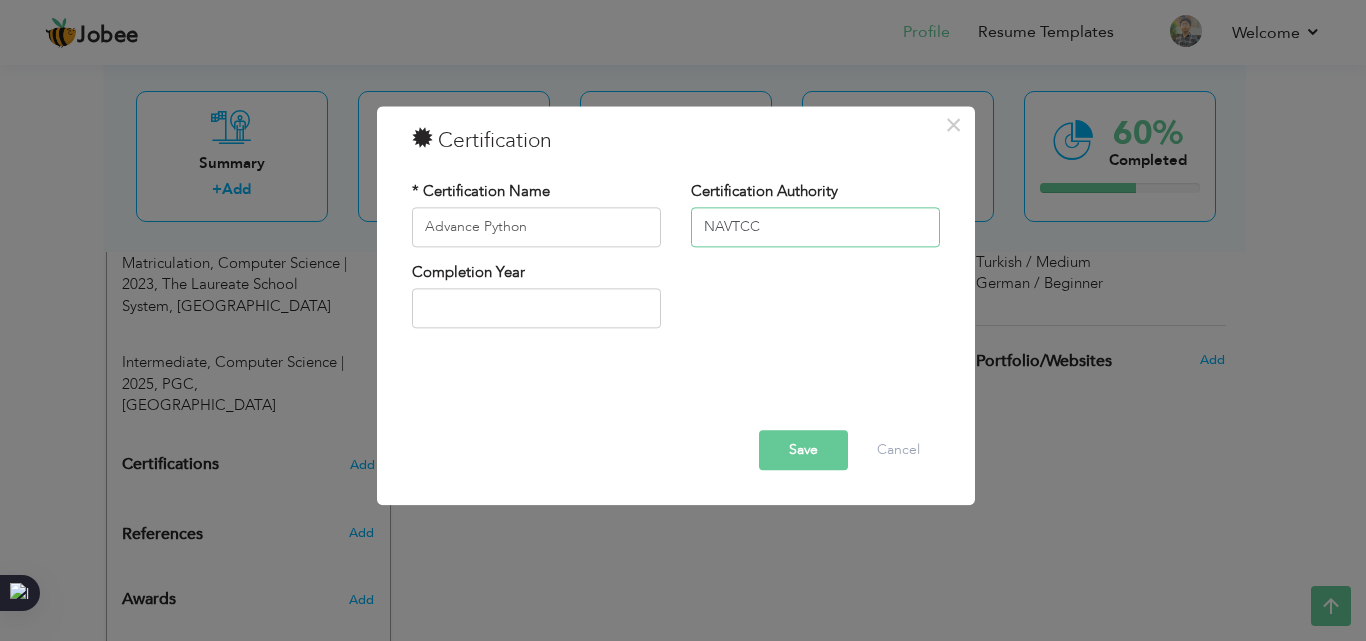 type on "NAVTCC" 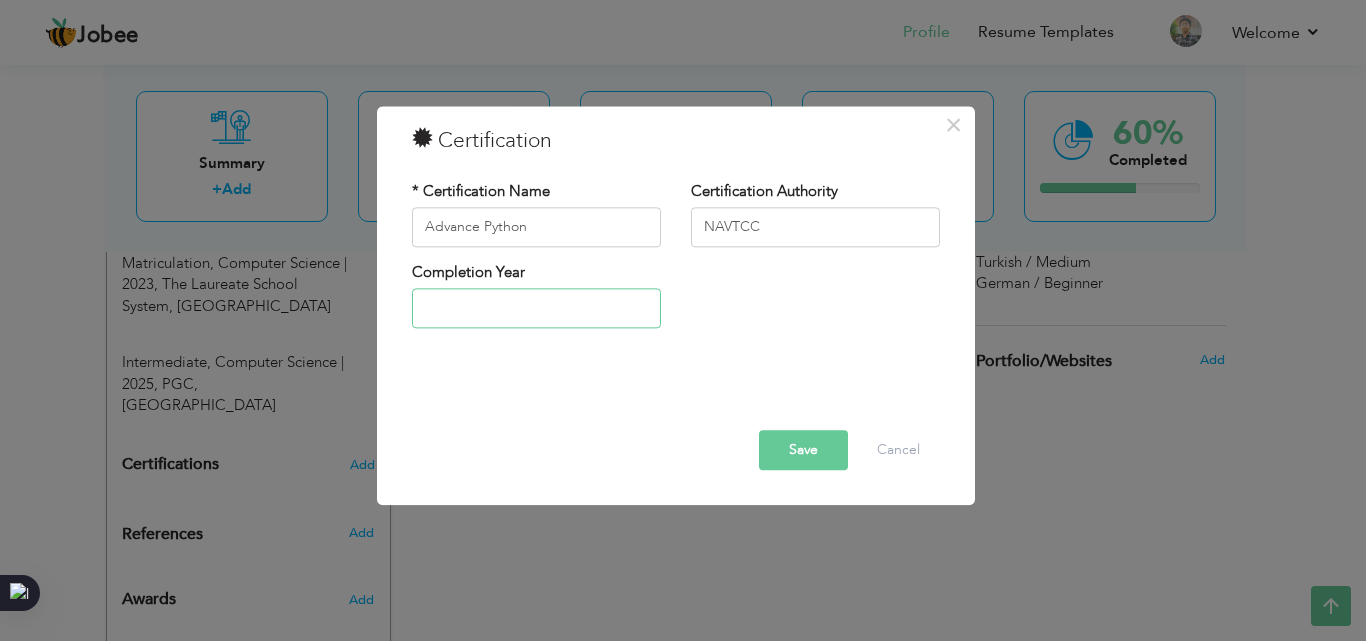 type on "2025" 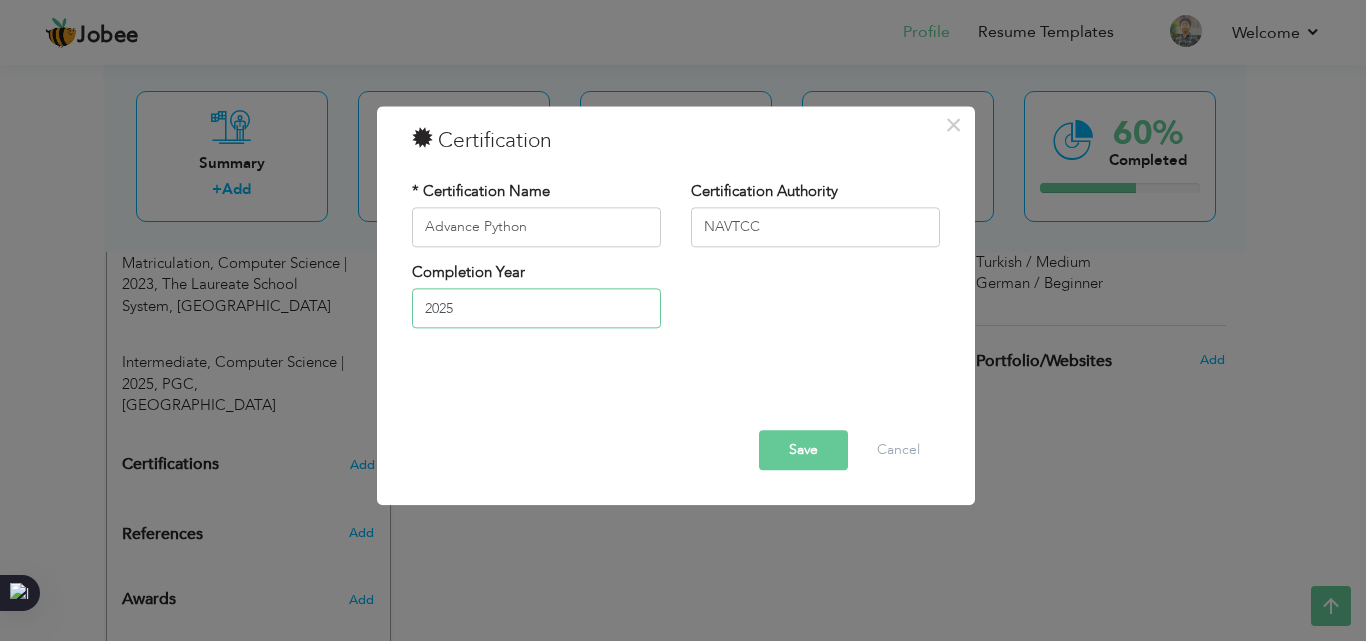 click on "2025" at bounding box center [536, 309] 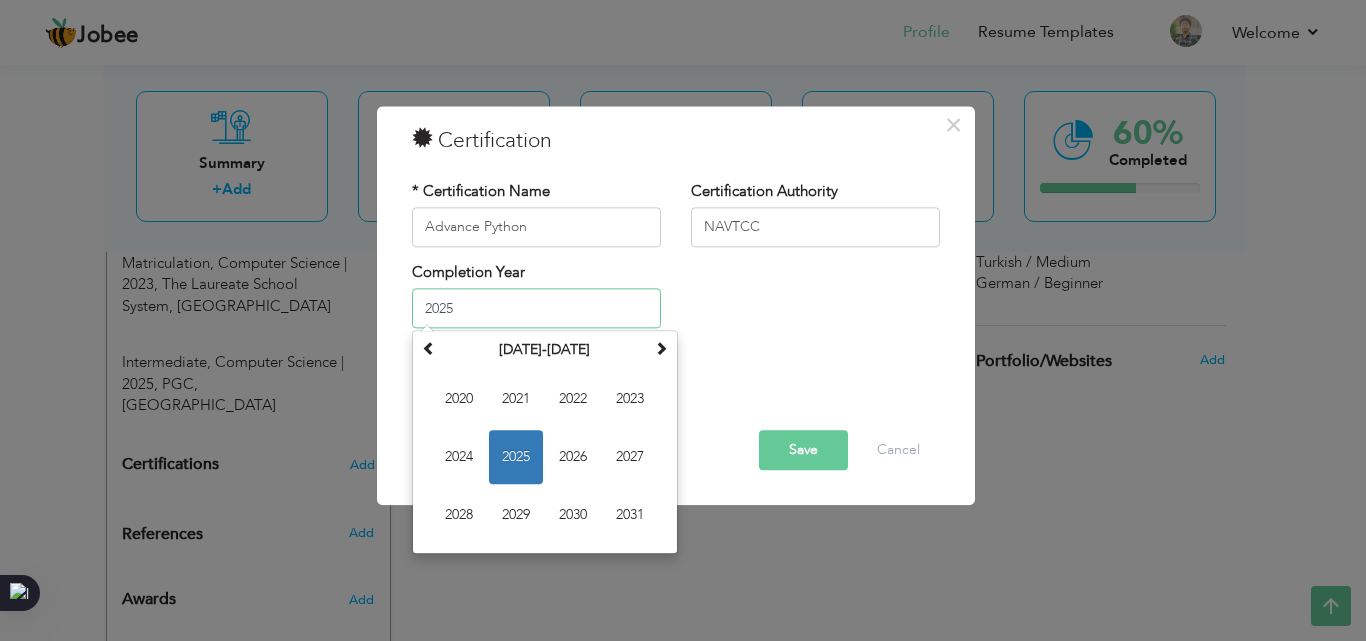 click on "2025" at bounding box center [516, 458] 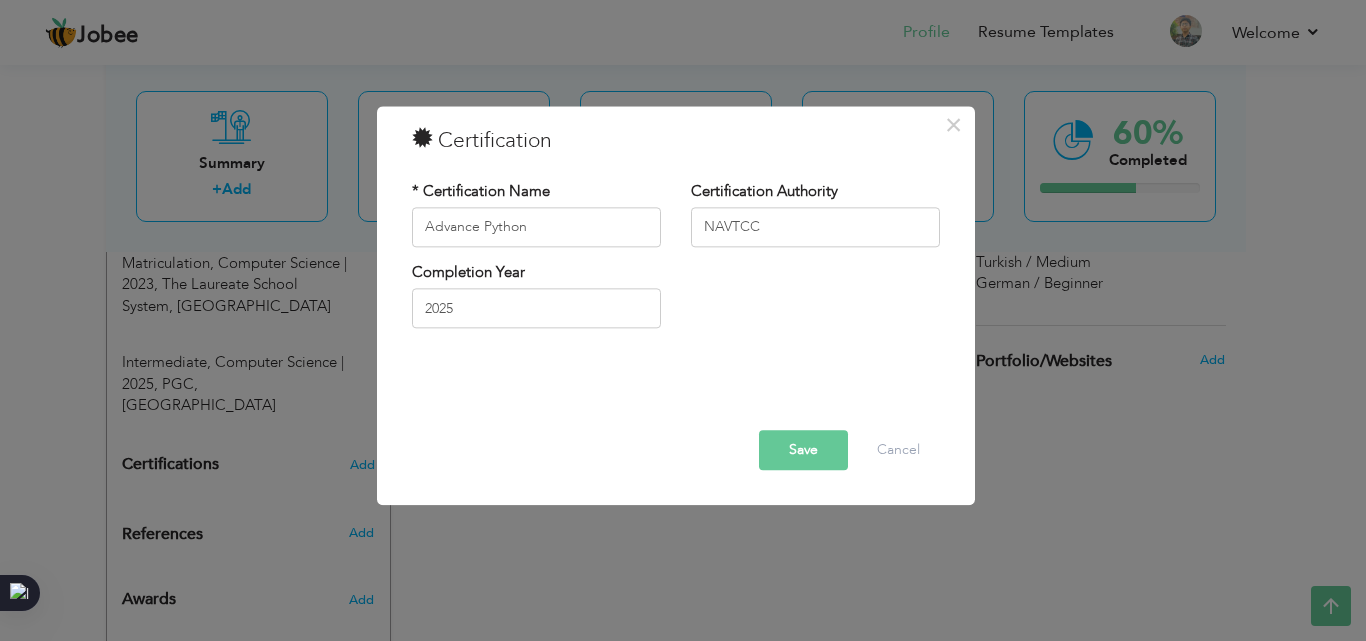 click on "Save" at bounding box center [803, 450] 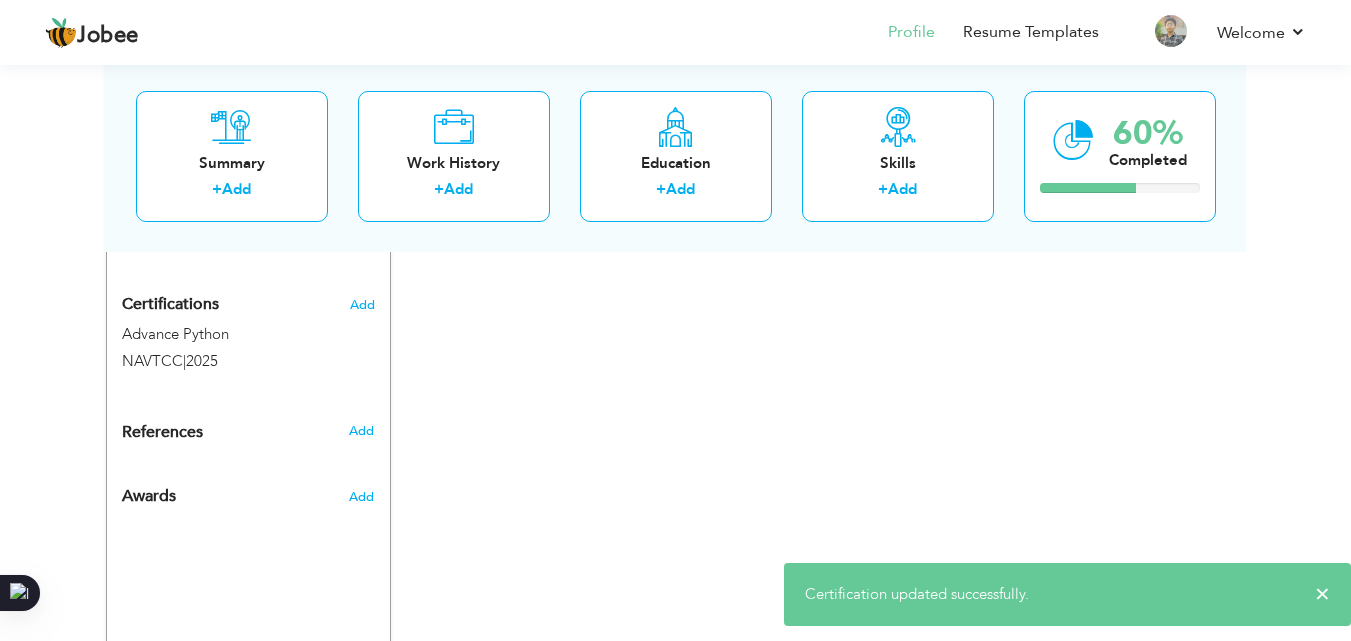 scroll, scrollTop: 1109, scrollLeft: 0, axis: vertical 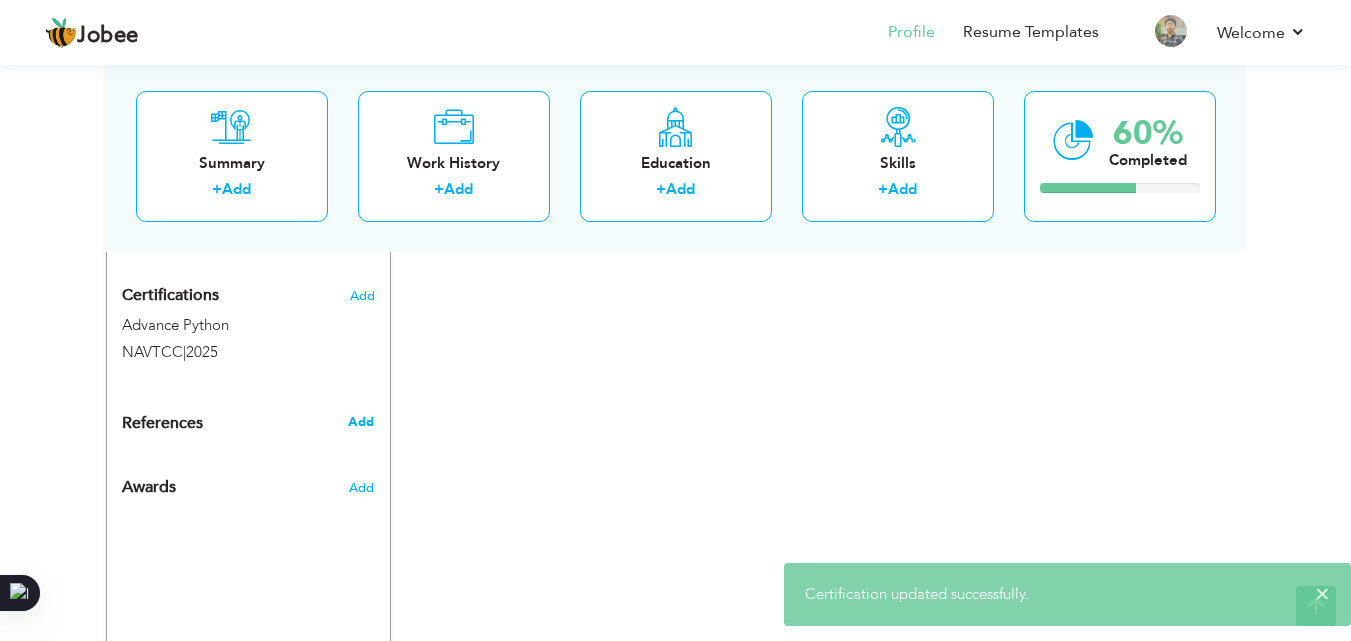 click on "Add" at bounding box center (361, 422) 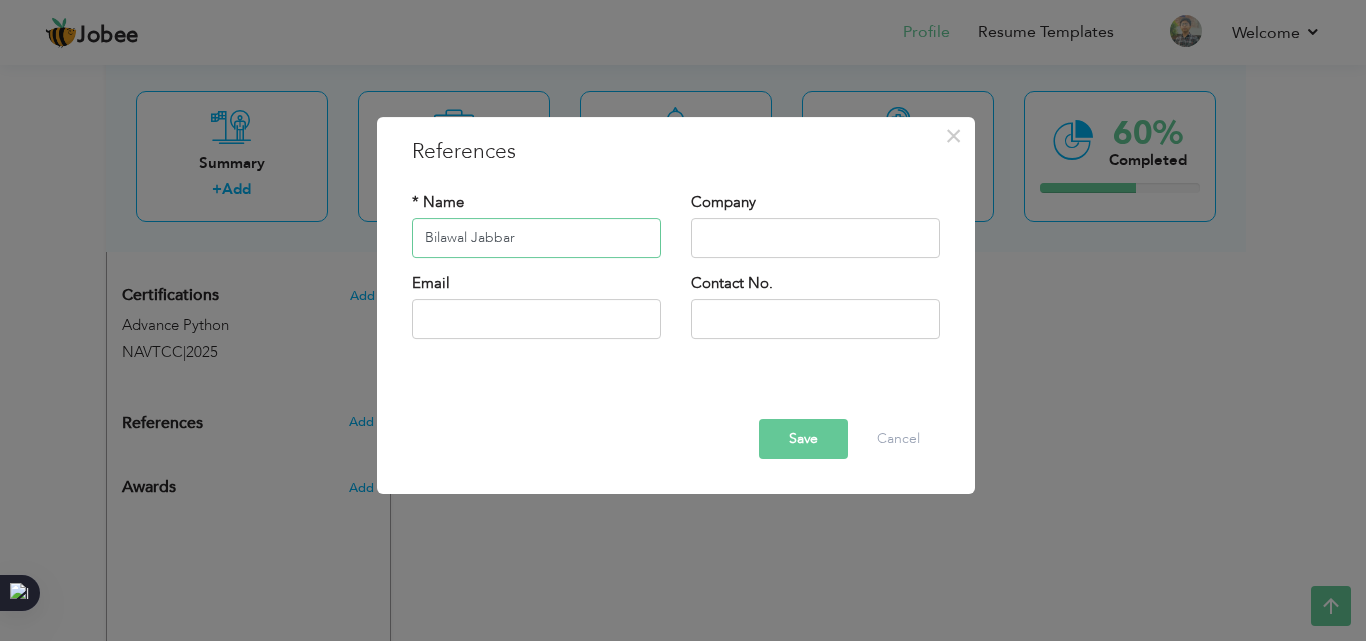 type on "Bilawal Jabbar" 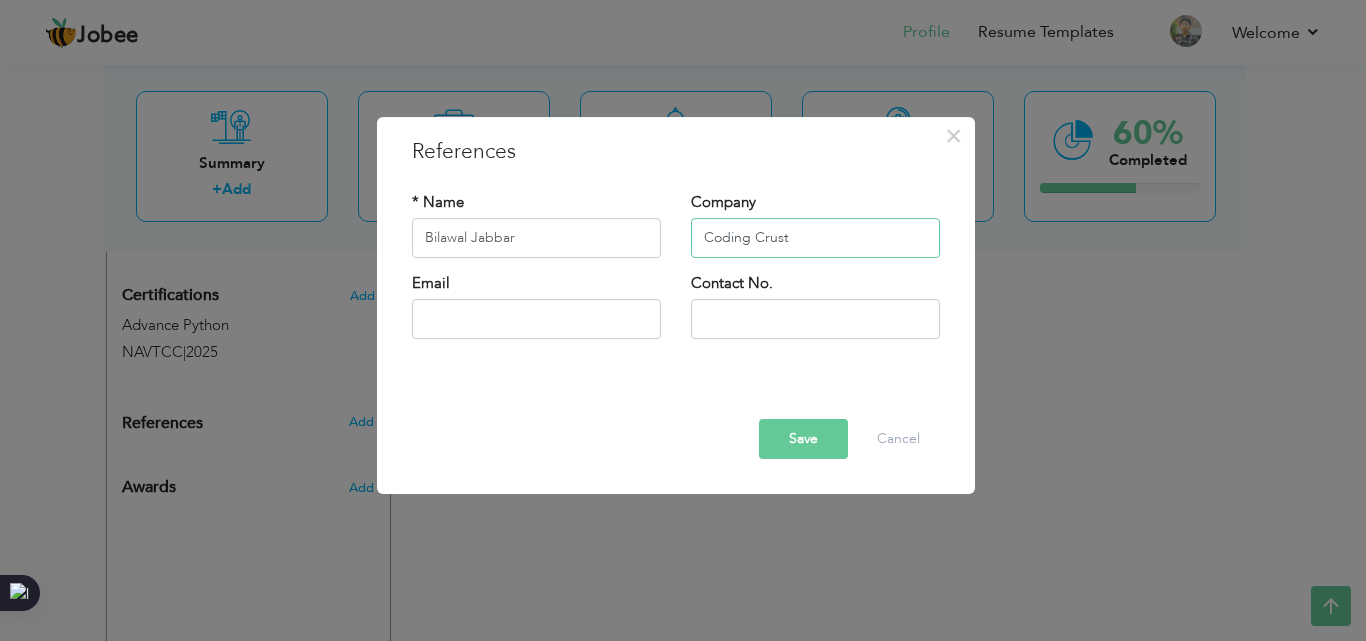 type on "Coding Crust" 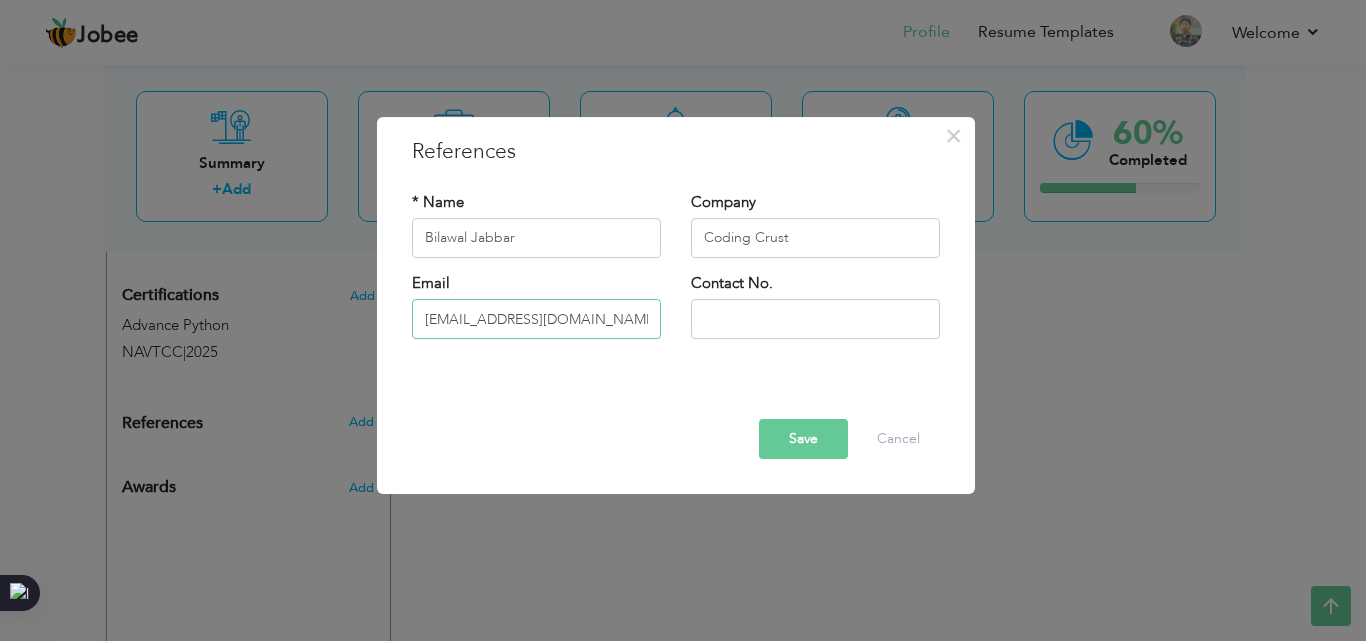 type on "bilawaljabbar25@gmail.com" 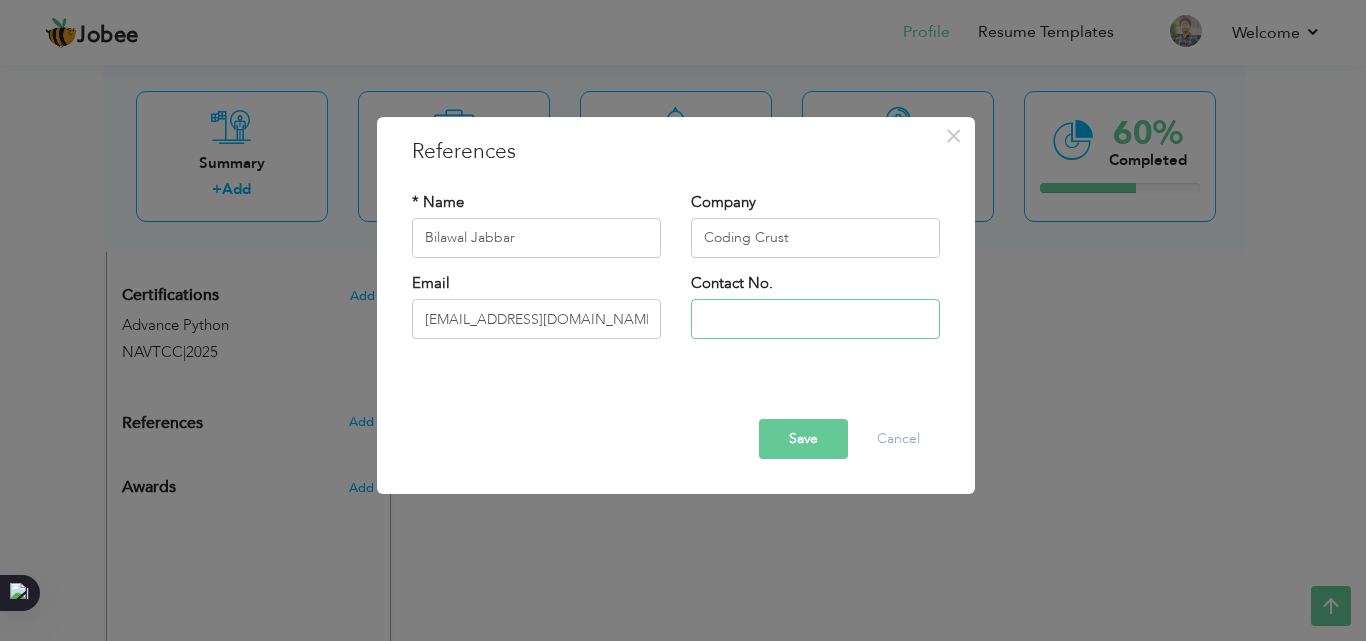 paste on "+92 336 4222695" 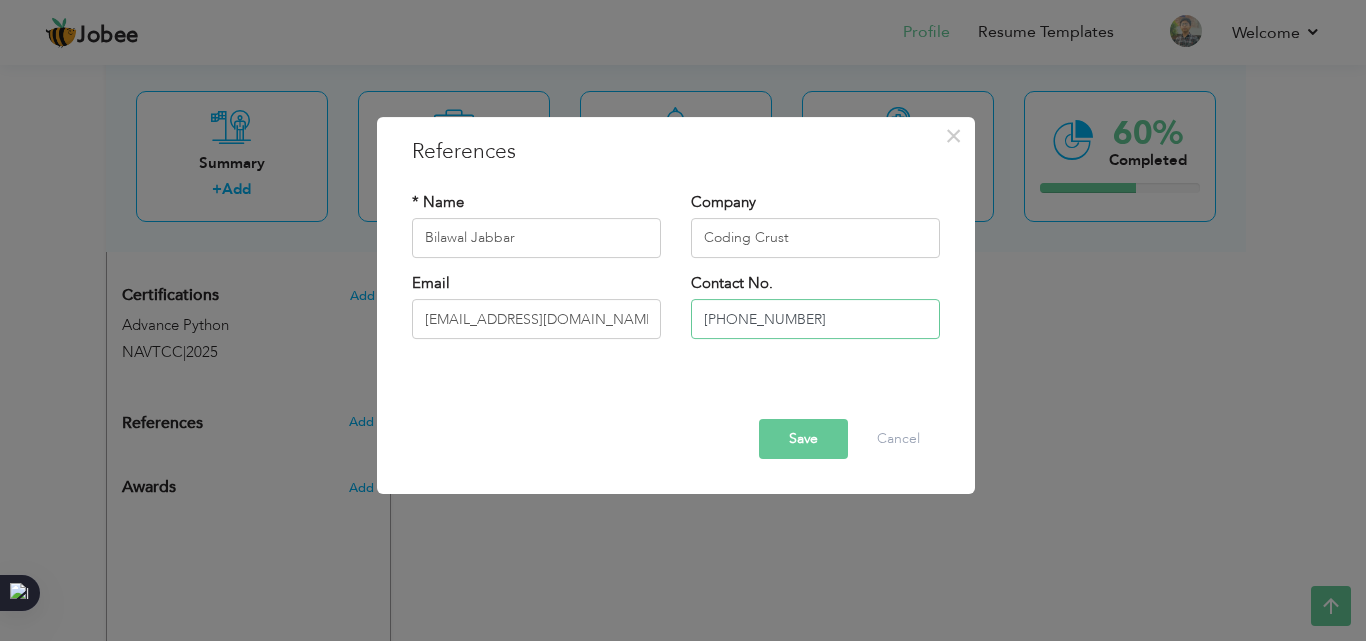 type on "+92 336 4222695" 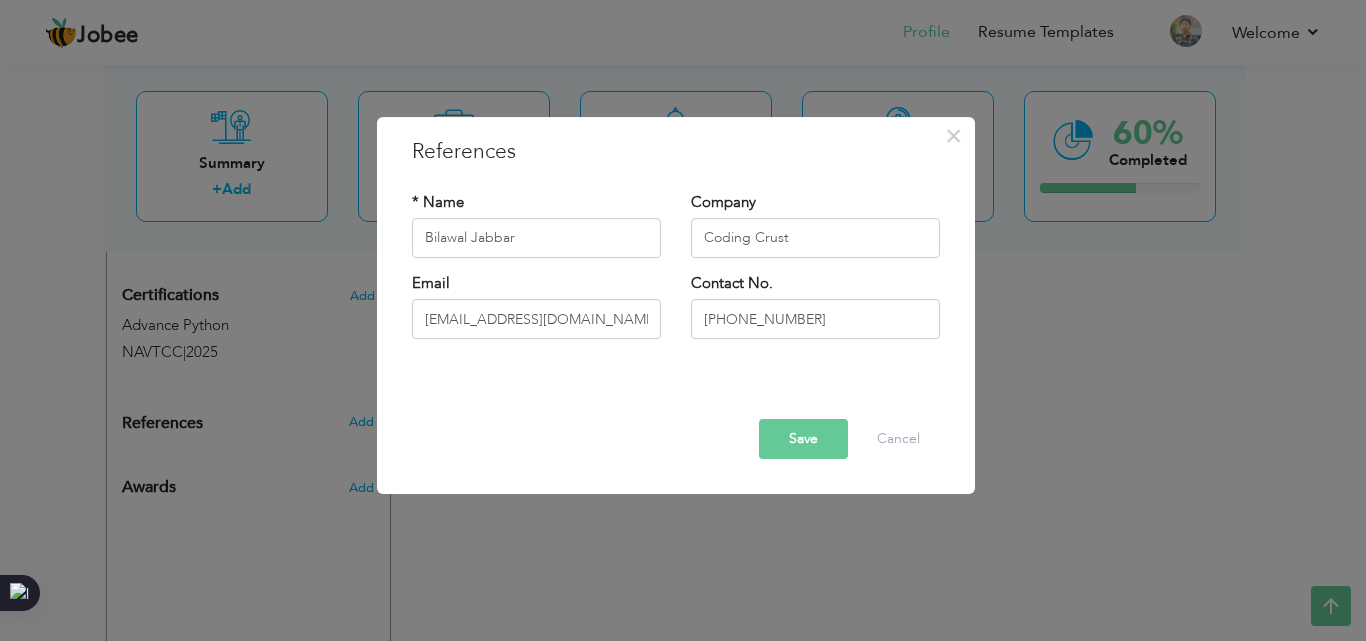 click on "Save" at bounding box center [803, 439] 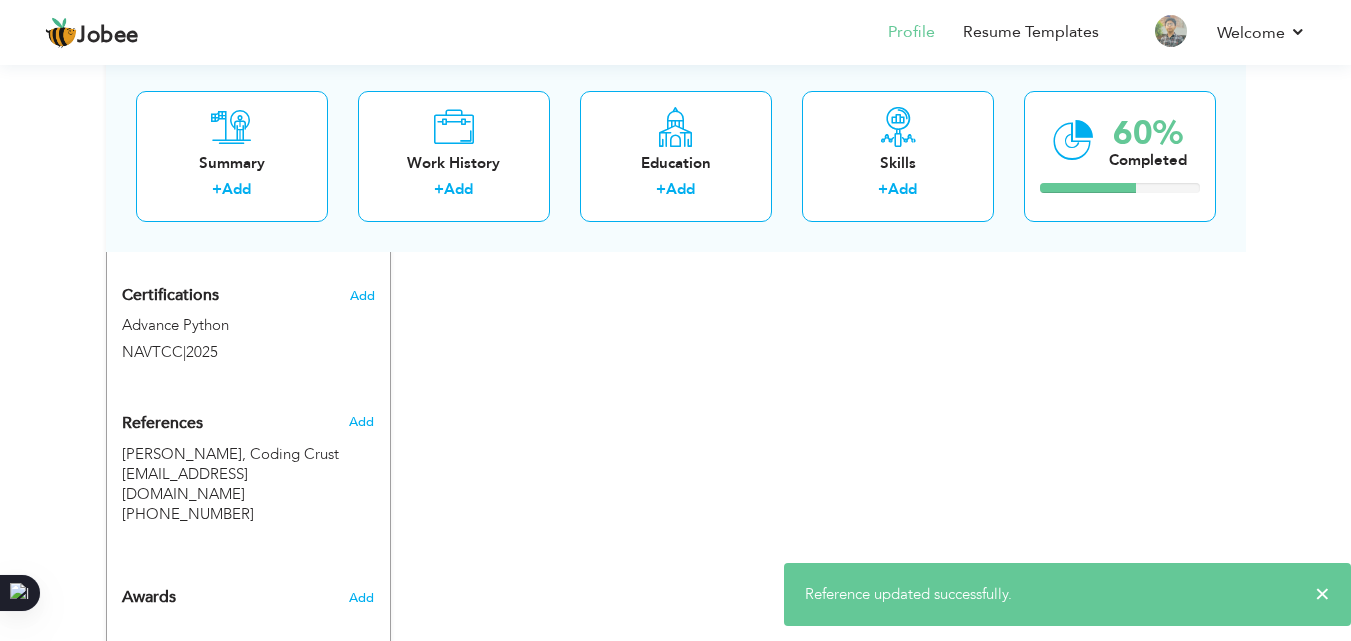scroll, scrollTop: 1187, scrollLeft: 0, axis: vertical 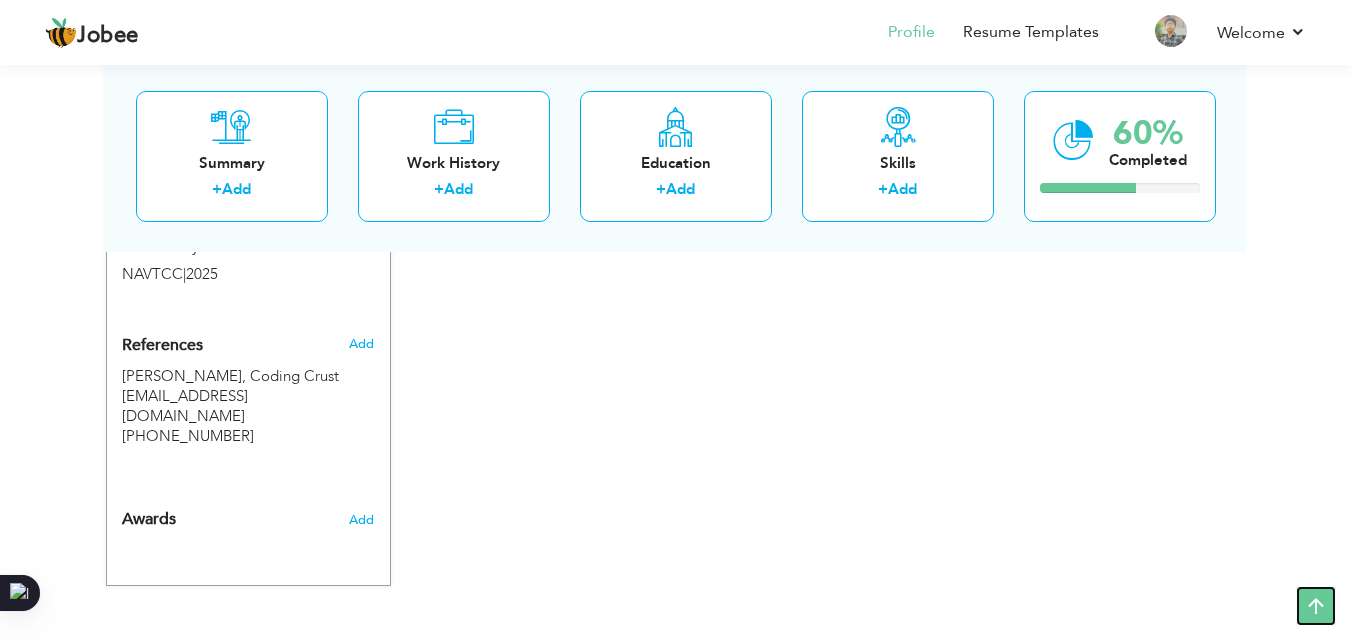 click at bounding box center [1316, 606] 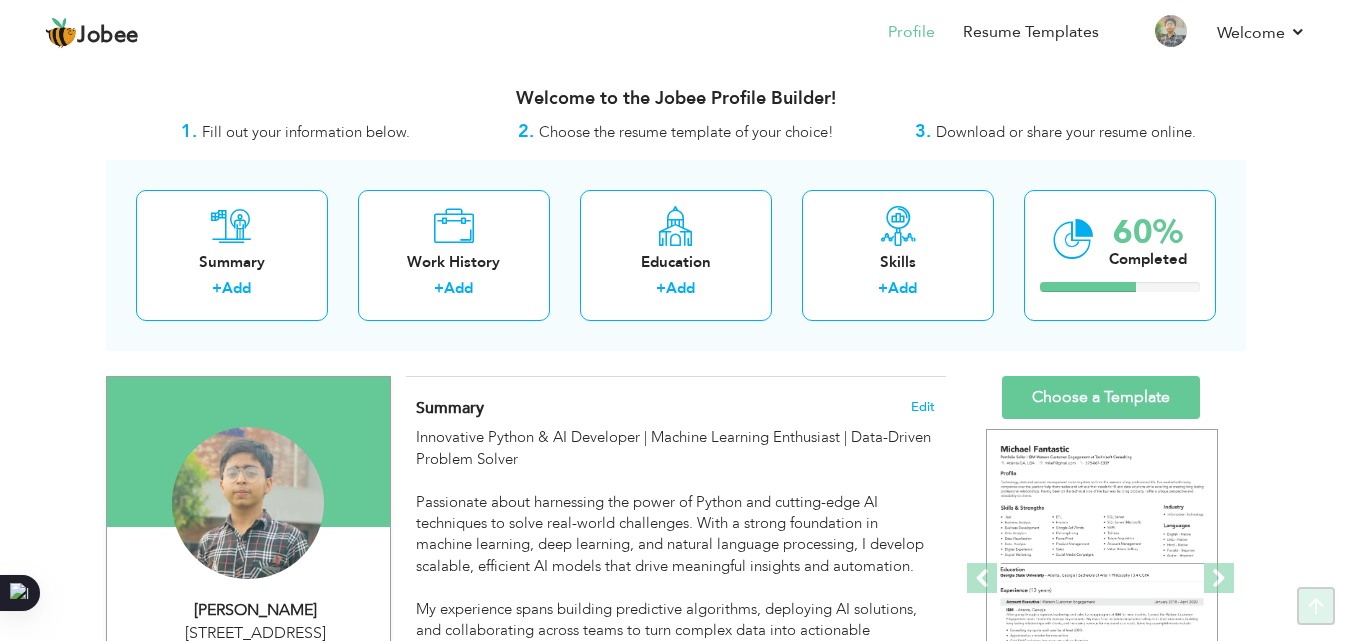 scroll, scrollTop: 0, scrollLeft: 0, axis: both 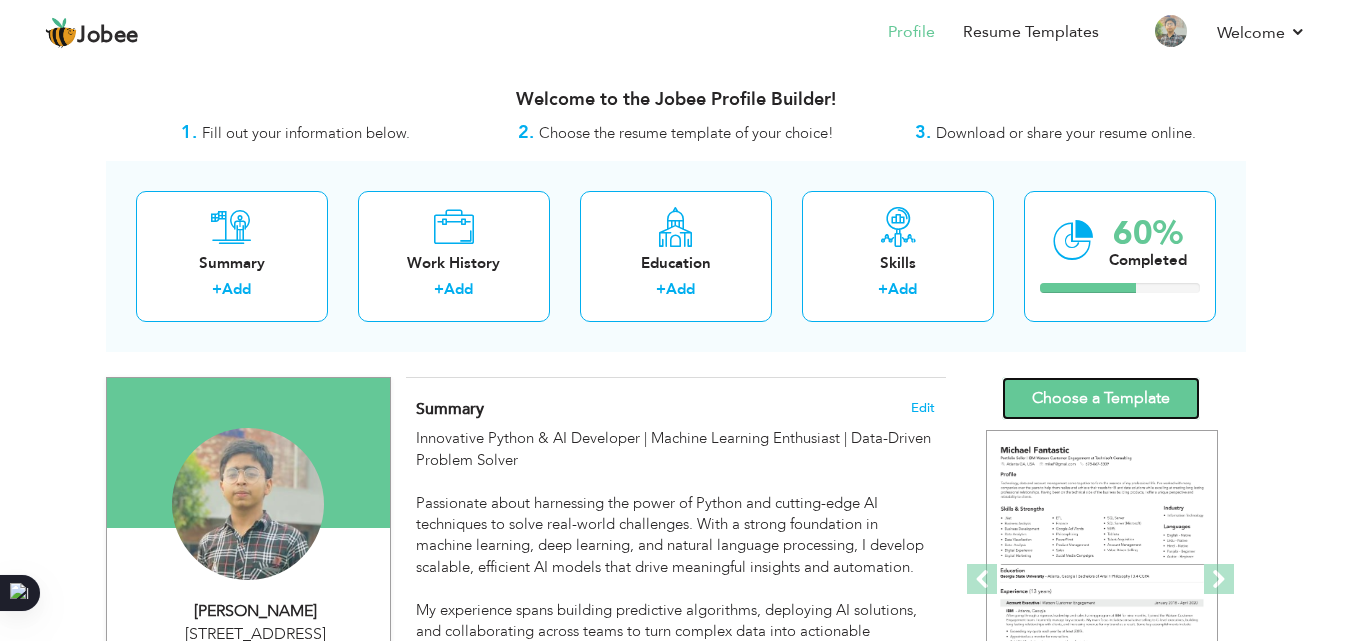 click on "Choose a Template" at bounding box center [1101, 398] 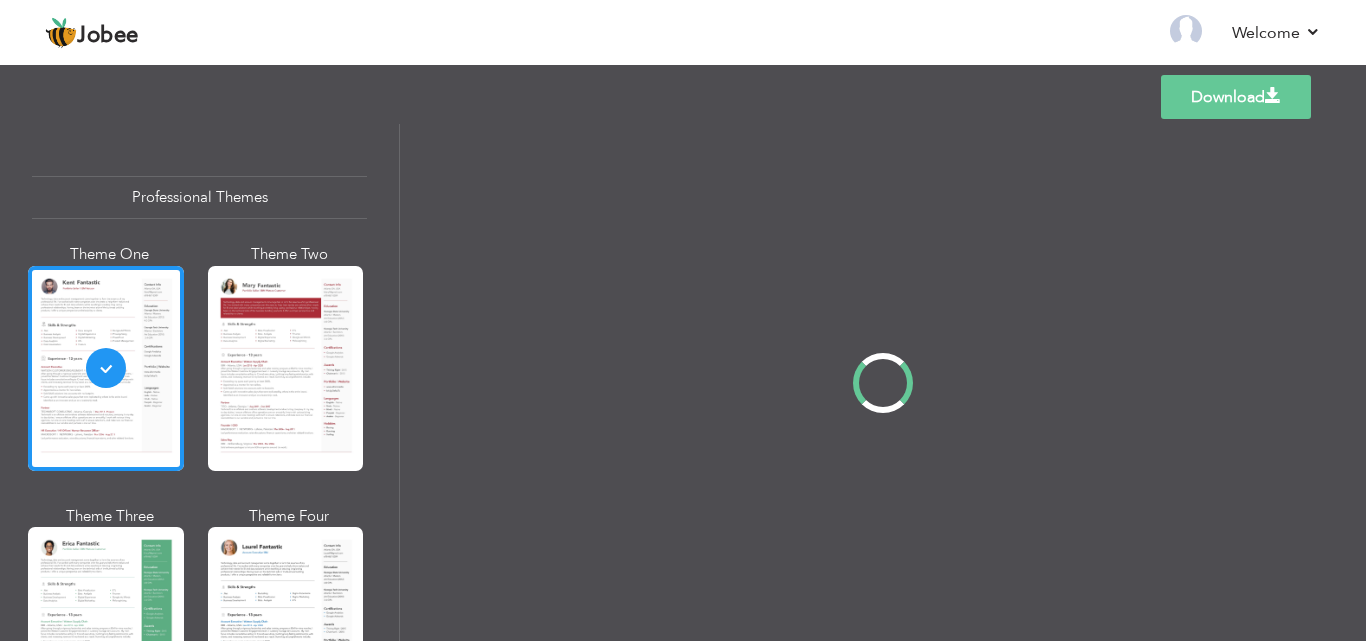 scroll, scrollTop: 0, scrollLeft: 0, axis: both 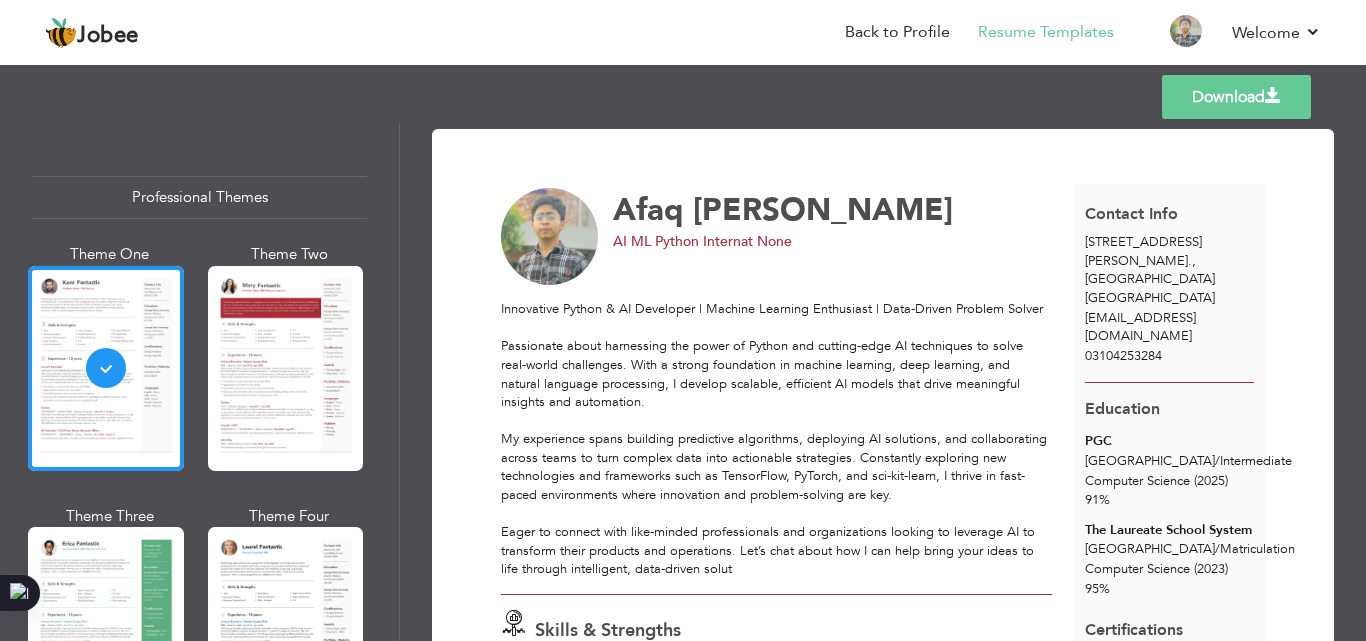 click on "Download" at bounding box center (1236, 97) 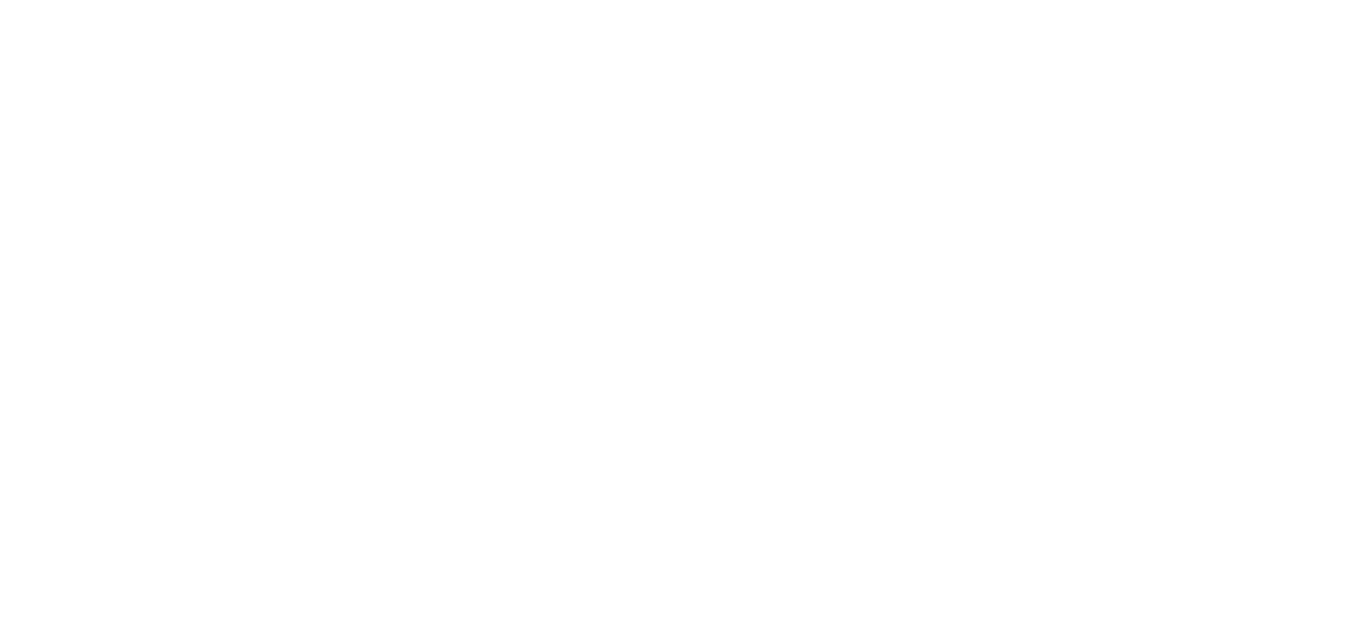 scroll, scrollTop: 0, scrollLeft: 0, axis: both 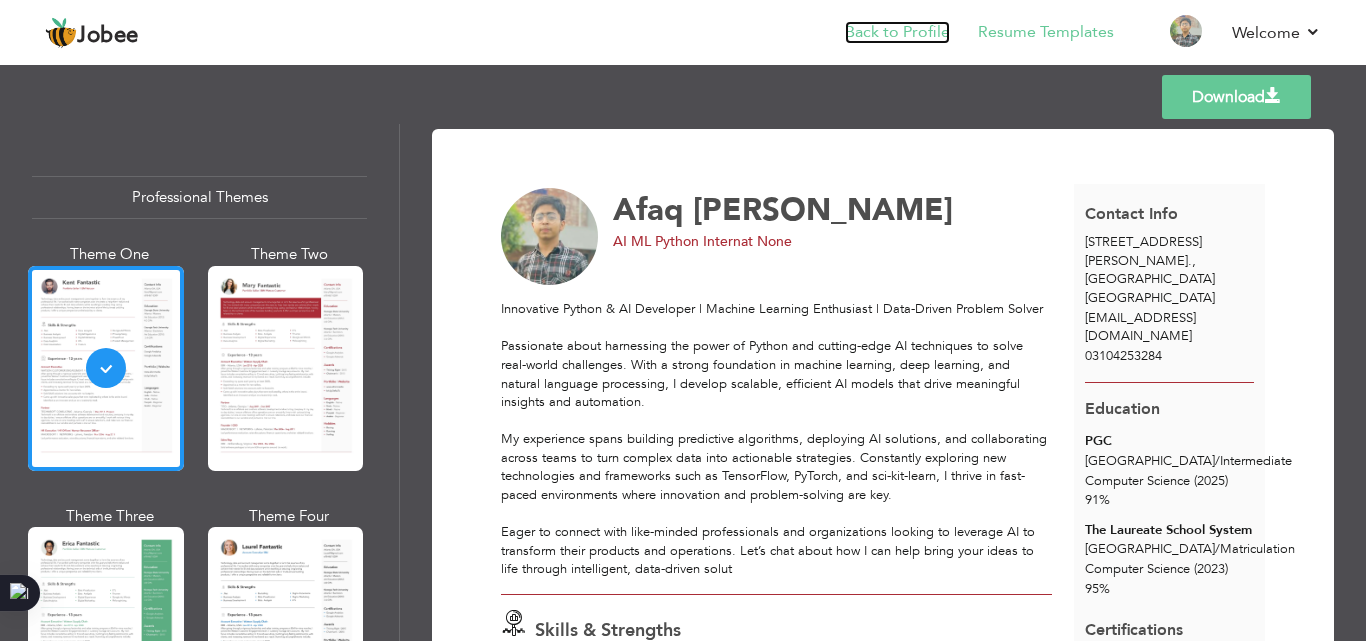 click on "Back to Profile" at bounding box center (897, 32) 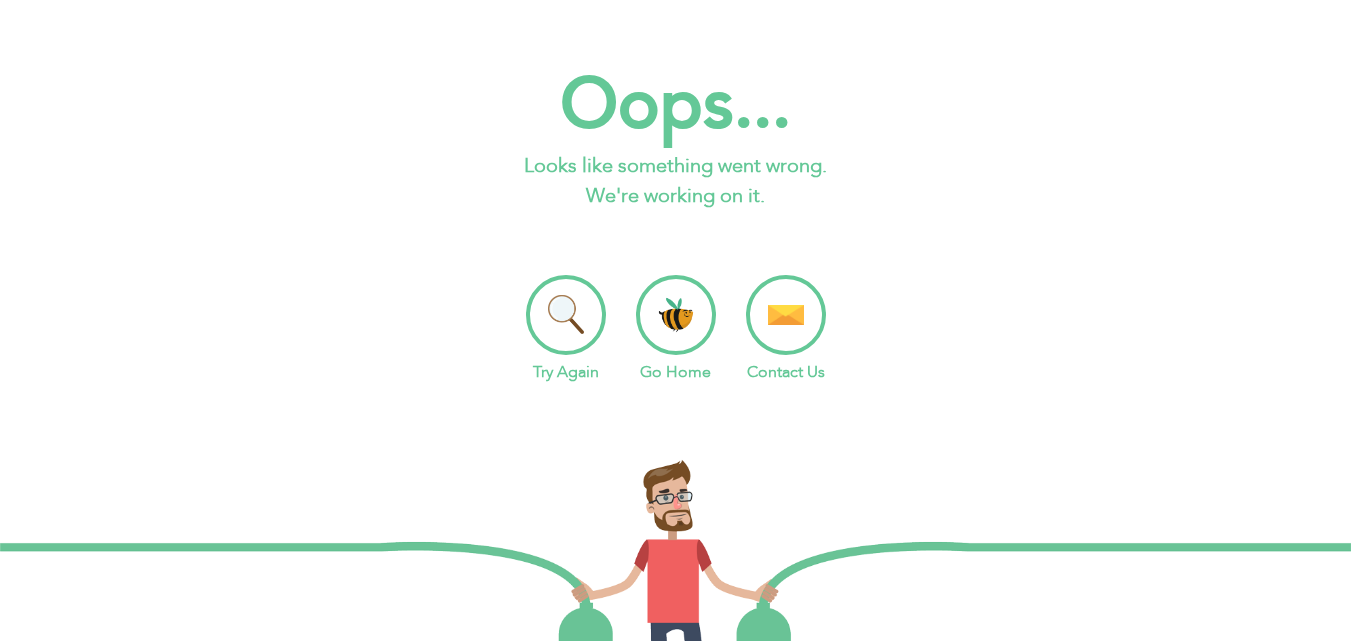 scroll, scrollTop: 0, scrollLeft: 0, axis: both 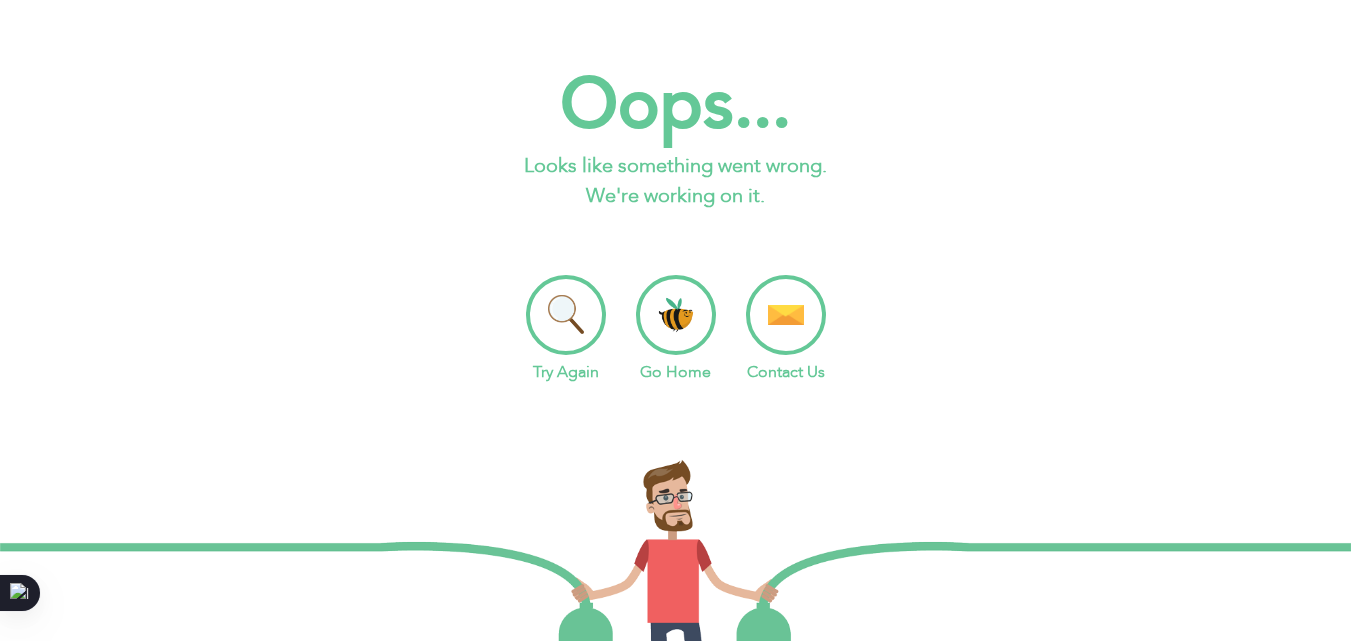 click on "Go Home" at bounding box center [676, 329] 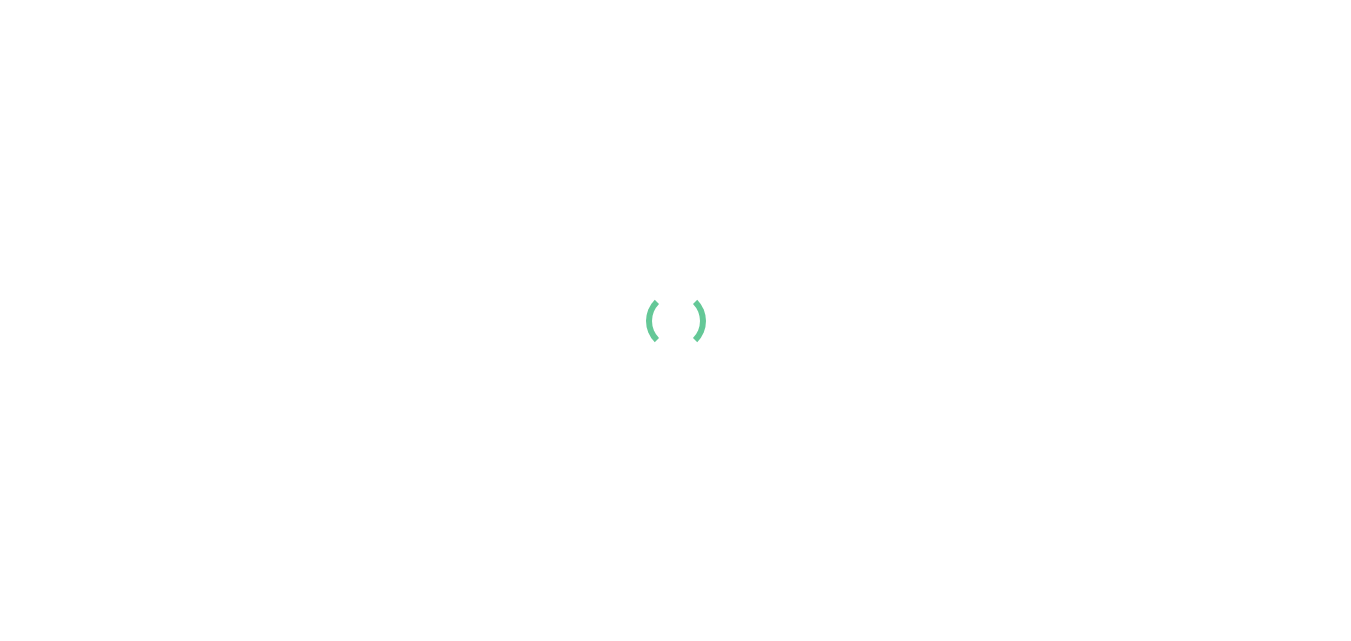 scroll, scrollTop: 0, scrollLeft: 0, axis: both 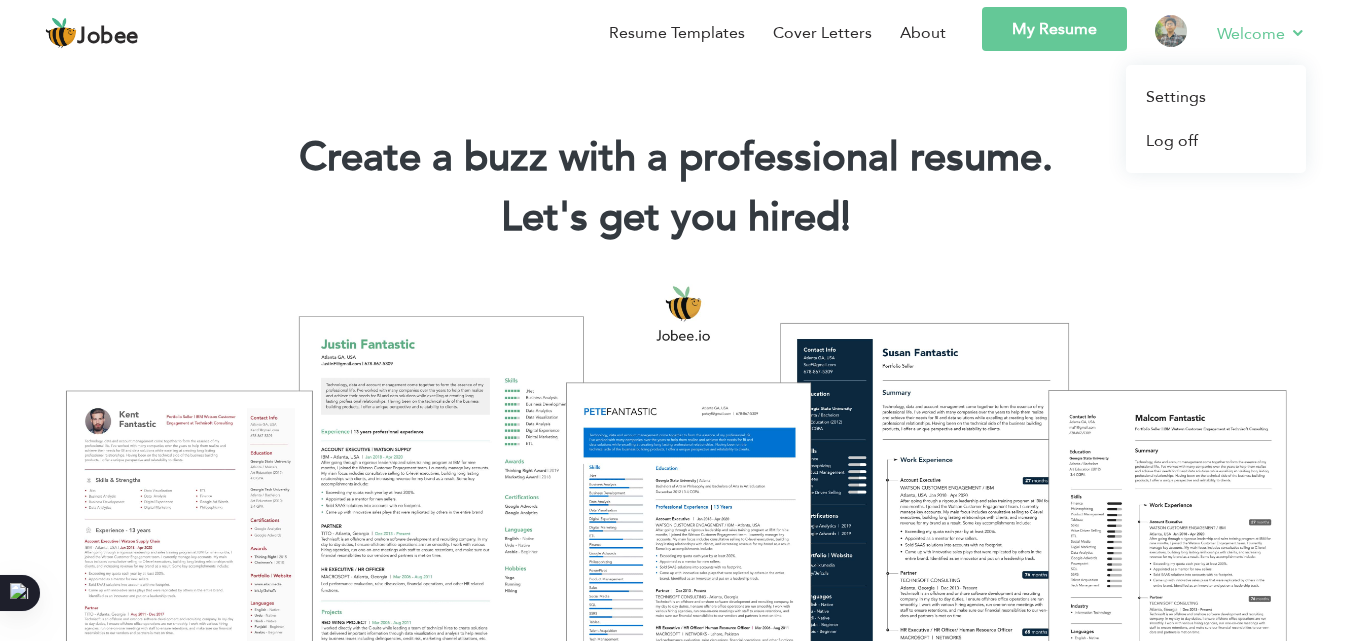 click on "Welcome" at bounding box center [1261, 33] 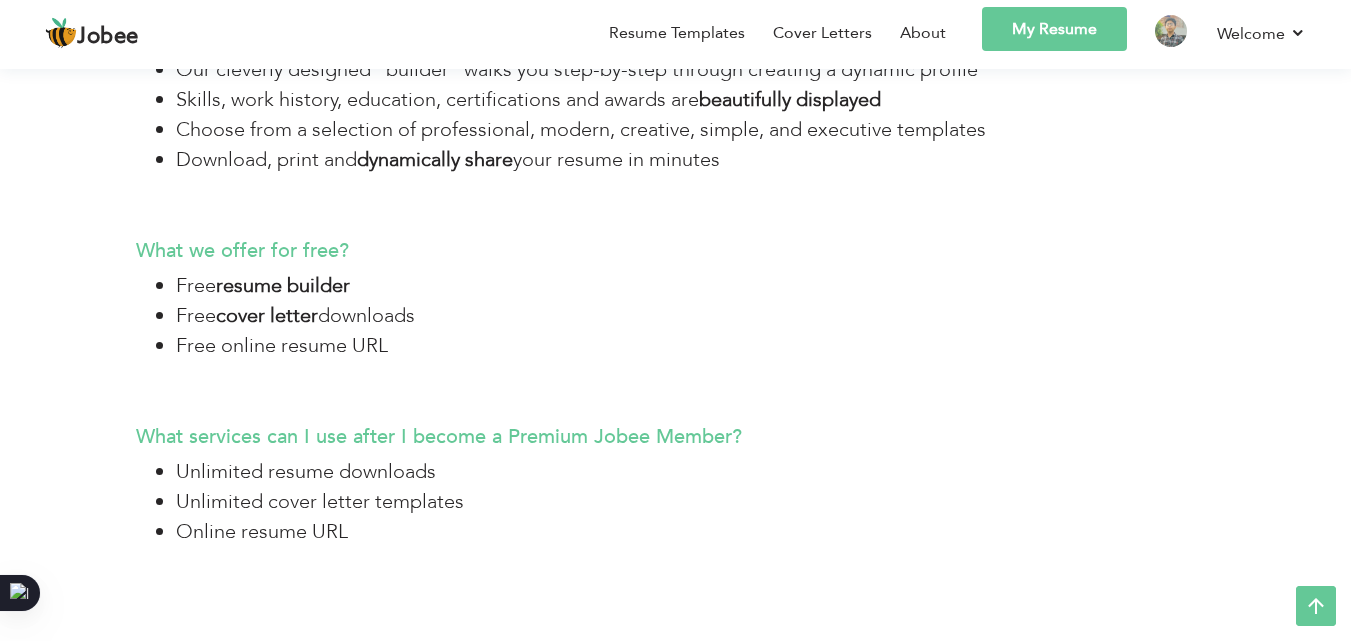 scroll, scrollTop: 4710, scrollLeft: 0, axis: vertical 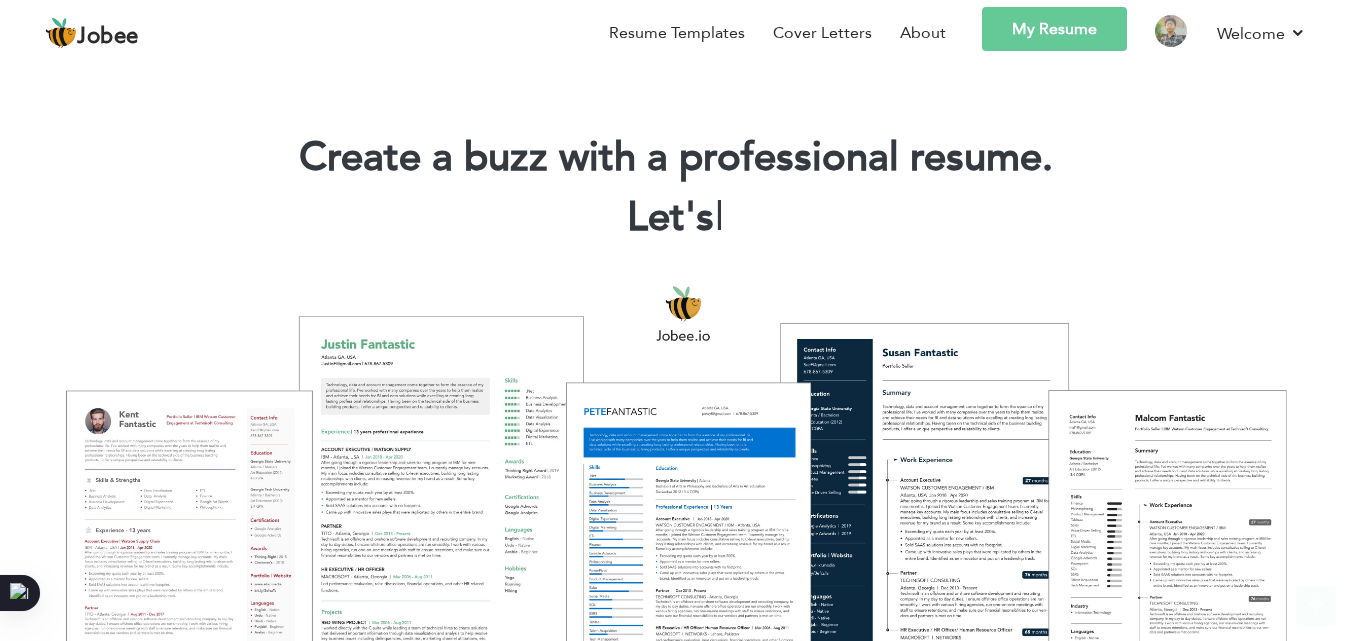 drag, startPoint x: 1347, startPoint y: 55, endPoint x: 1336, endPoint y: -6, distance: 61.983868 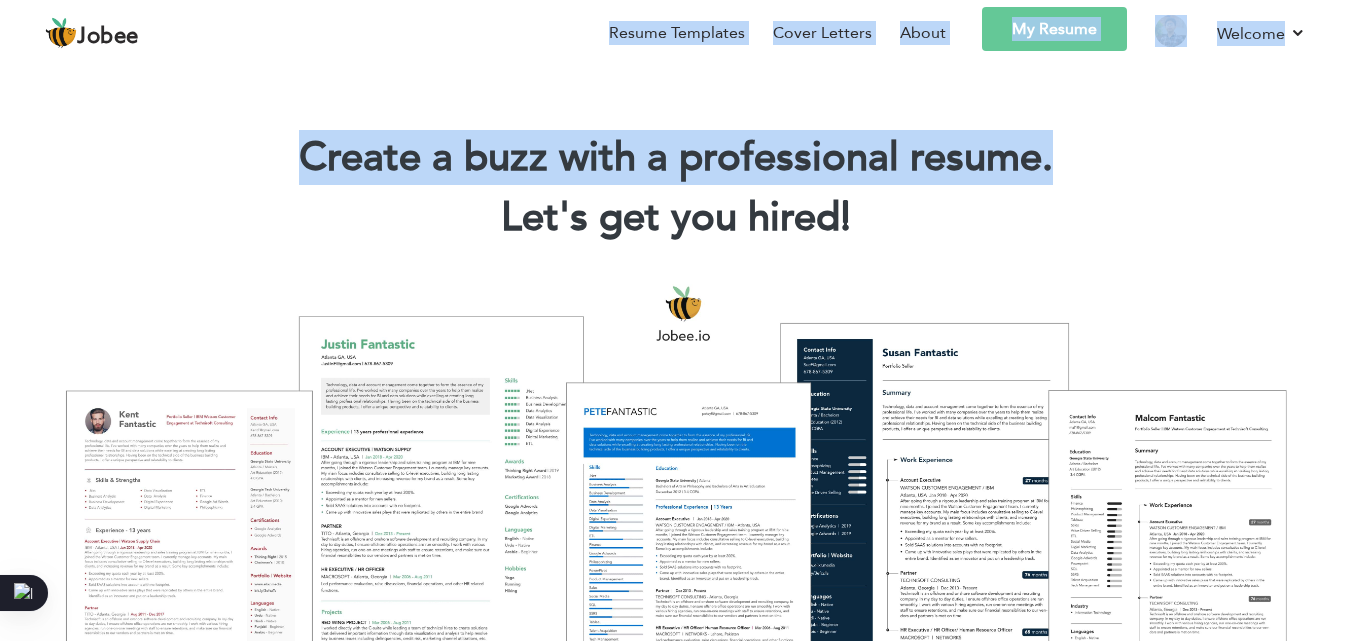 click on "Create a buzz with a professional resume.
Let's
get you hired!  |" at bounding box center [675, 180] 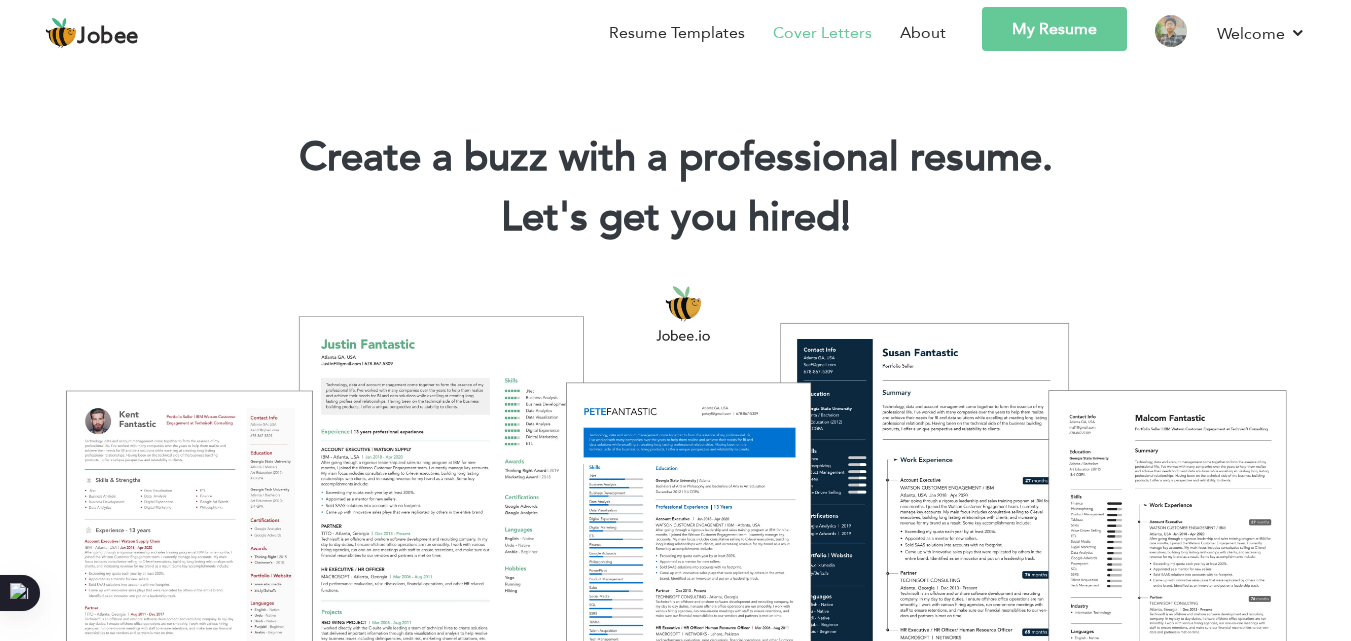 click on "Cover Letters" at bounding box center [822, 33] 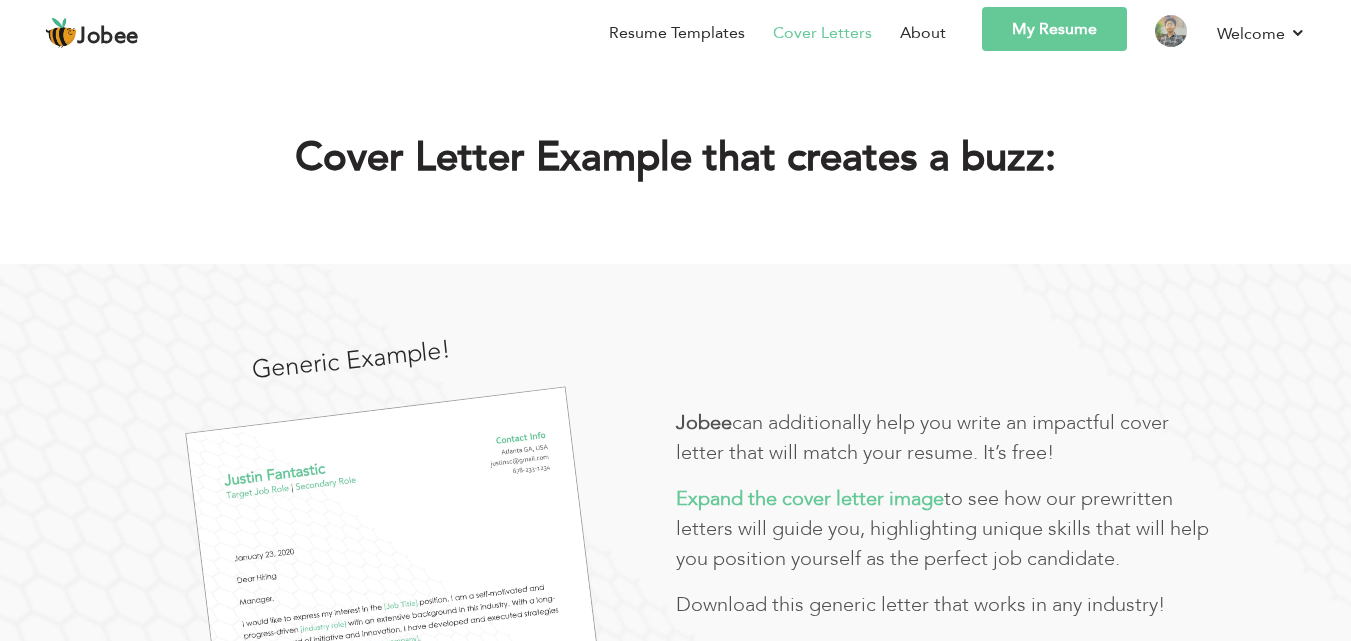 scroll, scrollTop: 0, scrollLeft: 0, axis: both 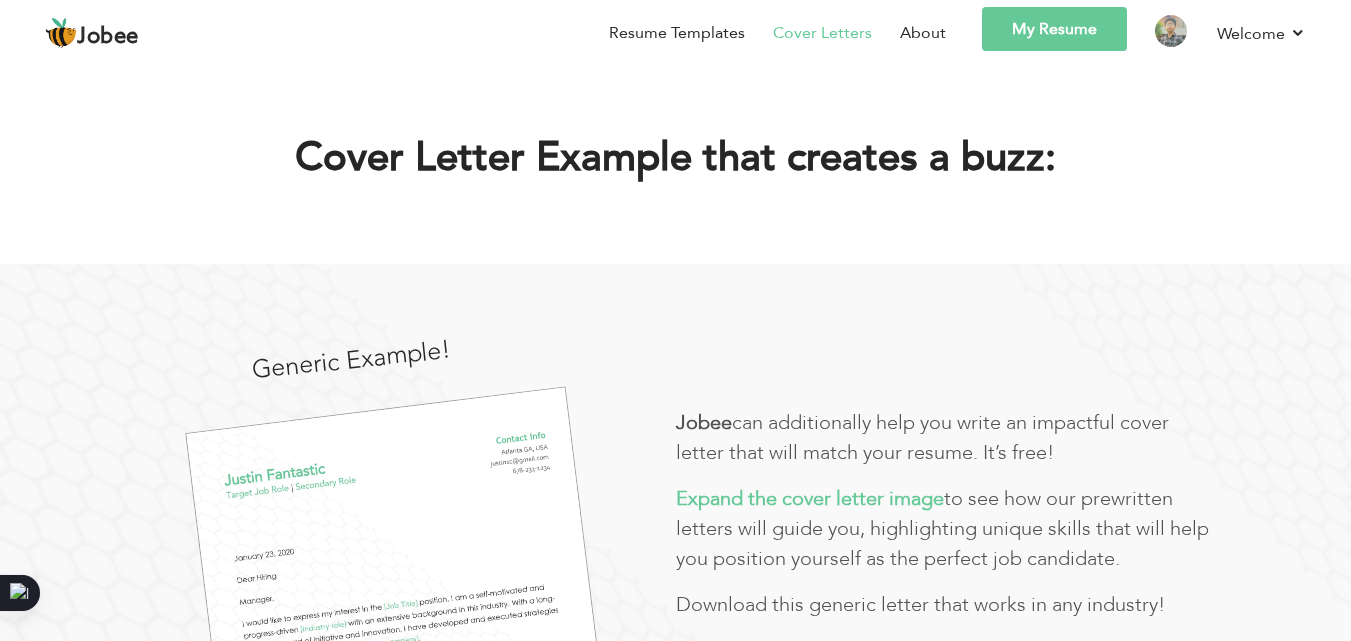 click on "My Resume" at bounding box center [1054, 29] 